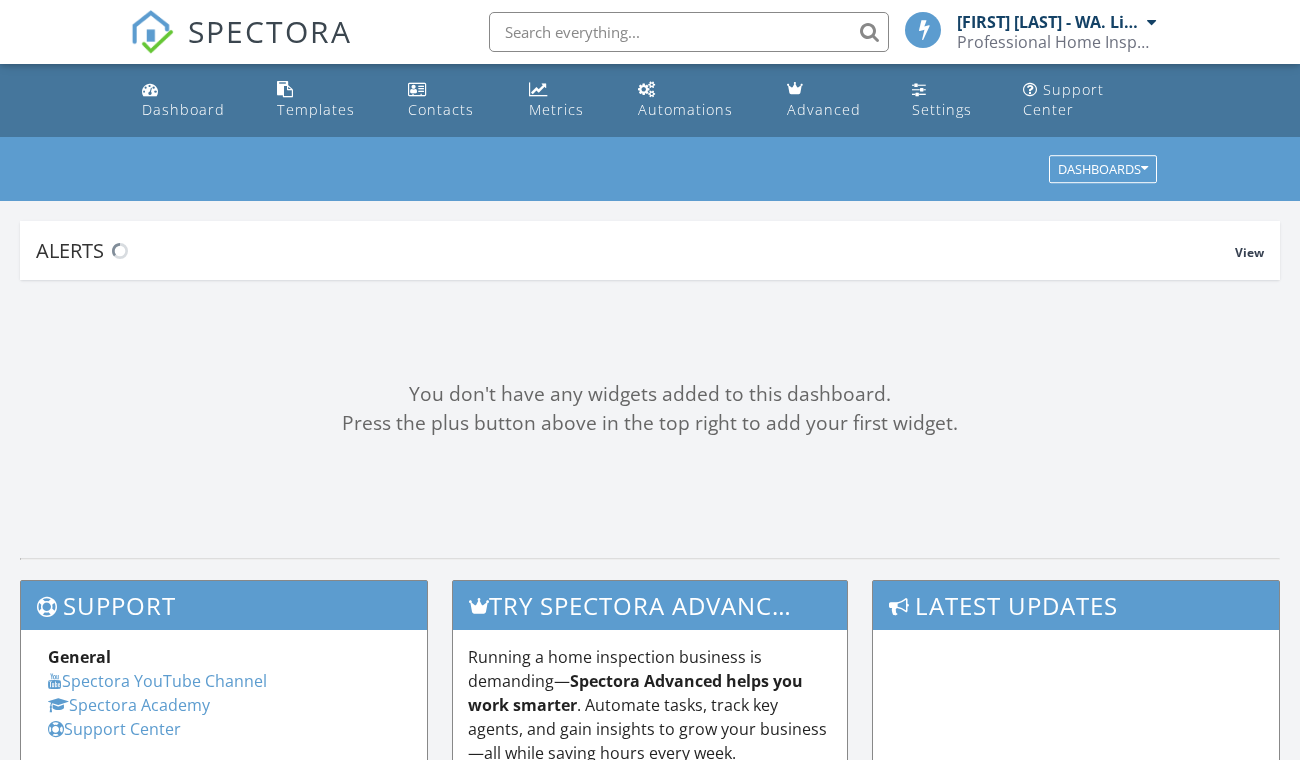 scroll, scrollTop: 0, scrollLeft: 0, axis: both 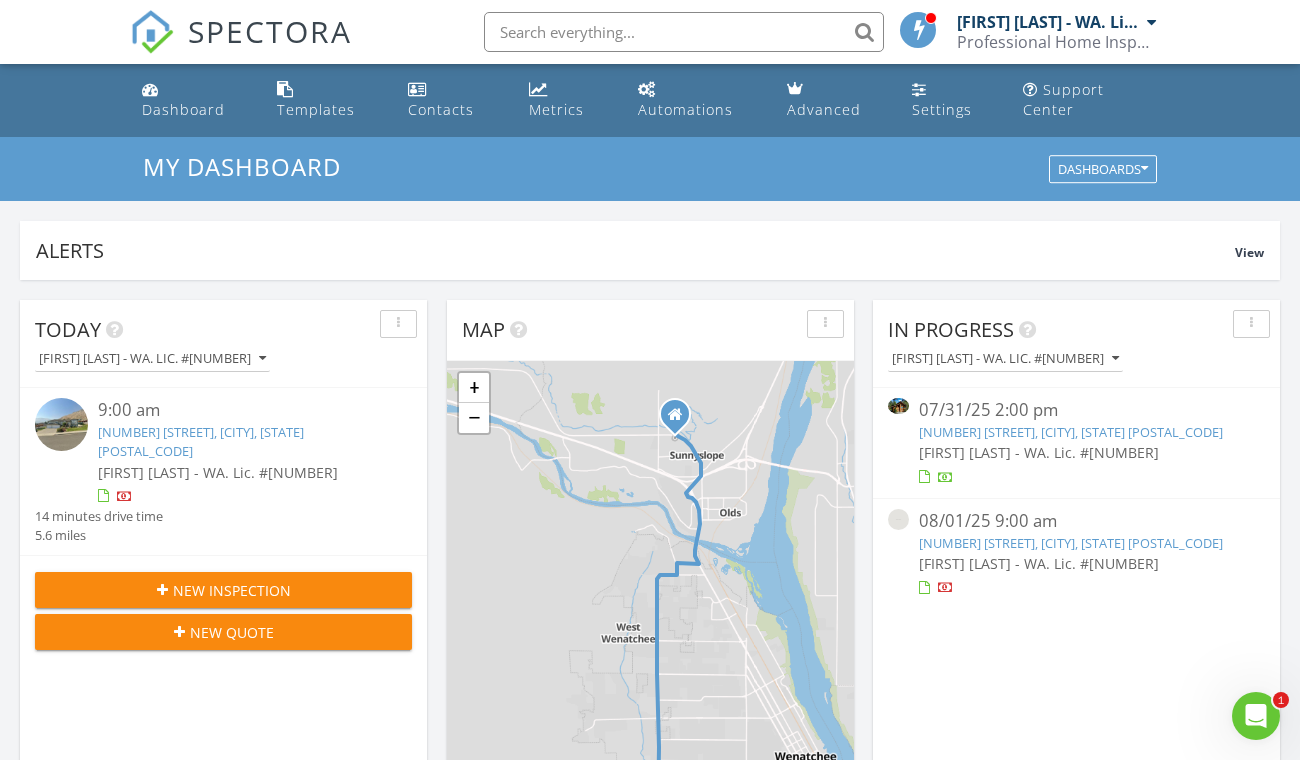 click on "[NUMBER] [STREET], [CITY], [STATE] [POSTAL_CODE]" at bounding box center [1071, 432] 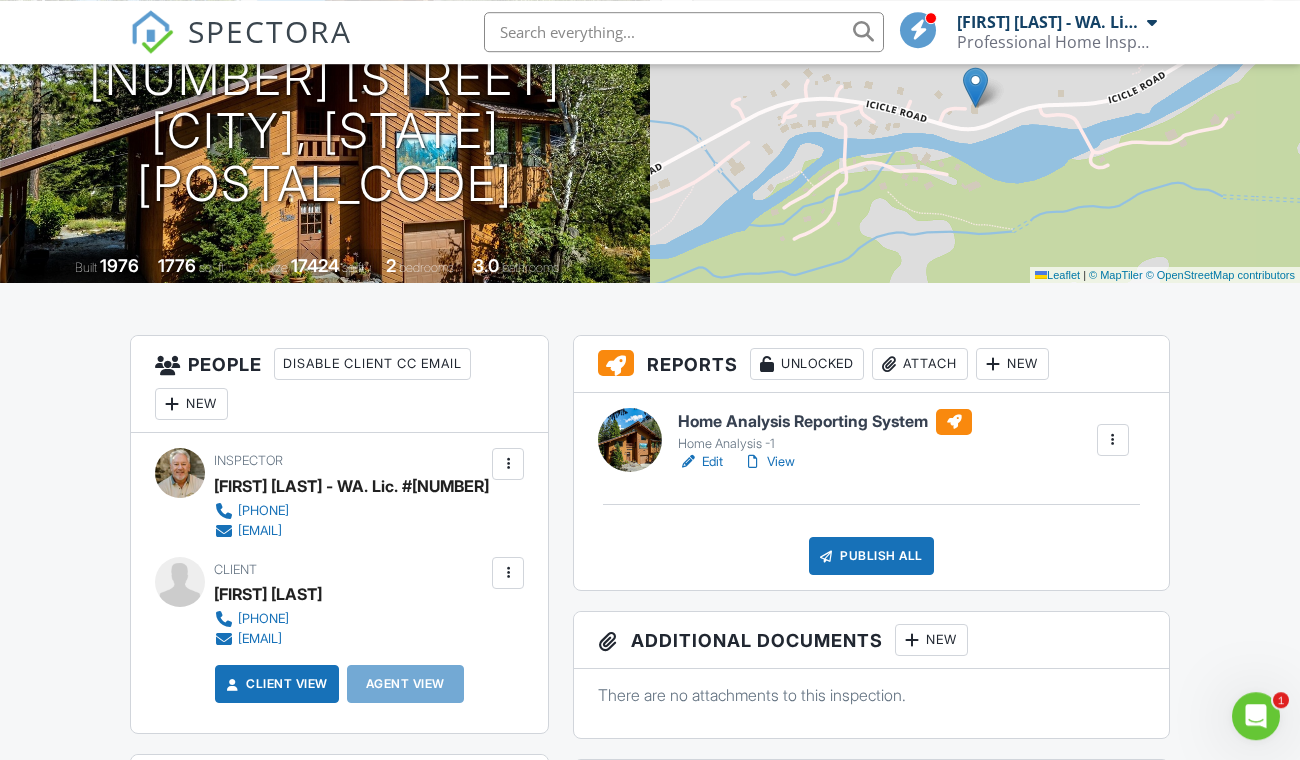 scroll, scrollTop: 0, scrollLeft: 0, axis: both 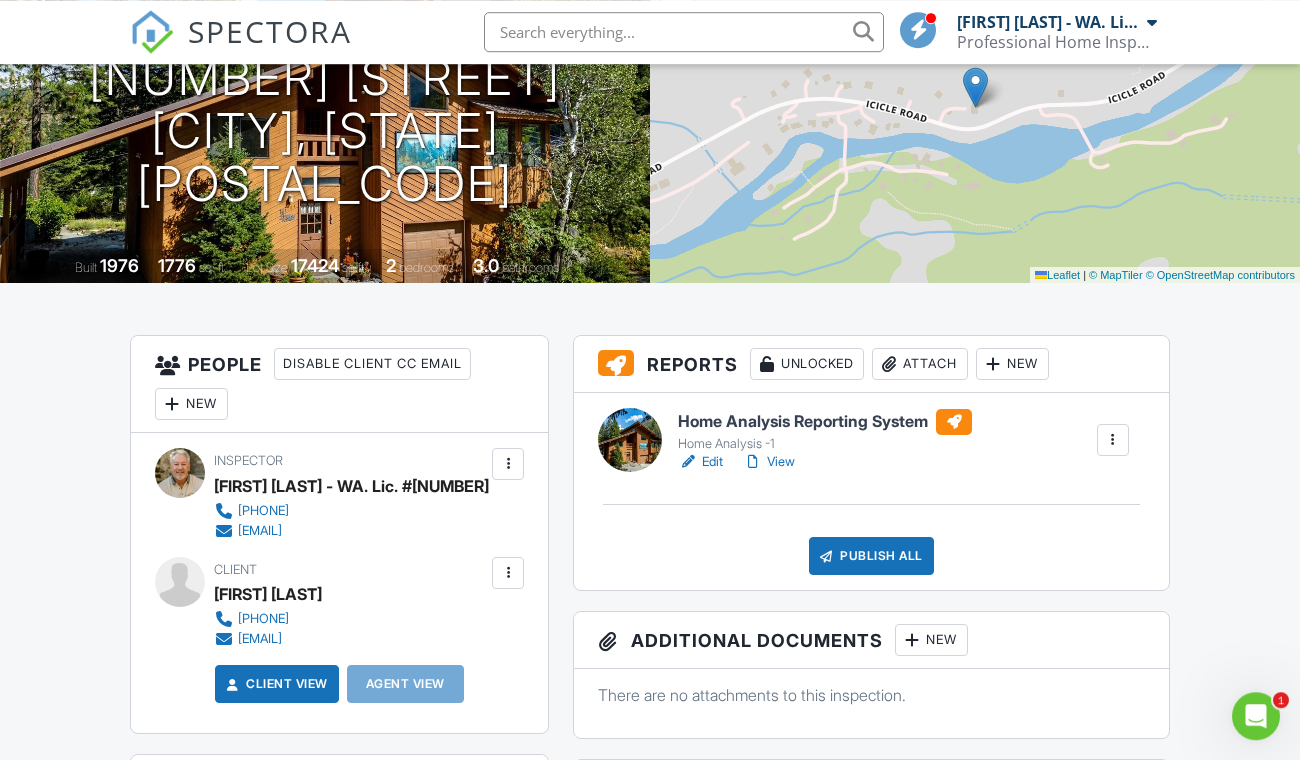 click on "Edit" at bounding box center [700, 462] 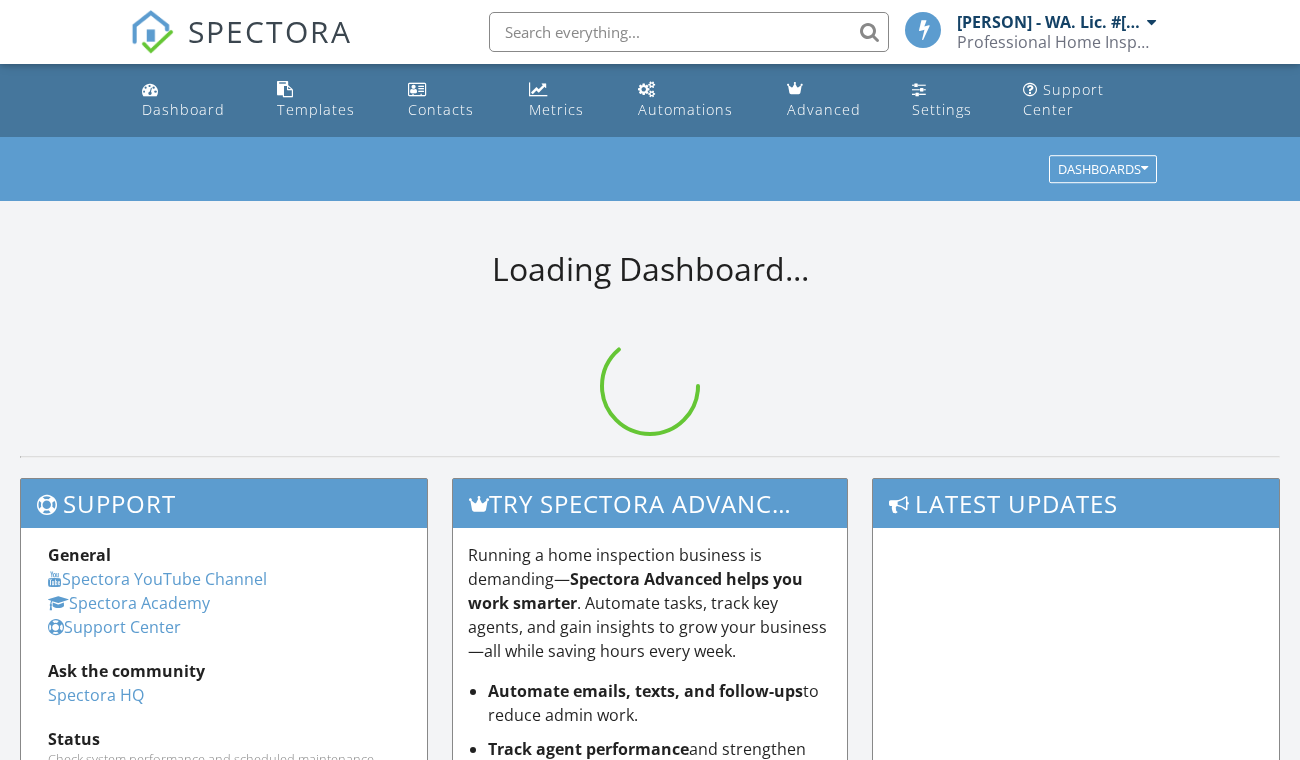scroll, scrollTop: 0, scrollLeft: 0, axis: both 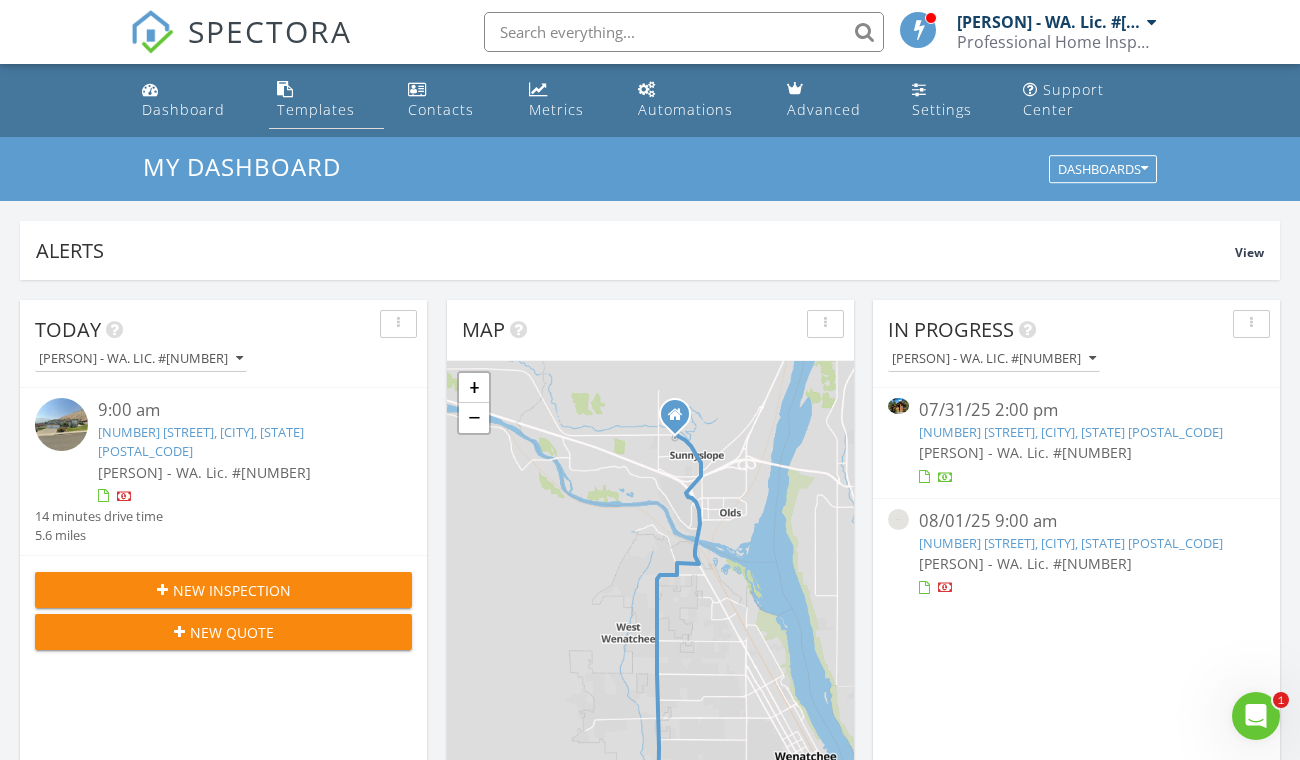 click on "Templates" at bounding box center [316, 109] 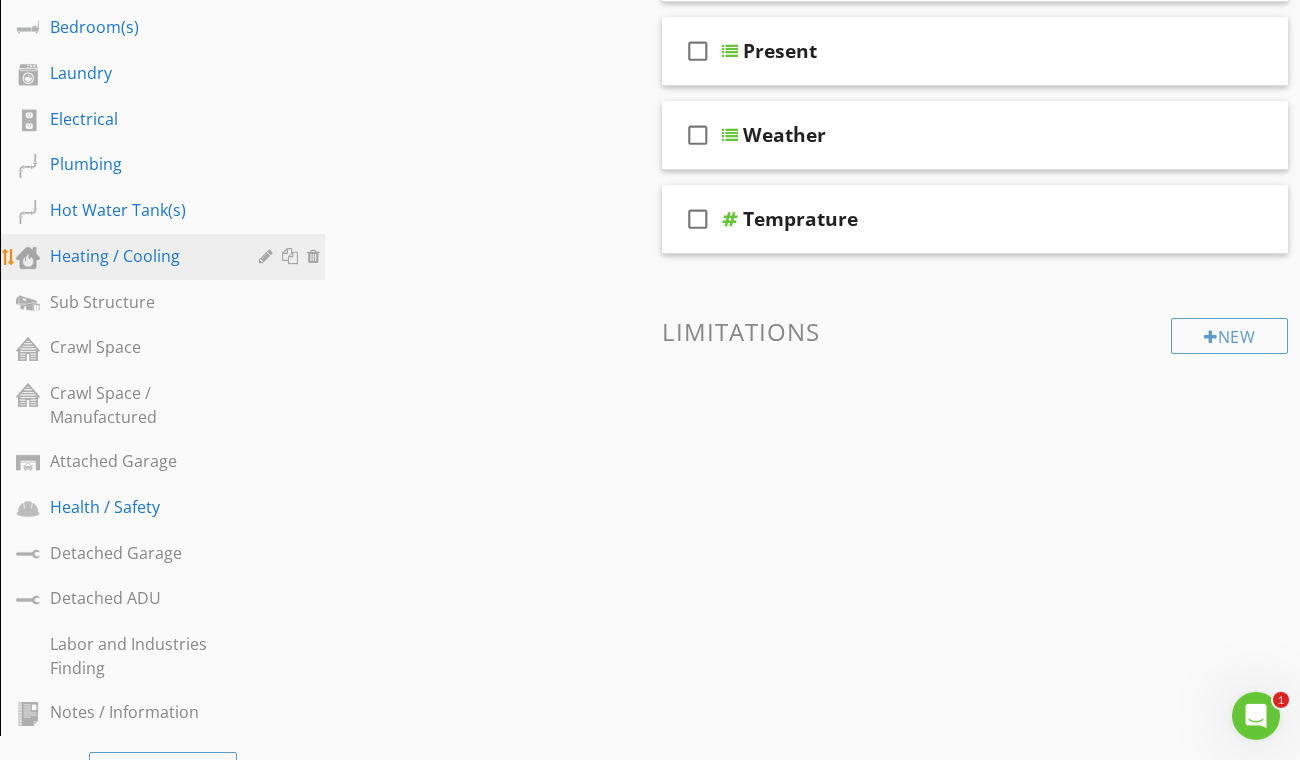 scroll, scrollTop: 844, scrollLeft: 0, axis: vertical 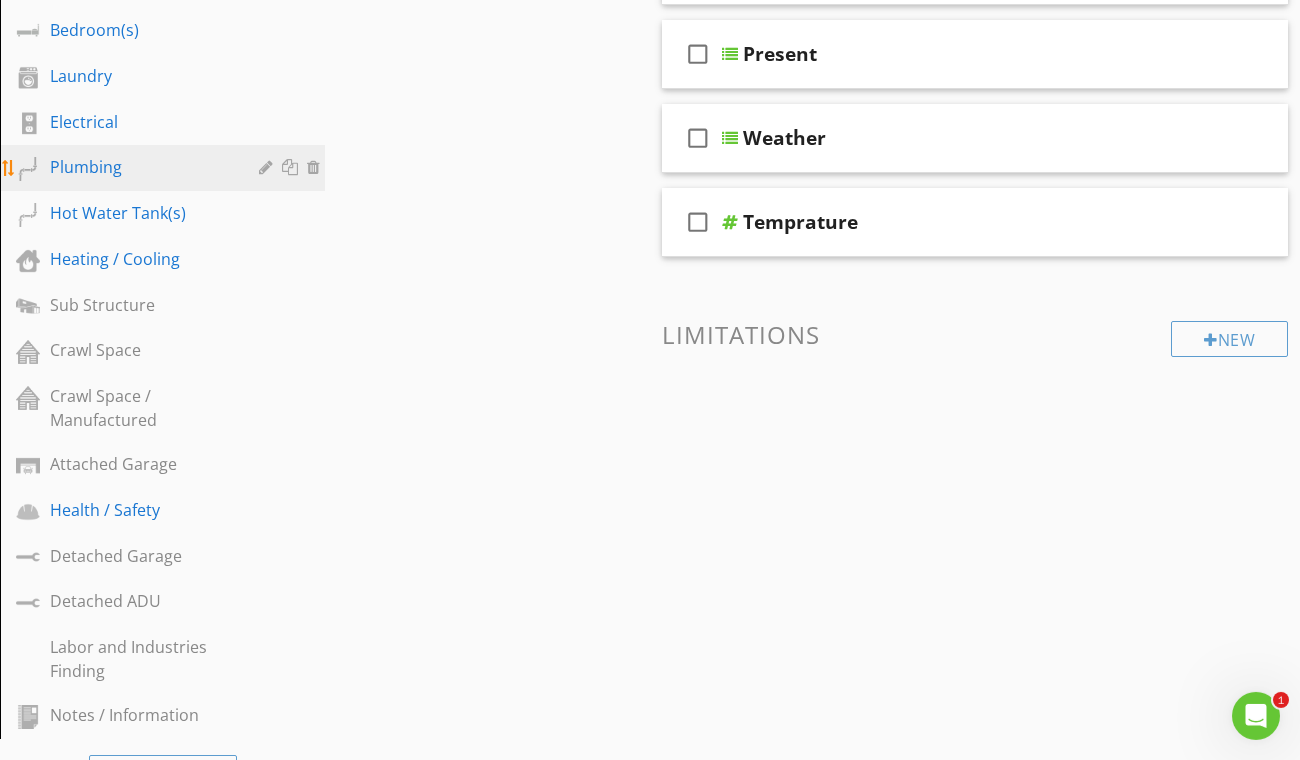 click on "Plumbing" at bounding box center (177, 168) 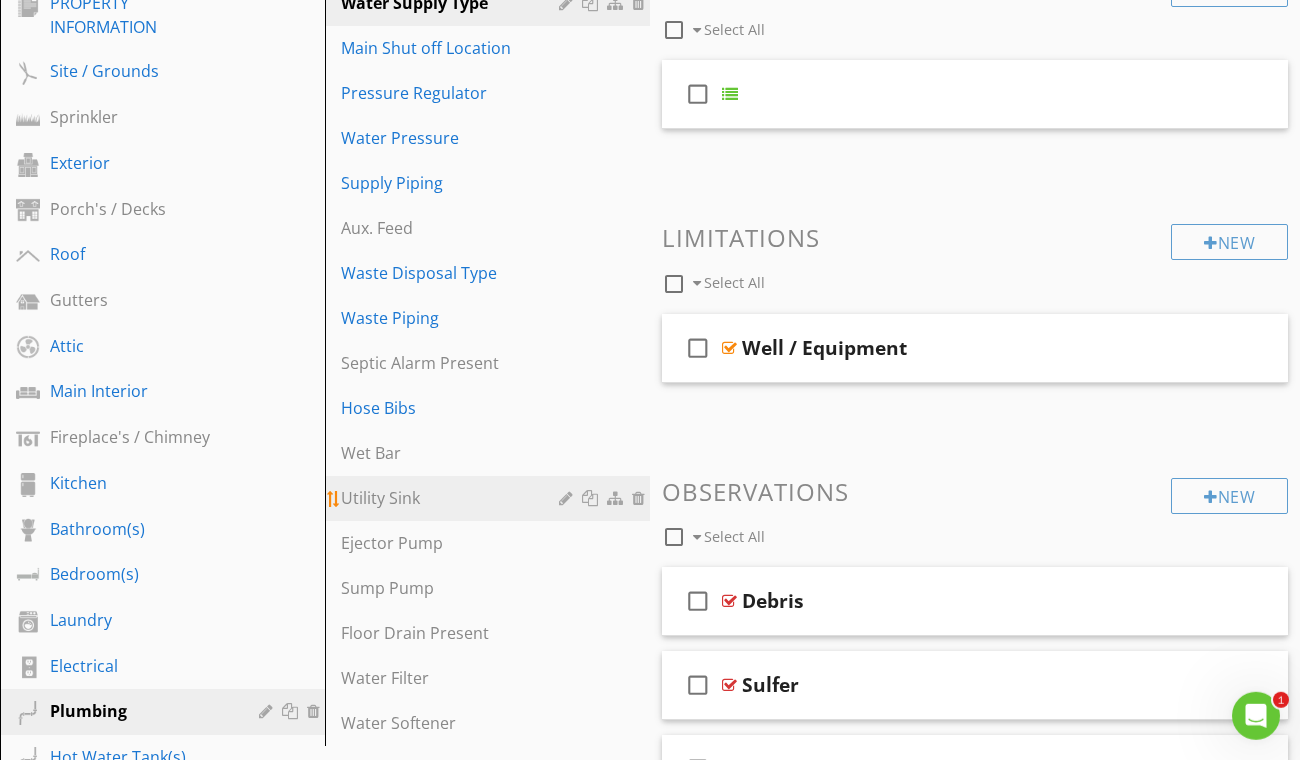 scroll, scrollTop: 311, scrollLeft: 0, axis: vertical 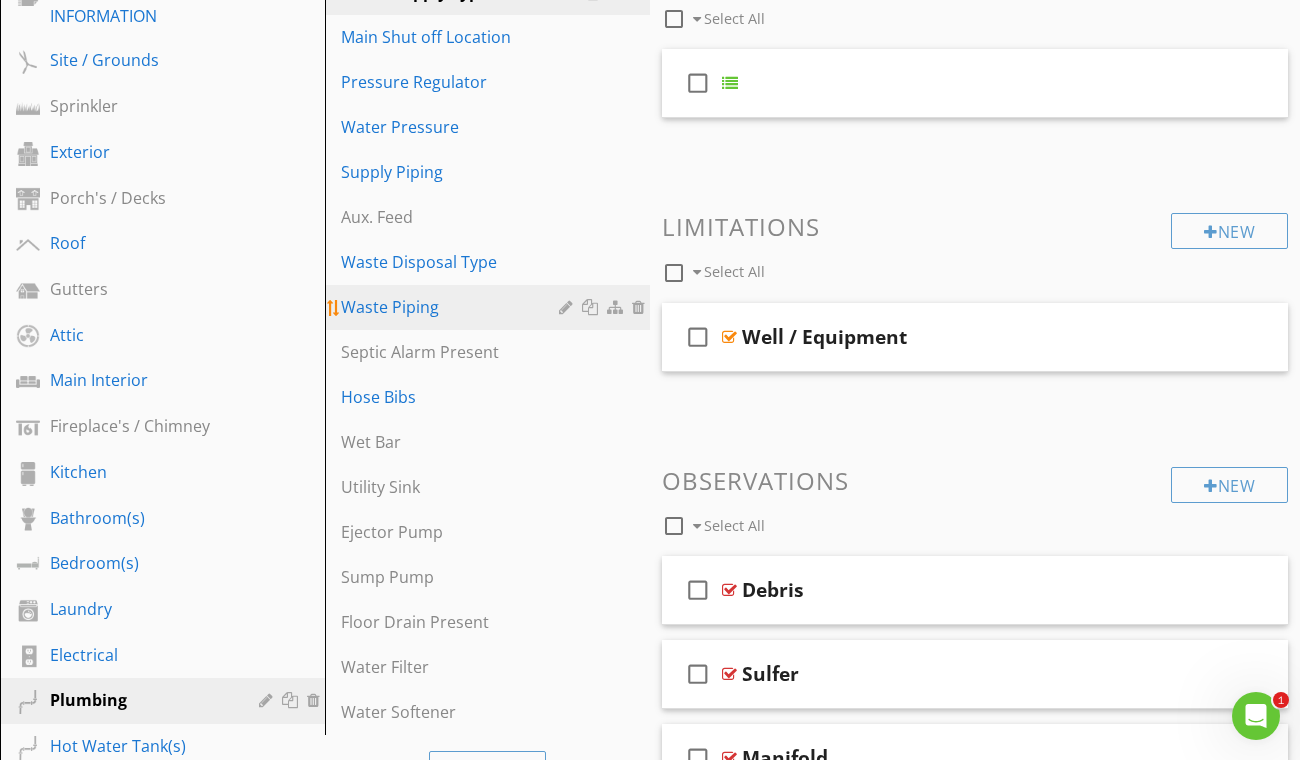 click on "Waste Piping" at bounding box center (490, 307) 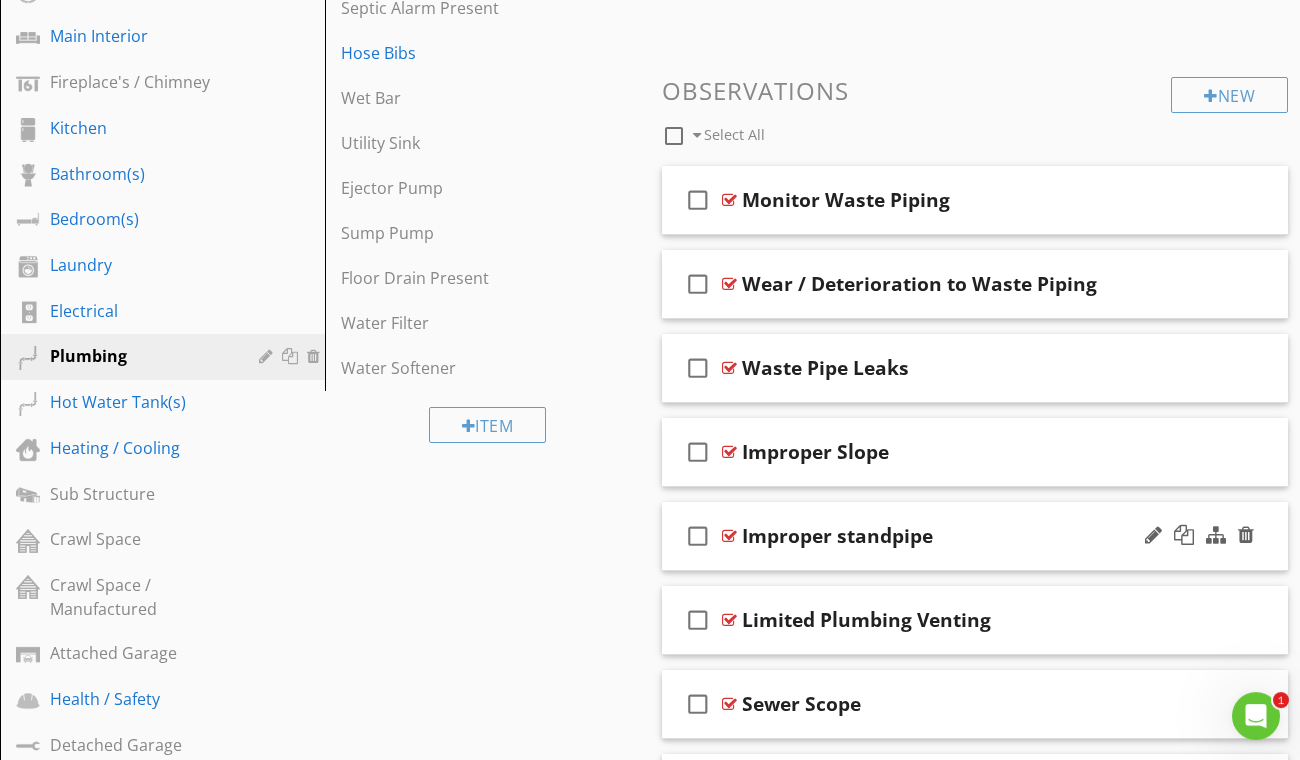scroll, scrollTop: 657, scrollLeft: 0, axis: vertical 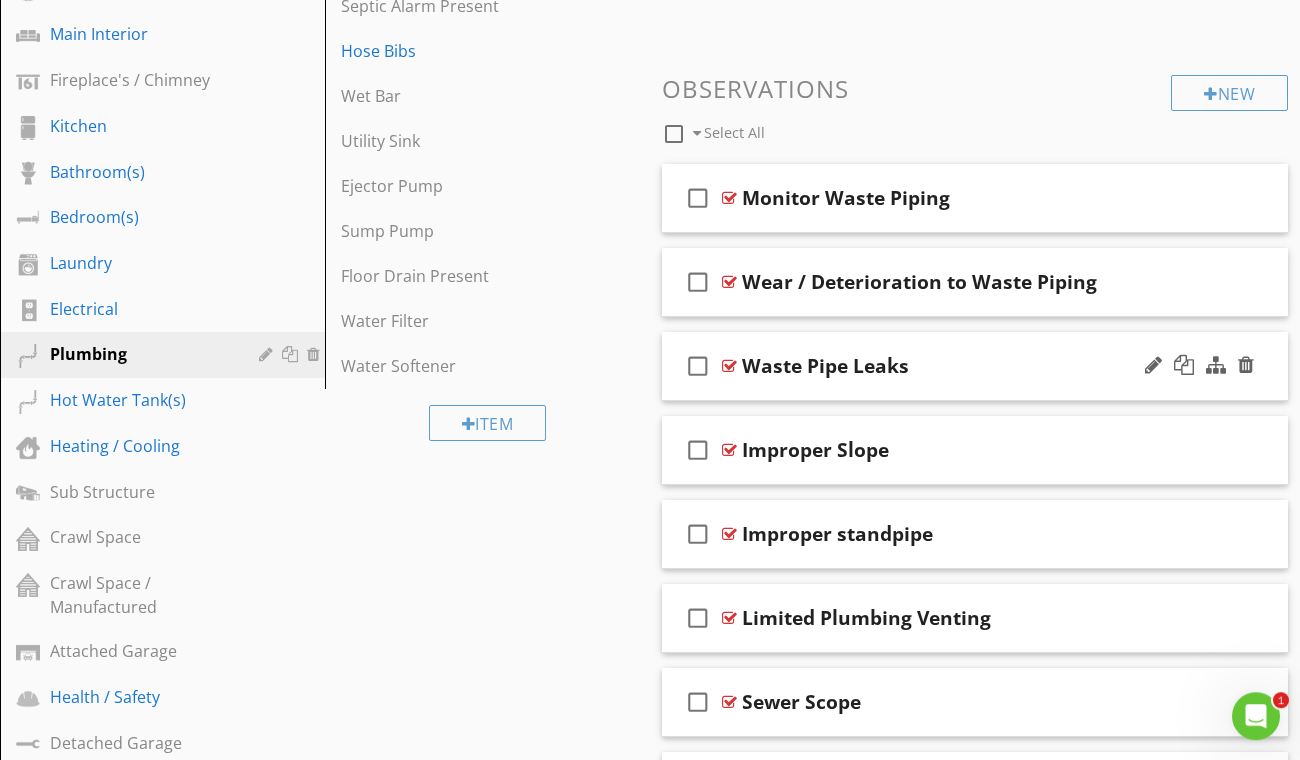click on "Waste Pipe Leaks" at bounding box center (962, 366) 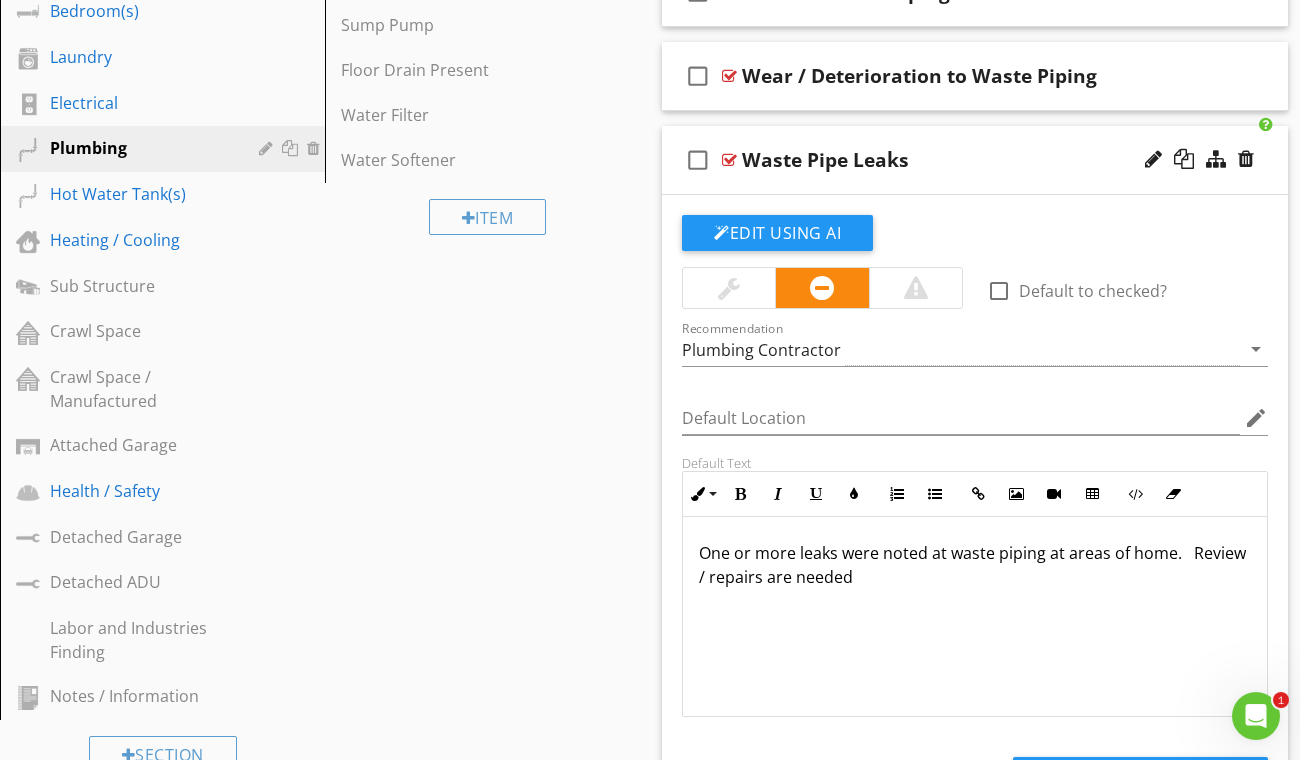 scroll, scrollTop: 880, scrollLeft: 0, axis: vertical 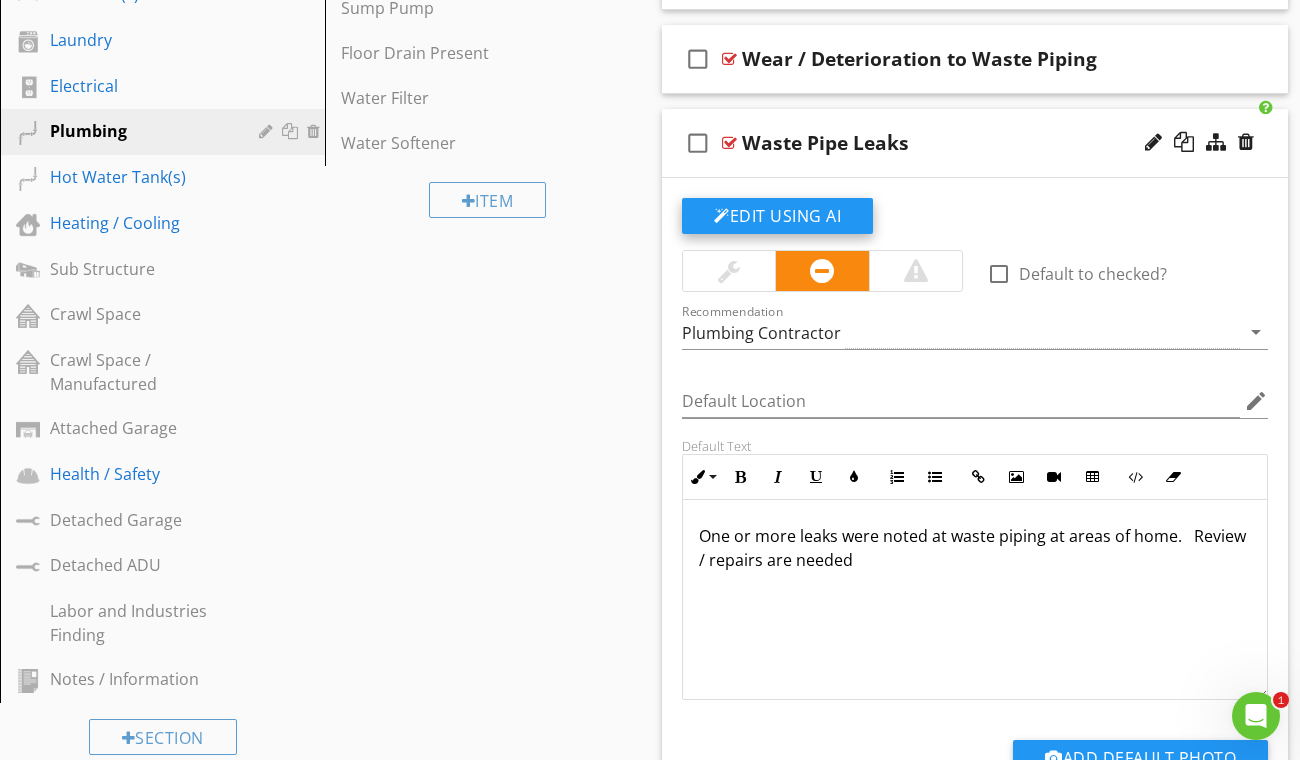 click on "Edit Using AI" at bounding box center [777, 216] 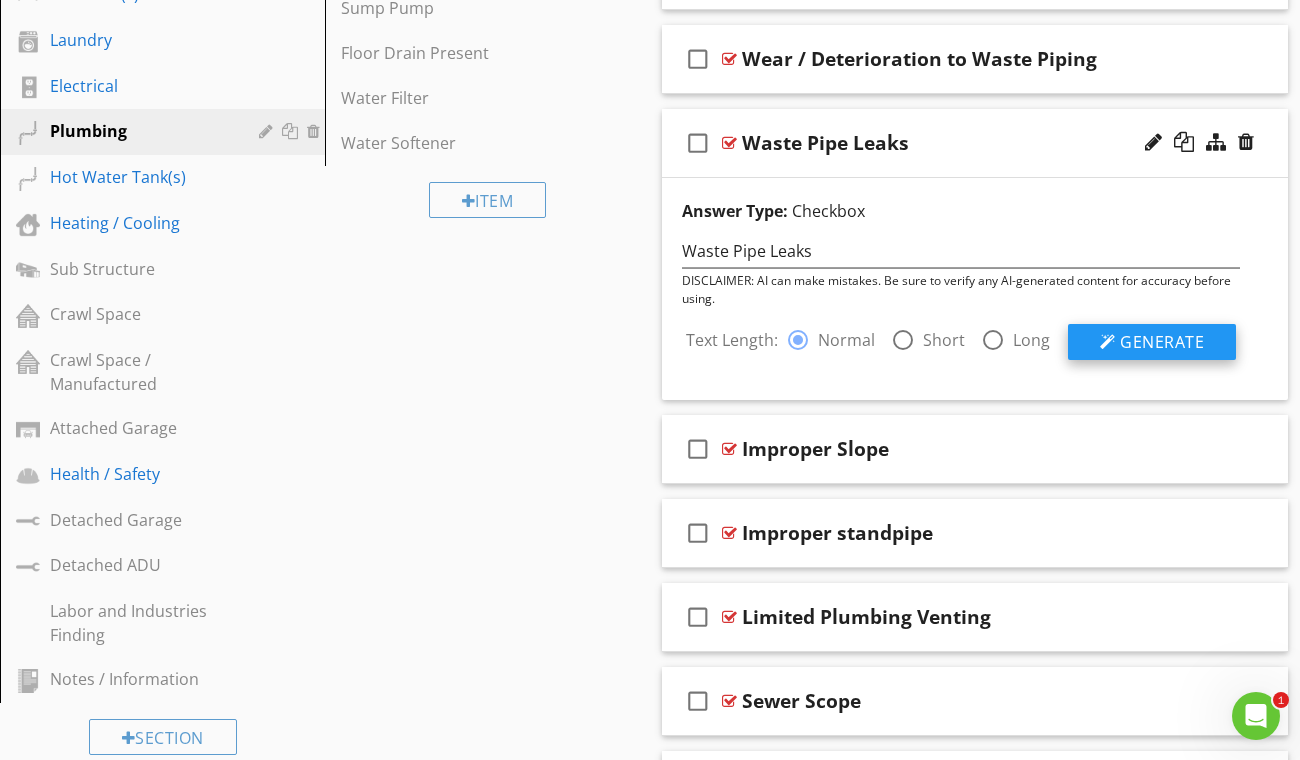 click on "Generate" at bounding box center (1152, 342) 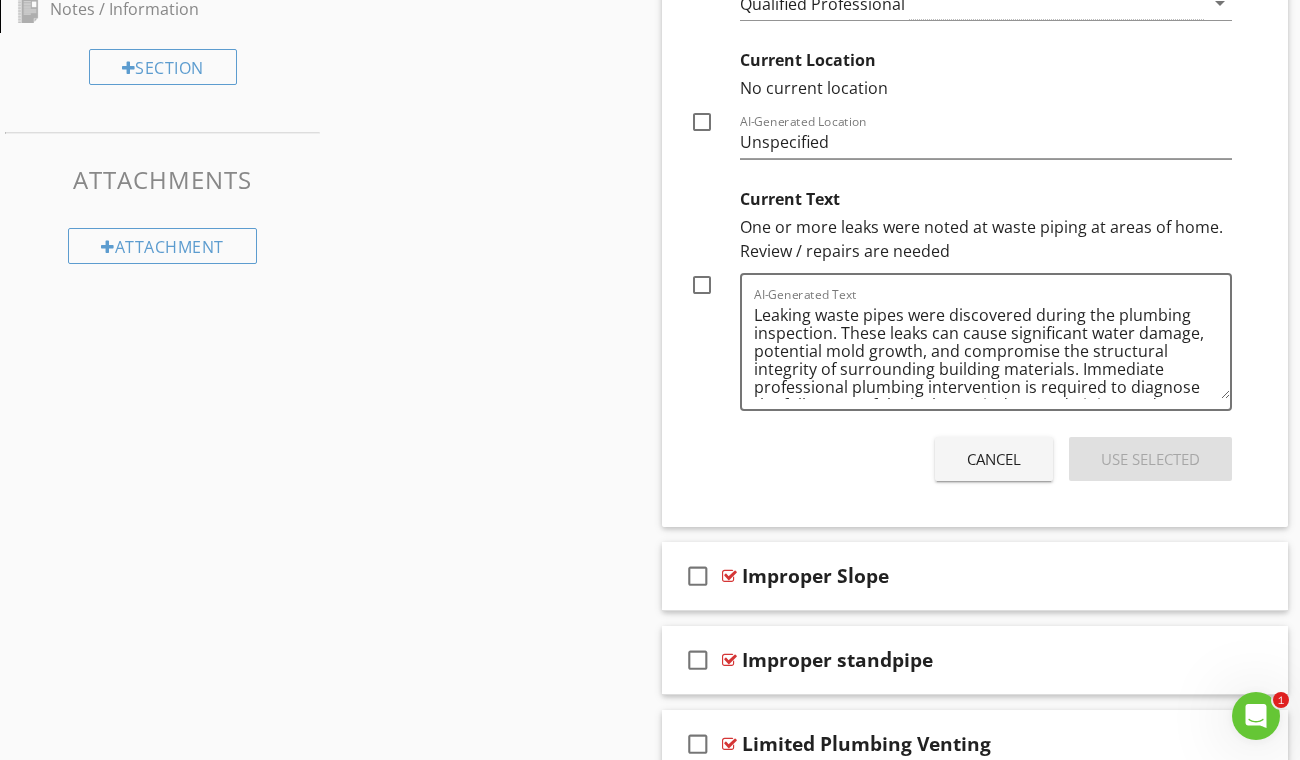 scroll, scrollTop: 1562, scrollLeft: 0, axis: vertical 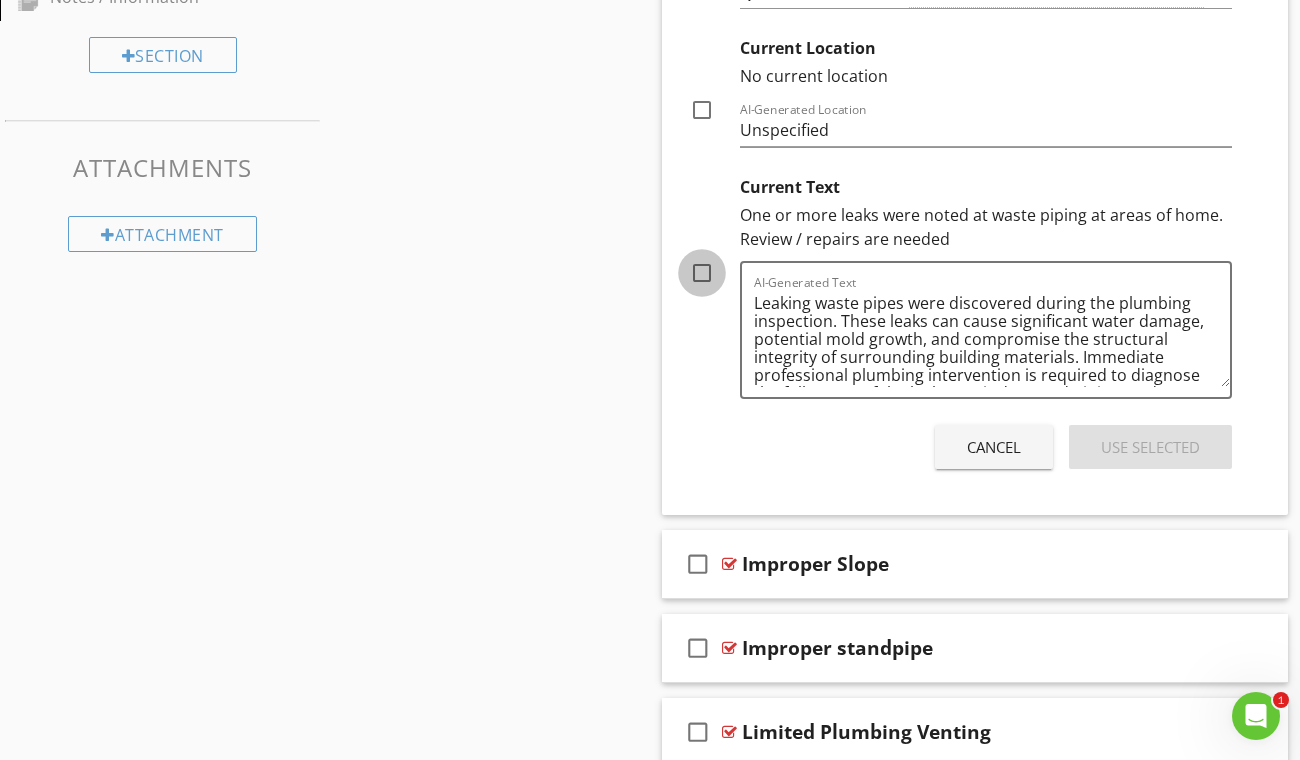 click at bounding box center [702, 273] 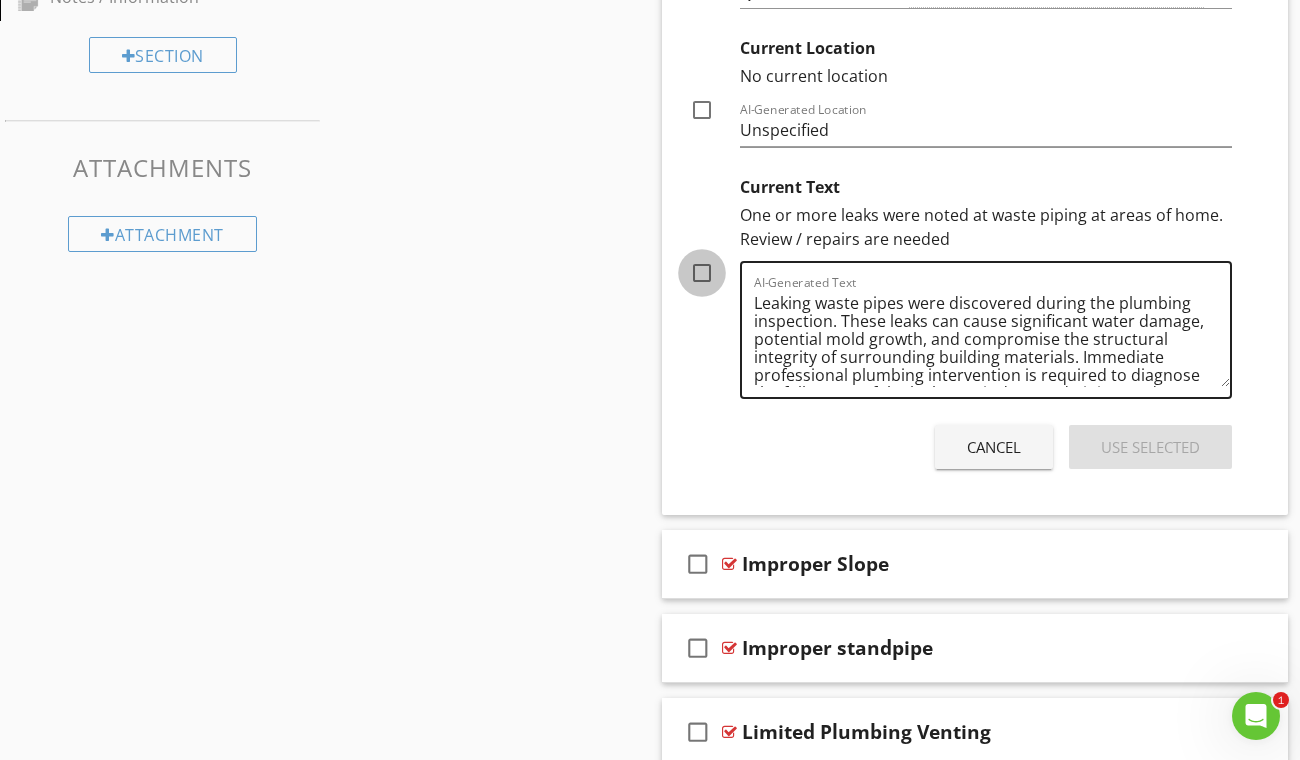 checkbox on "true" 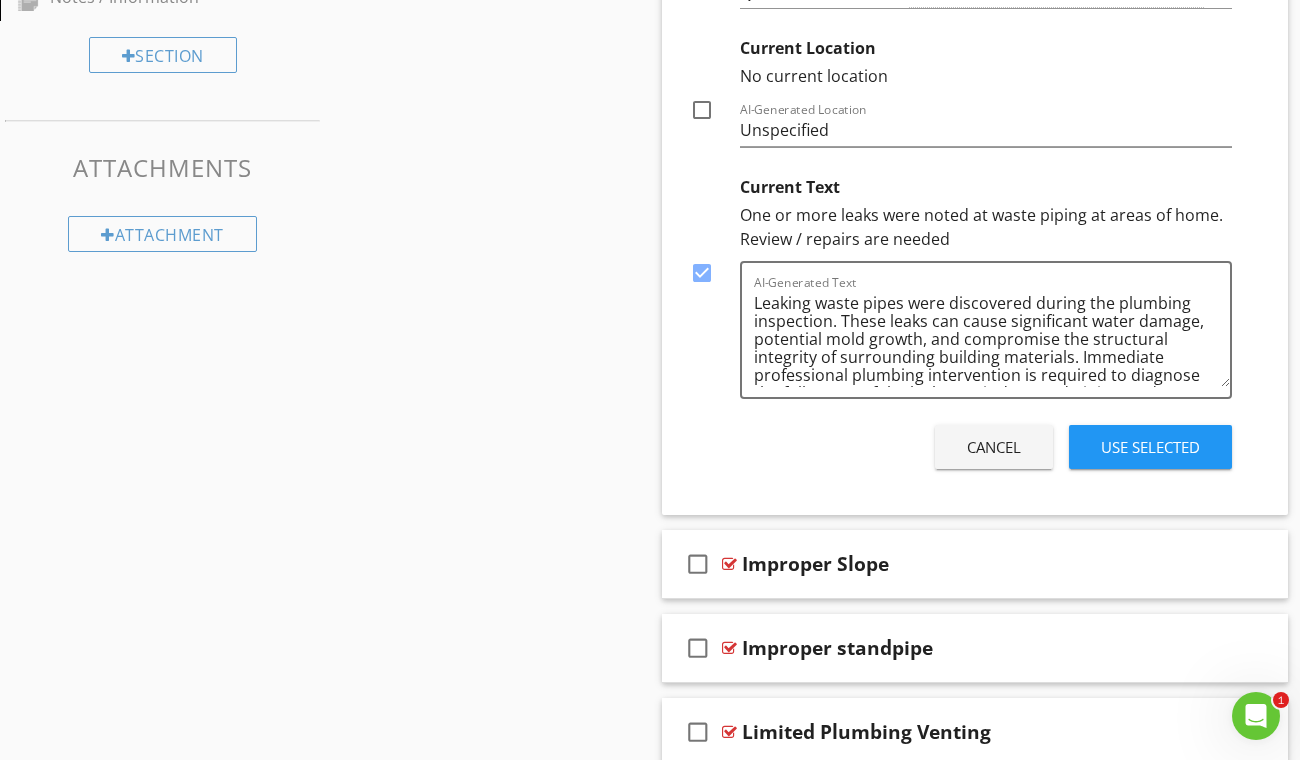 click on "Use Selected" at bounding box center (1150, 447) 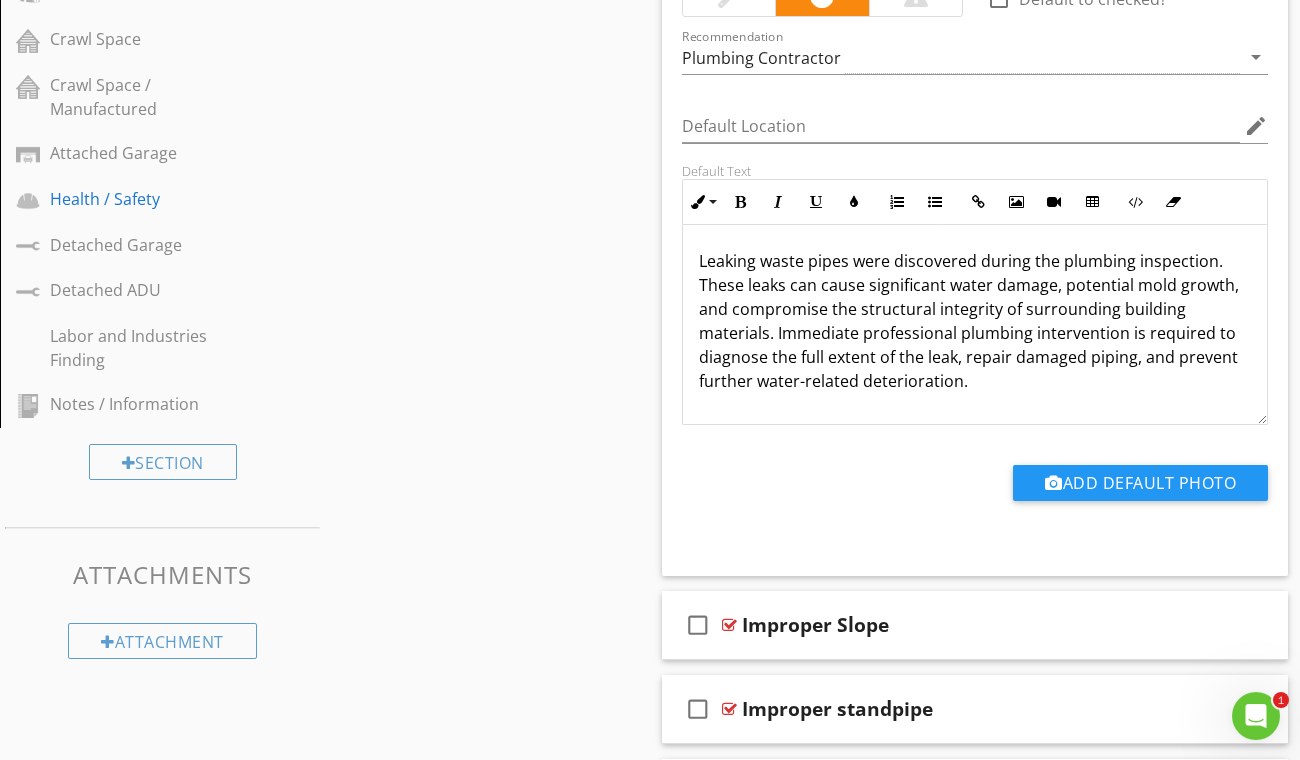 scroll, scrollTop: 1151, scrollLeft: 0, axis: vertical 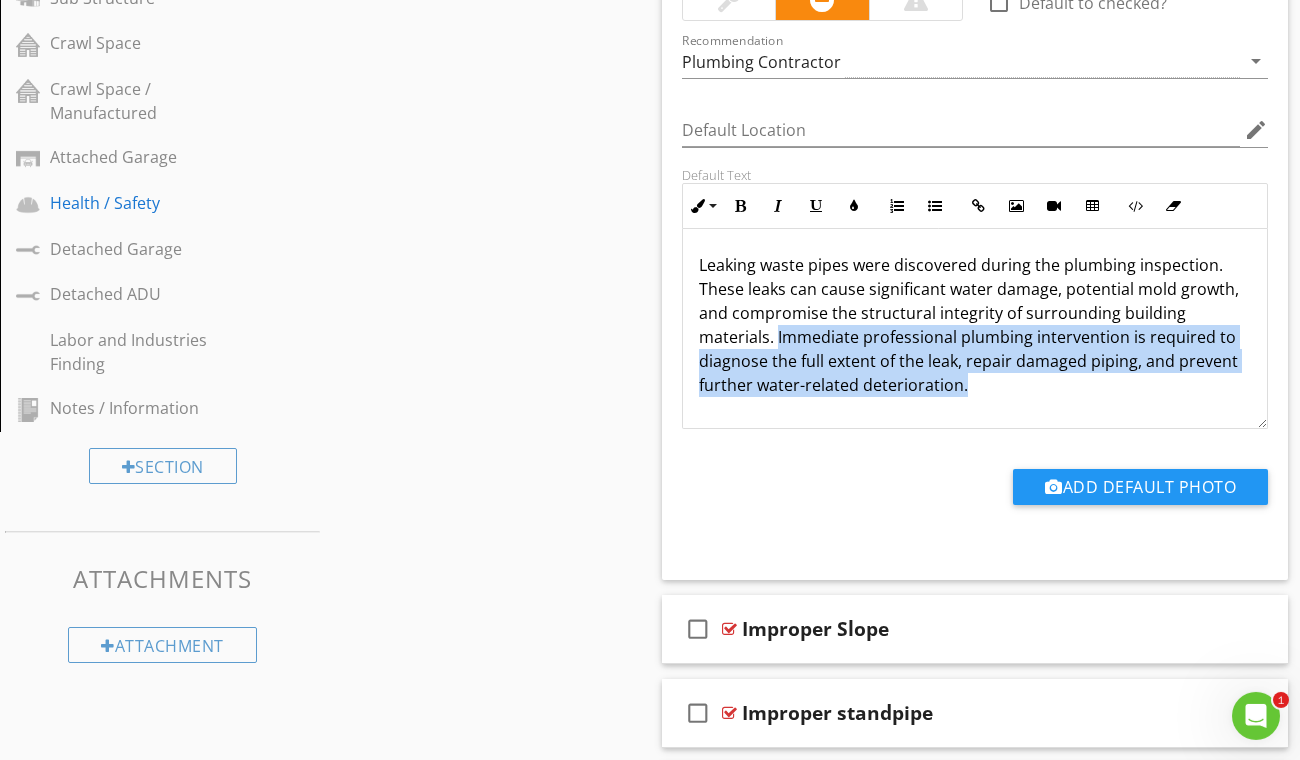drag, startPoint x: 778, startPoint y: 316, endPoint x: 1038, endPoint y: 383, distance: 268.49396 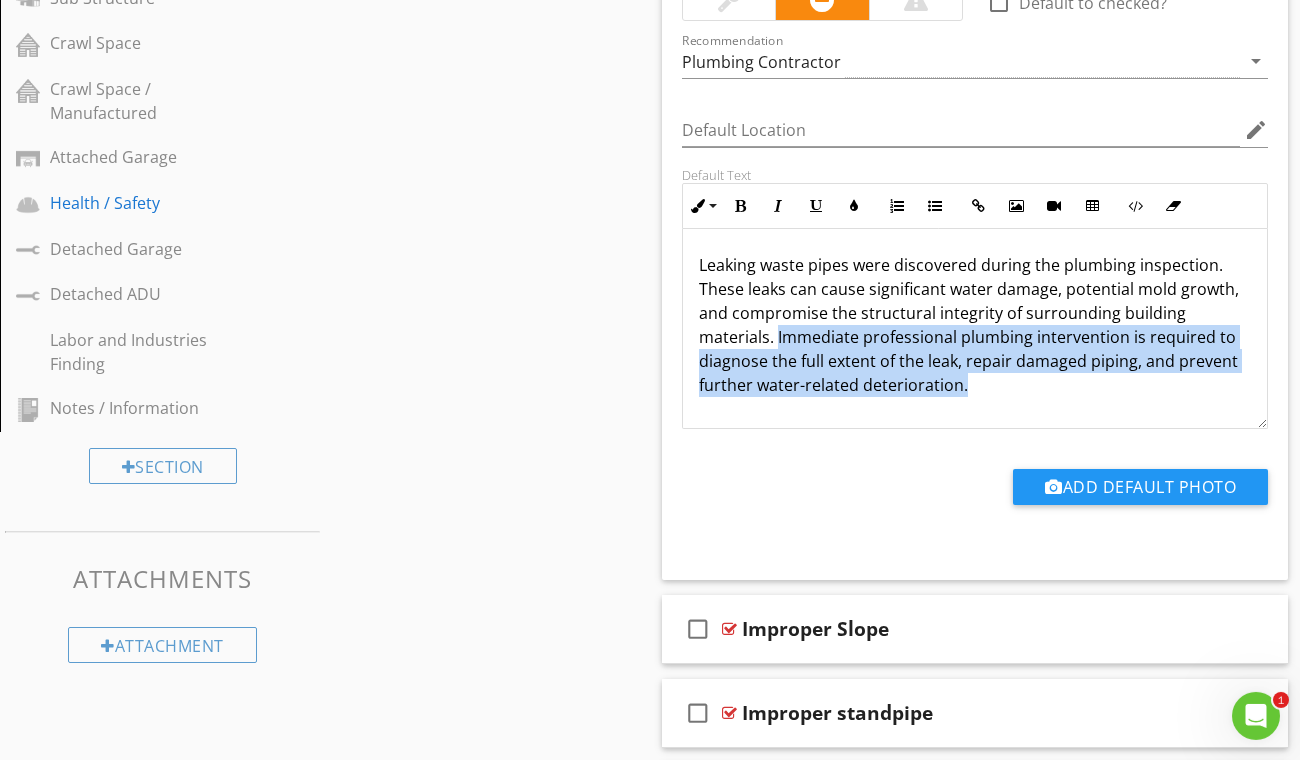 type 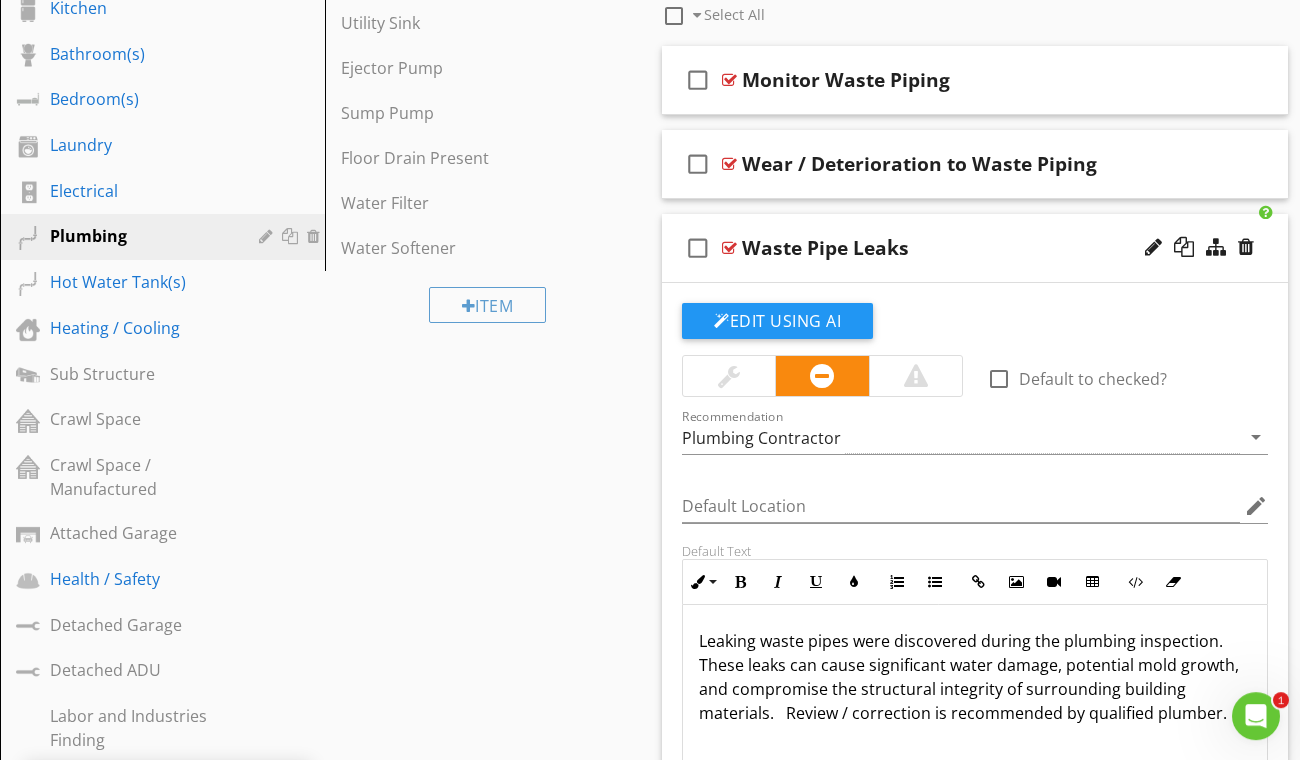 scroll, scrollTop: 773, scrollLeft: 0, axis: vertical 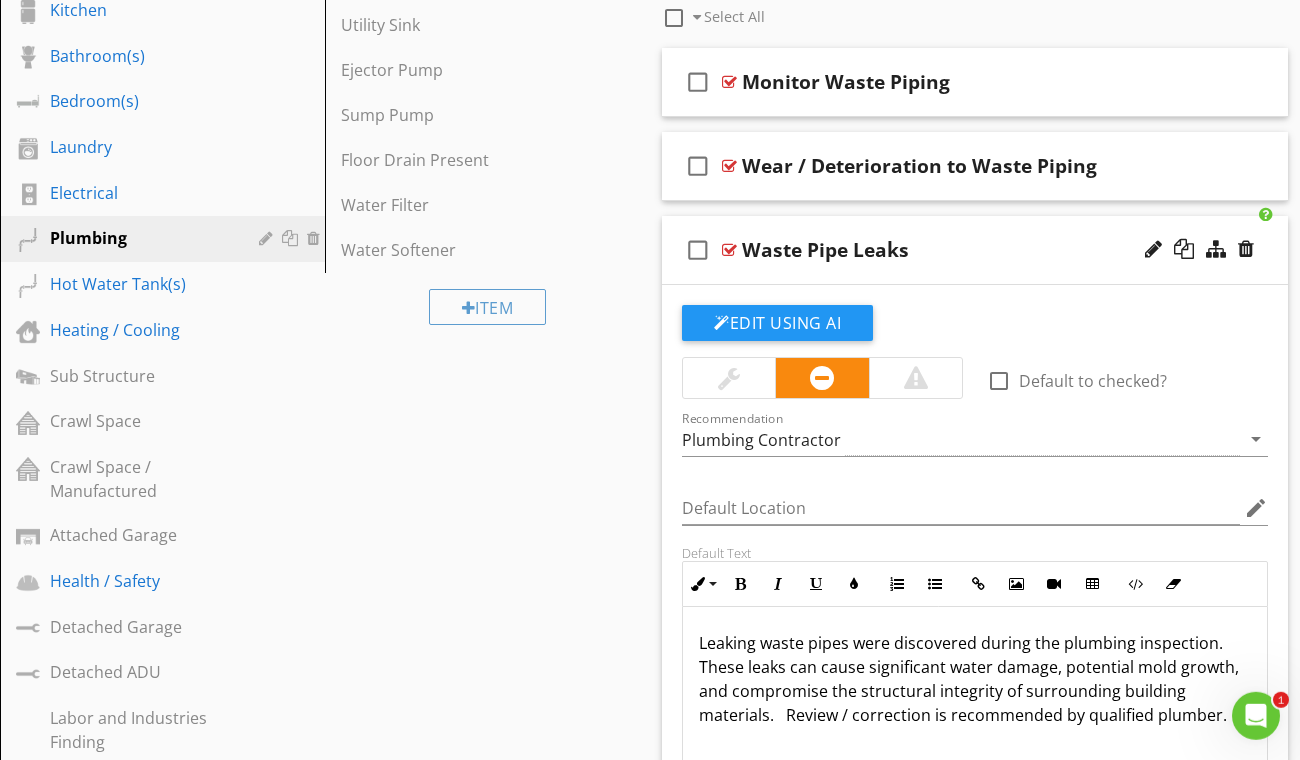click on "check_box_outline_blank
Waste Pipe Leaks" at bounding box center [975, 250] 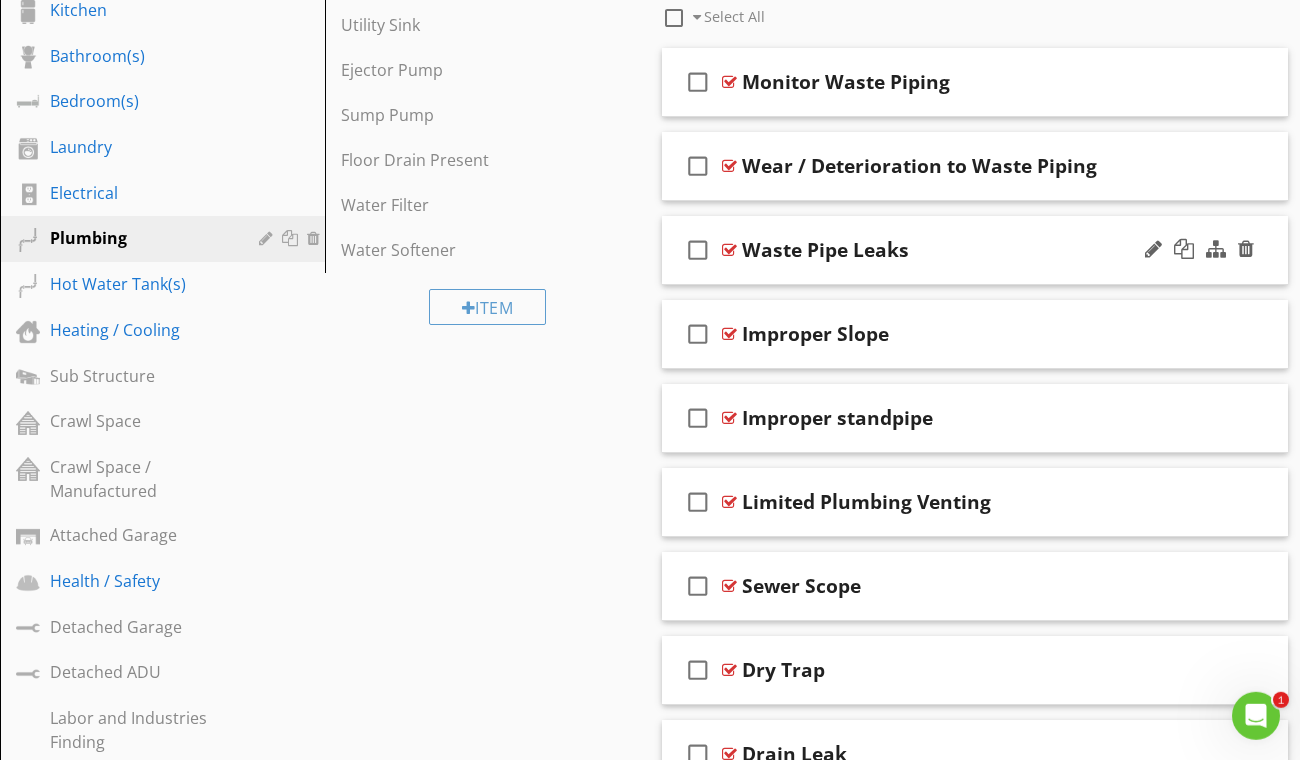click on "Waste Pipe Leaks" at bounding box center [962, 250] 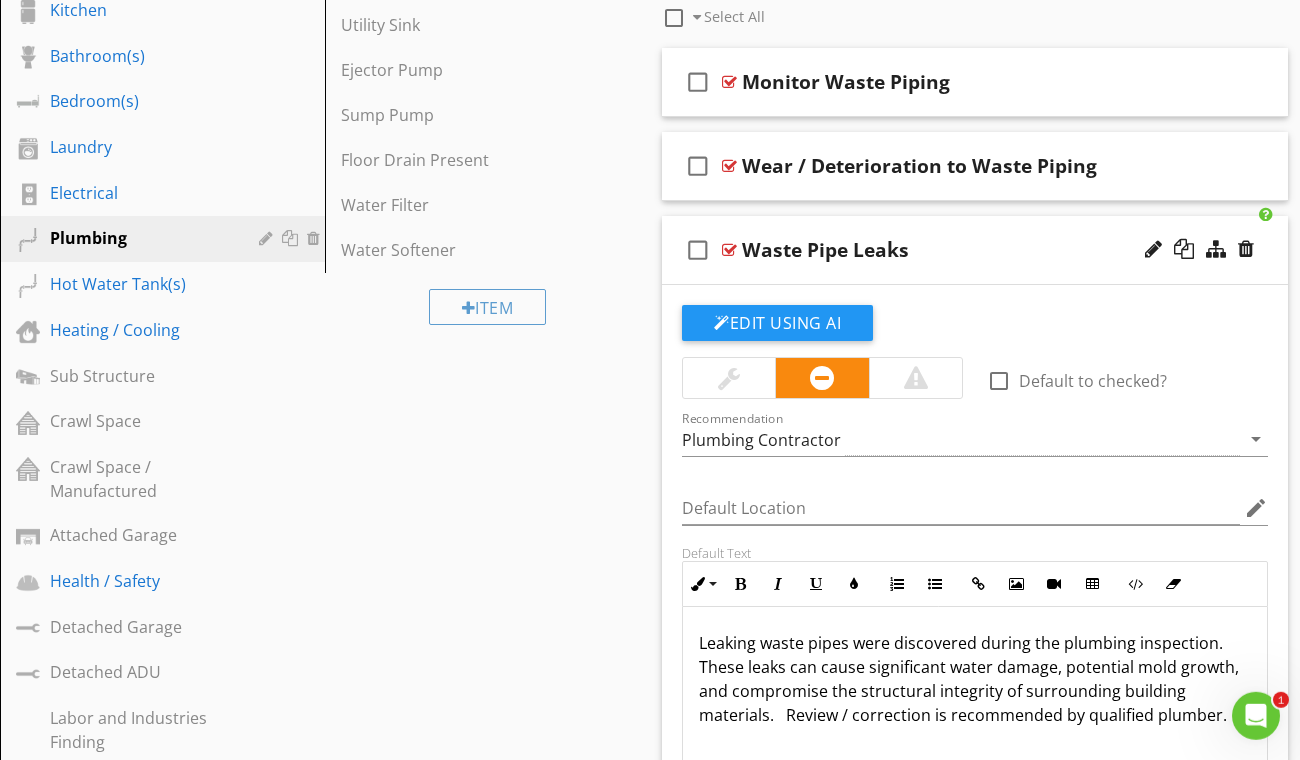 scroll, scrollTop: 1, scrollLeft: 0, axis: vertical 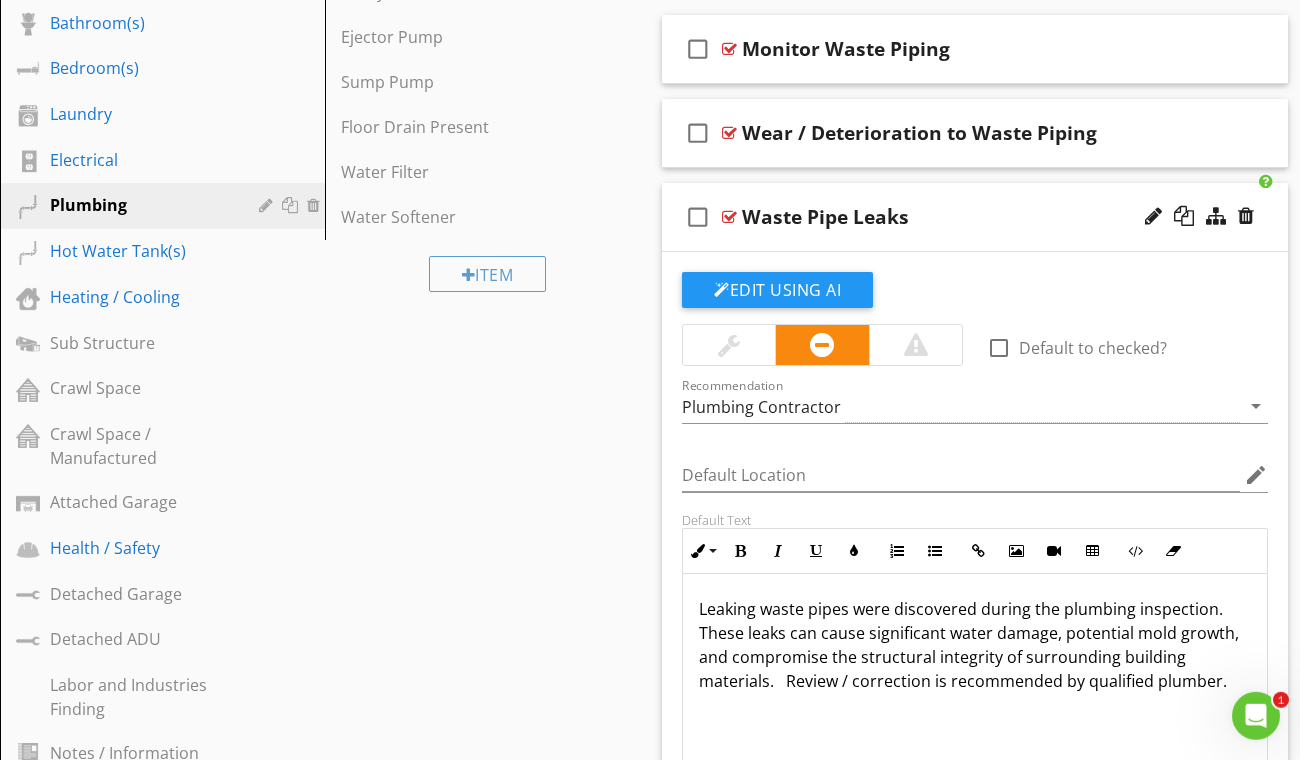 drag, startPoint x: 1233, startPoint y: 664, endPoint x: 616, endPoint y: 584, distance: 622.1648 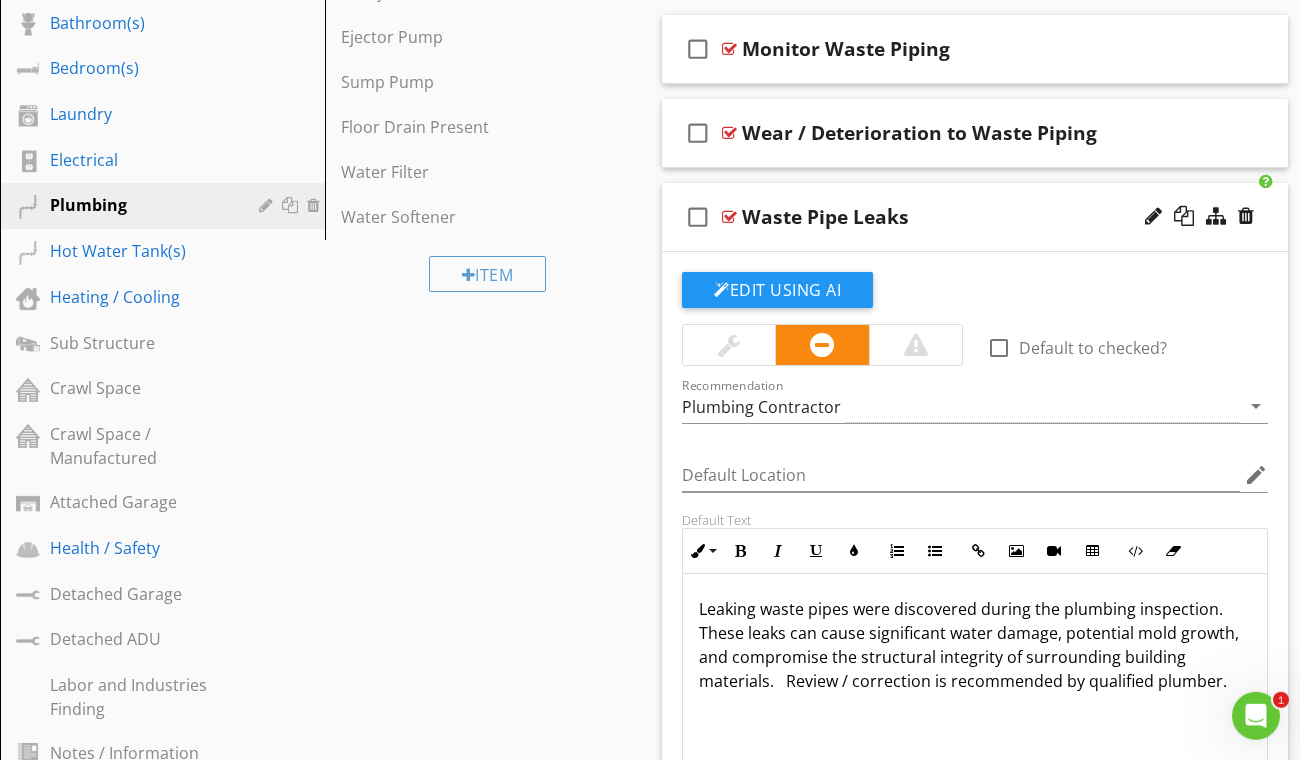 click on "Waste Pipe Leaks" at bounding box center (962, 217) 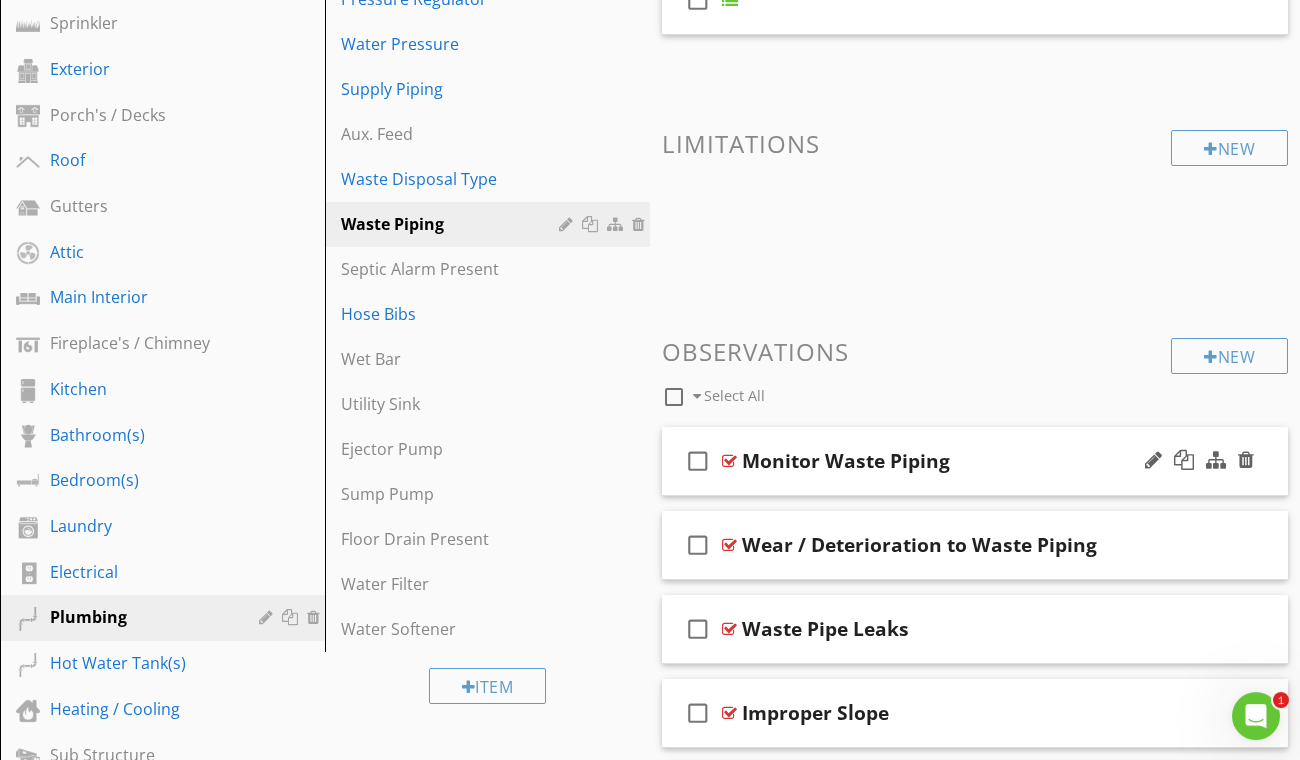 scroll, scrollTop: 381, scrollLeft: 0, axis: vertical 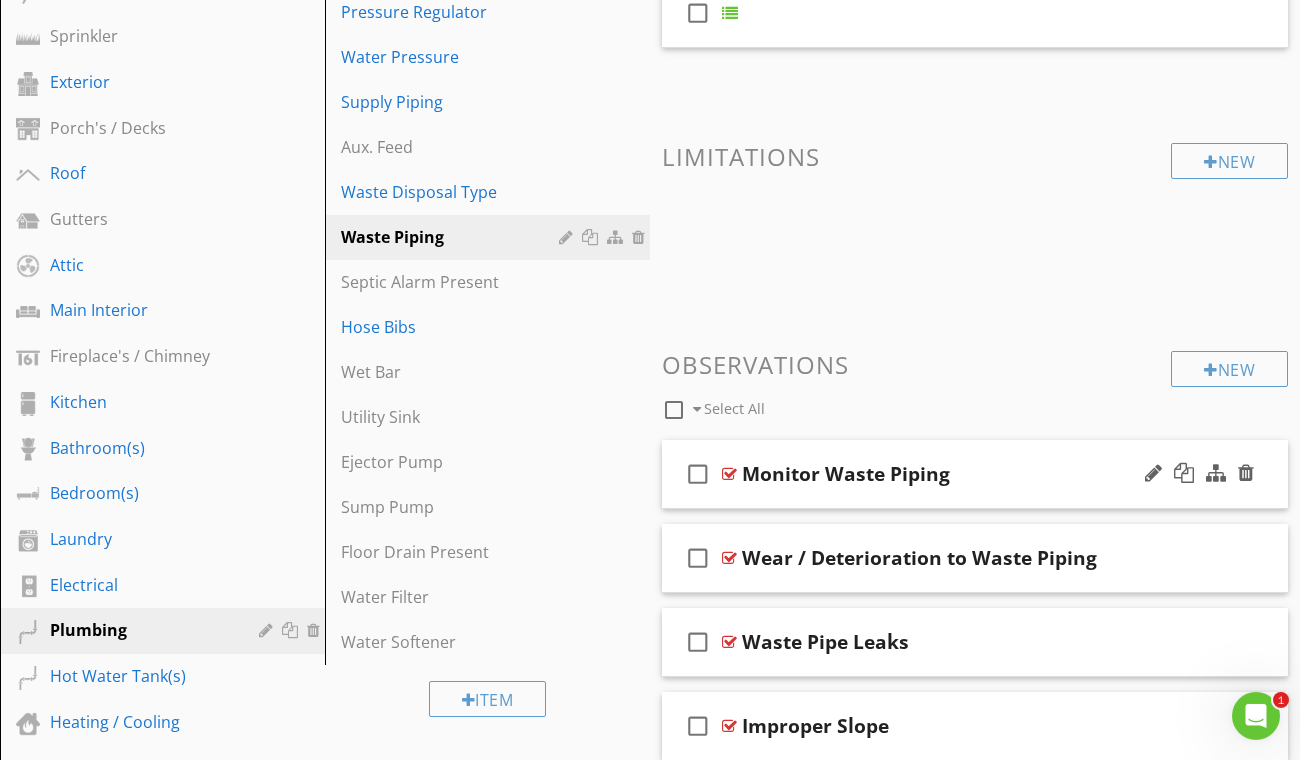 click on "Monitor Waste Piping" at bounding box center (962, 474) 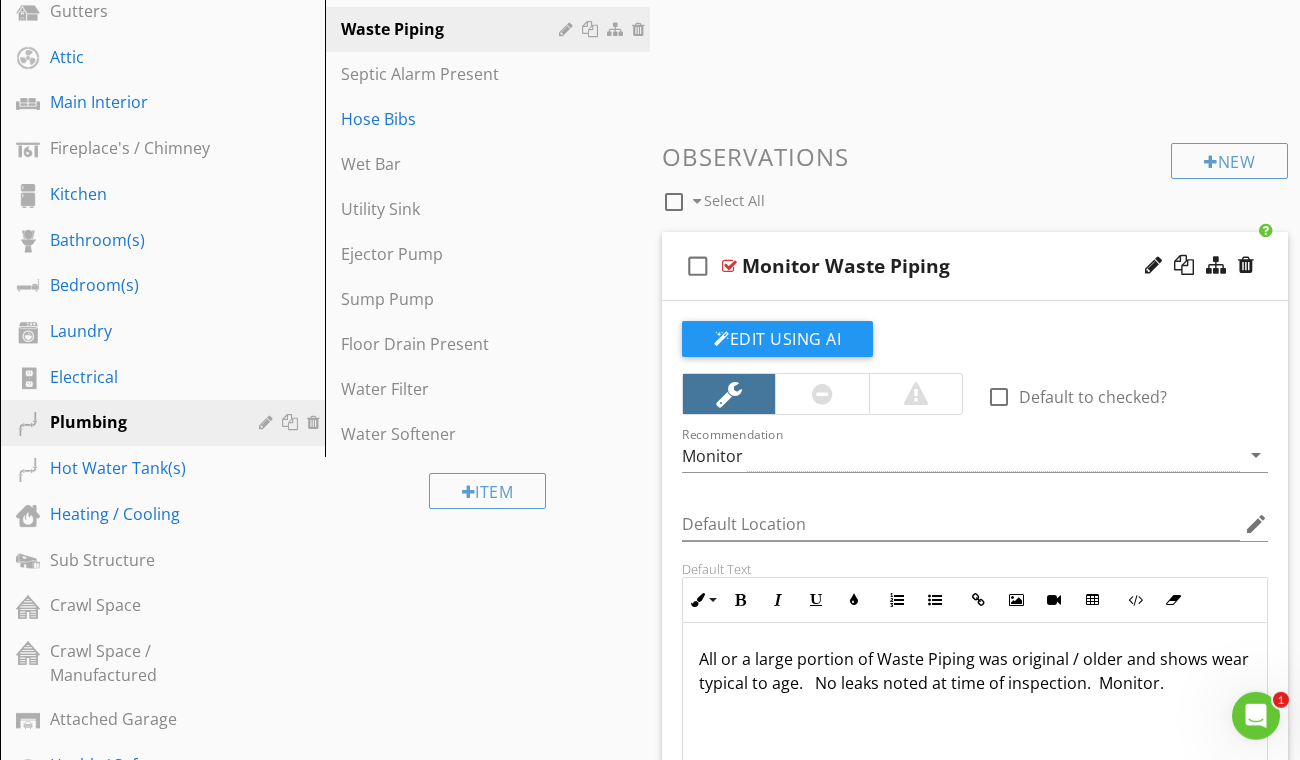 scroll, scrollTop: 680, scrollLeft: 0, axis: vertical 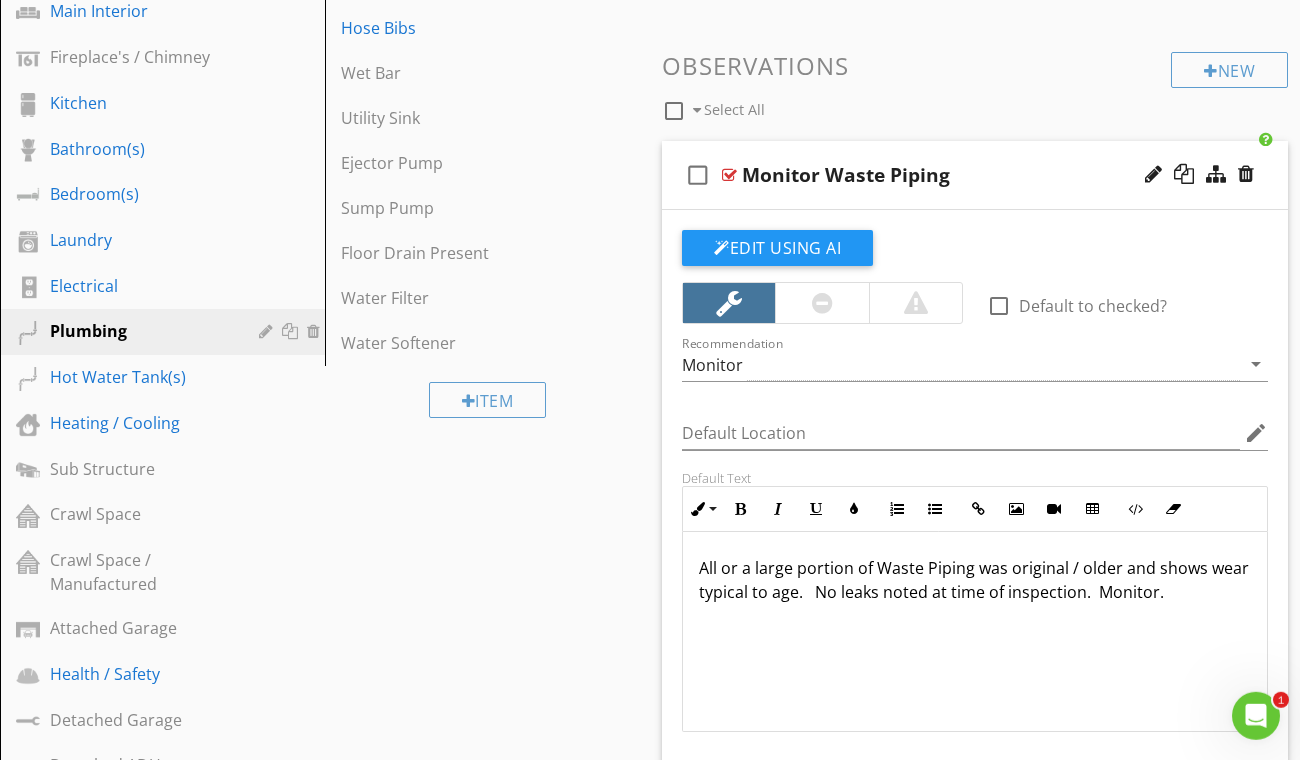 click on "All or a large portion of Waste Piping was original / older and shows wear typical to age.   No leaks noted at time of inspection.  Monitor." at bounding box center [975, 580] 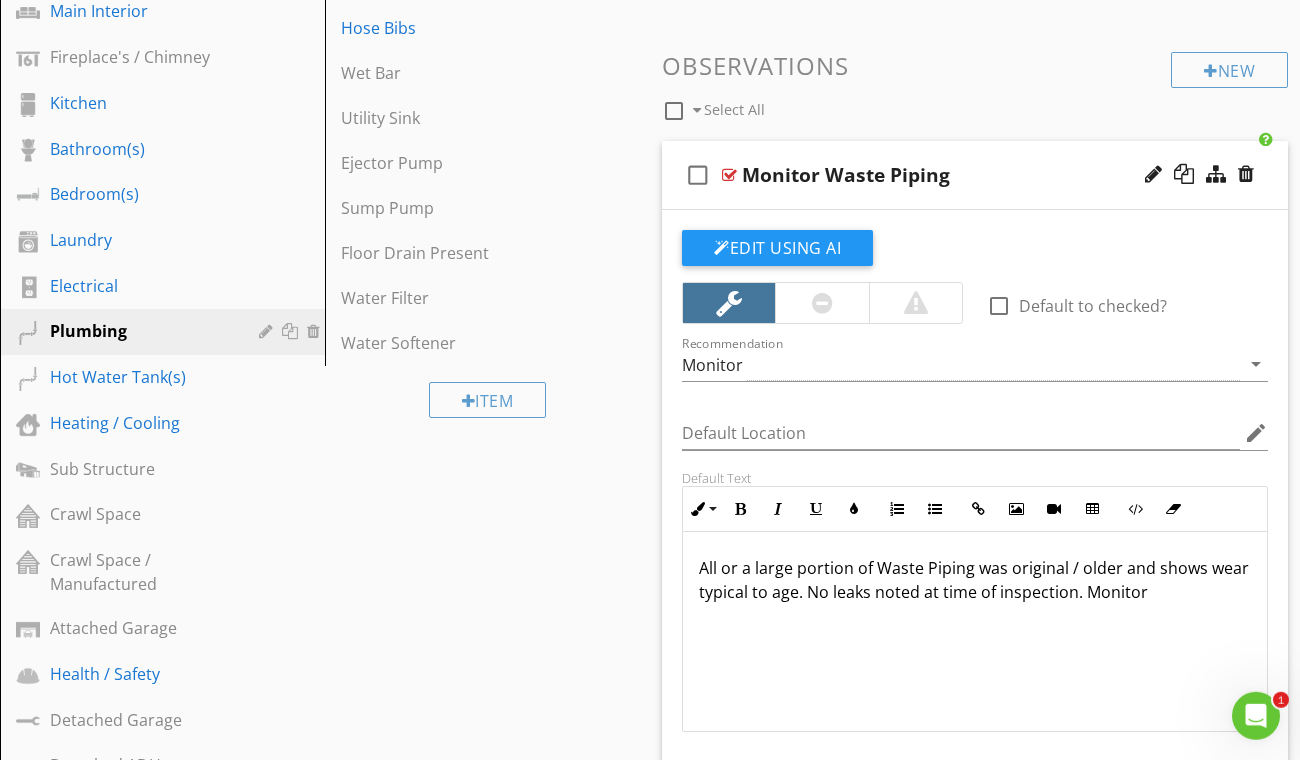 type 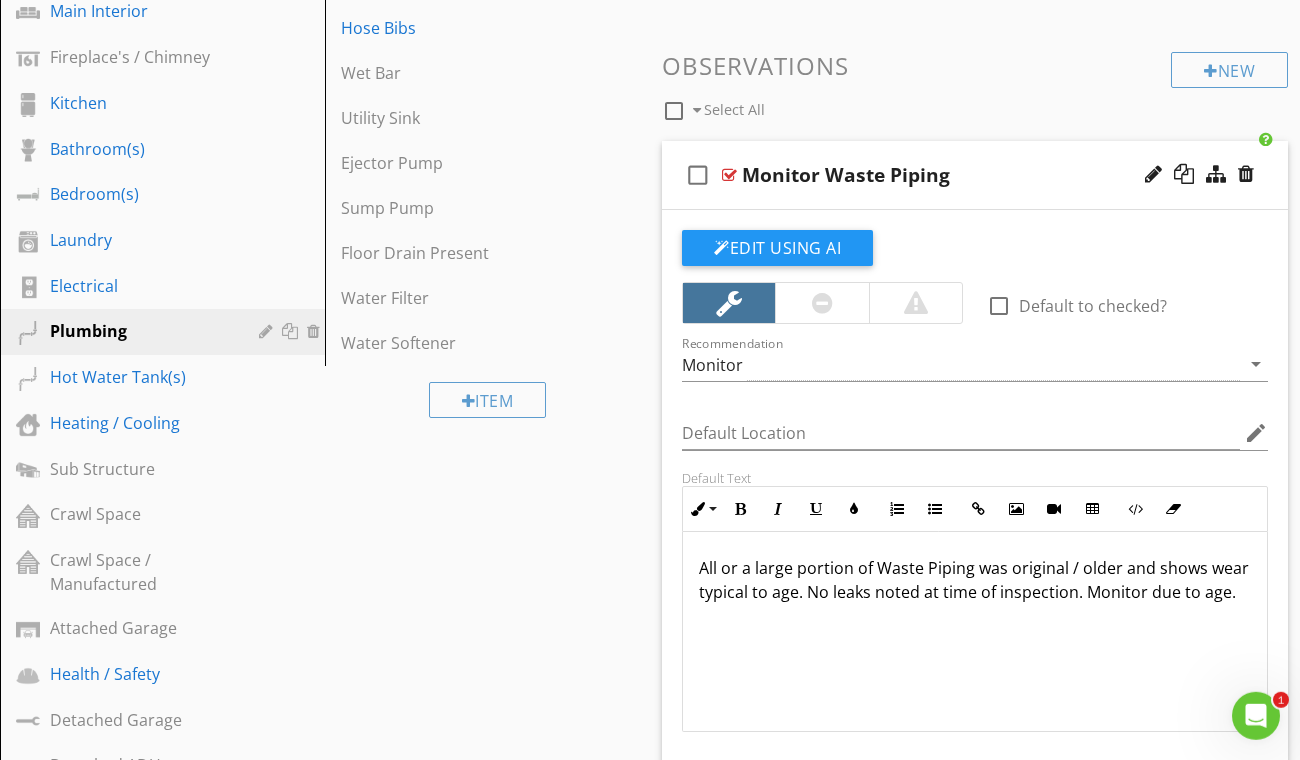 click on "Monitor Waste Piping" at bounding box center (962, 175) 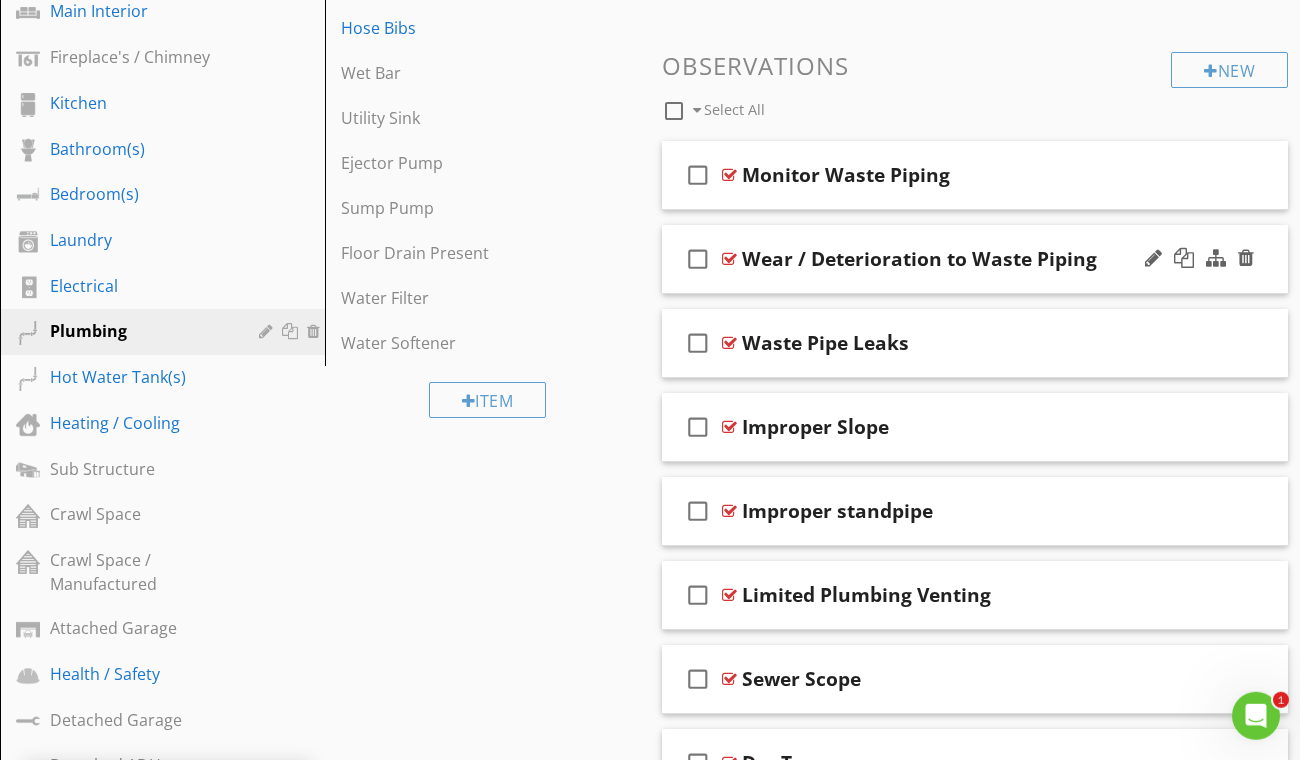 click on "Wear / Deterioration to Waste Piping" at bounding box center [962, 259] 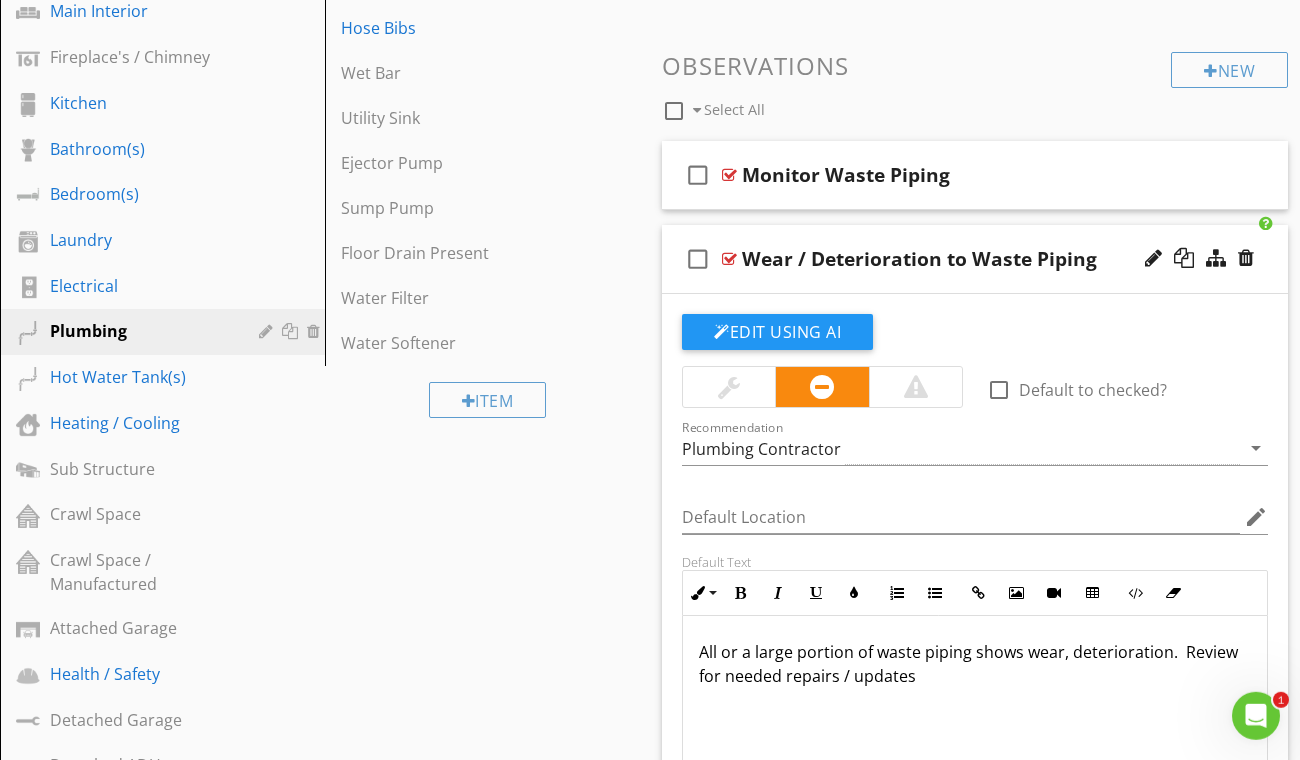 click on "Wear / Deterioration to Waste Piping" at bounding box center (962, 259) 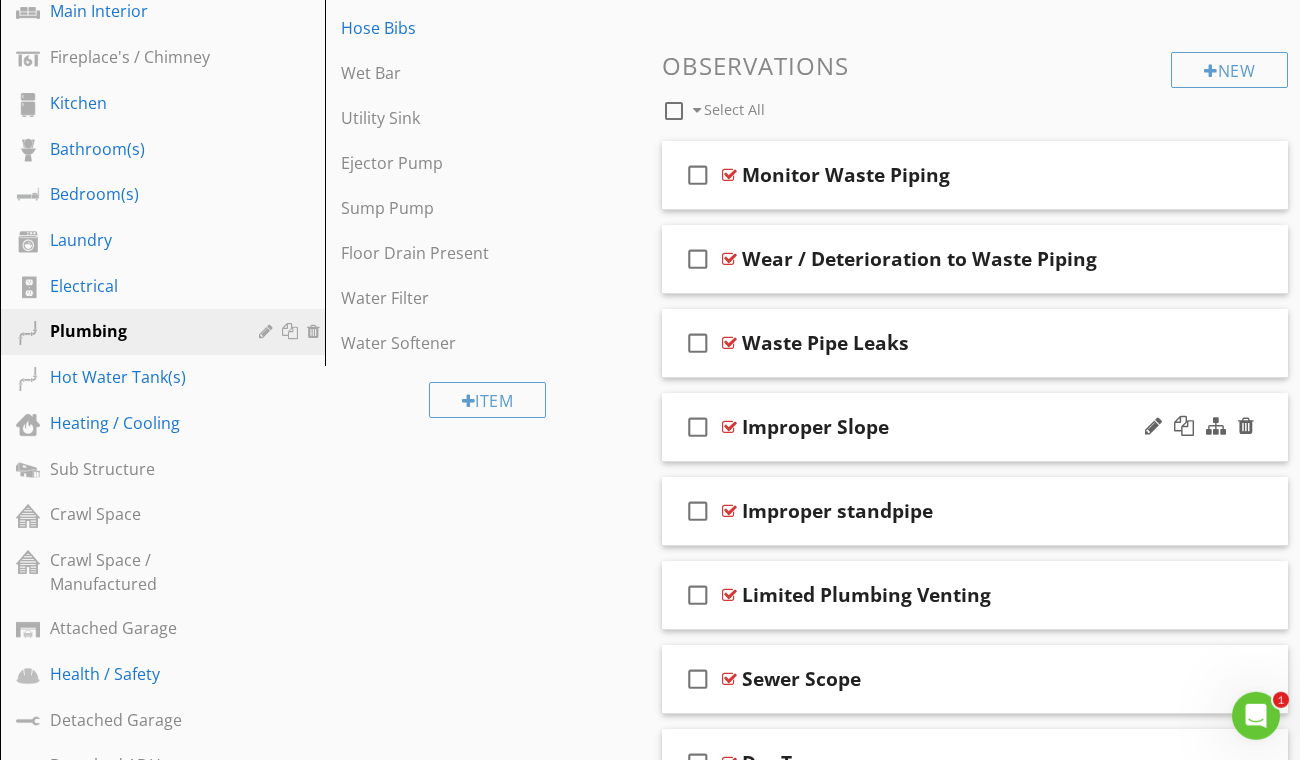 click on "Improper Slope" at bounding box center (962, 427) 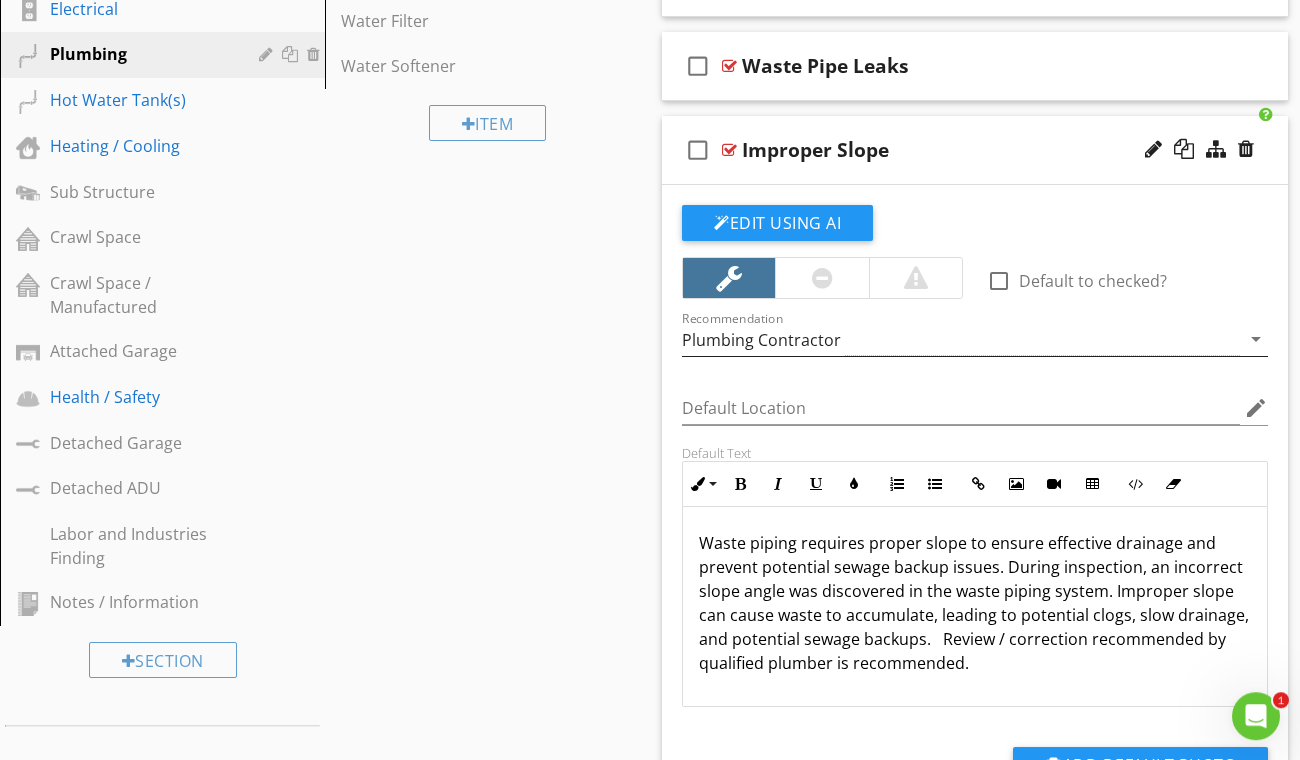 scroll, scrollTop: 959, scrollLeft: 0, axis: vertical 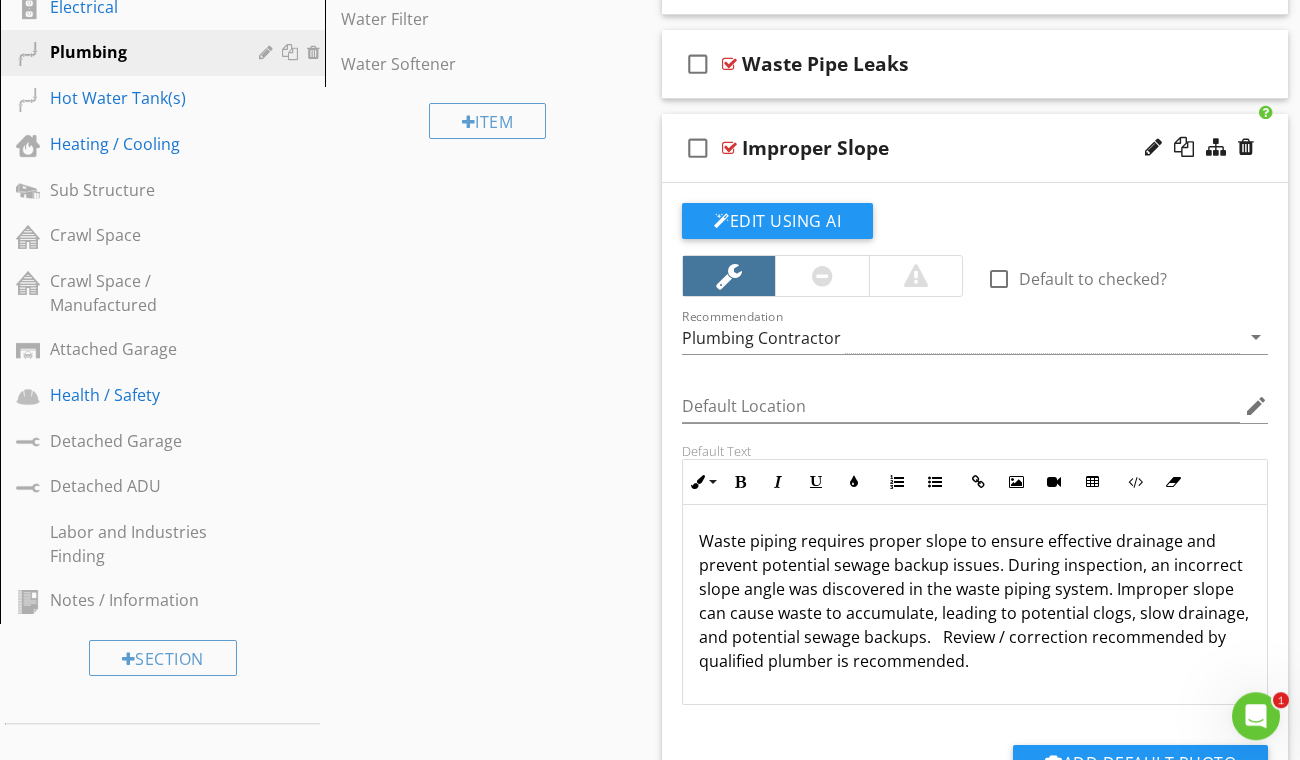 click on "Improper Slope" at bounding box center [962, 148] 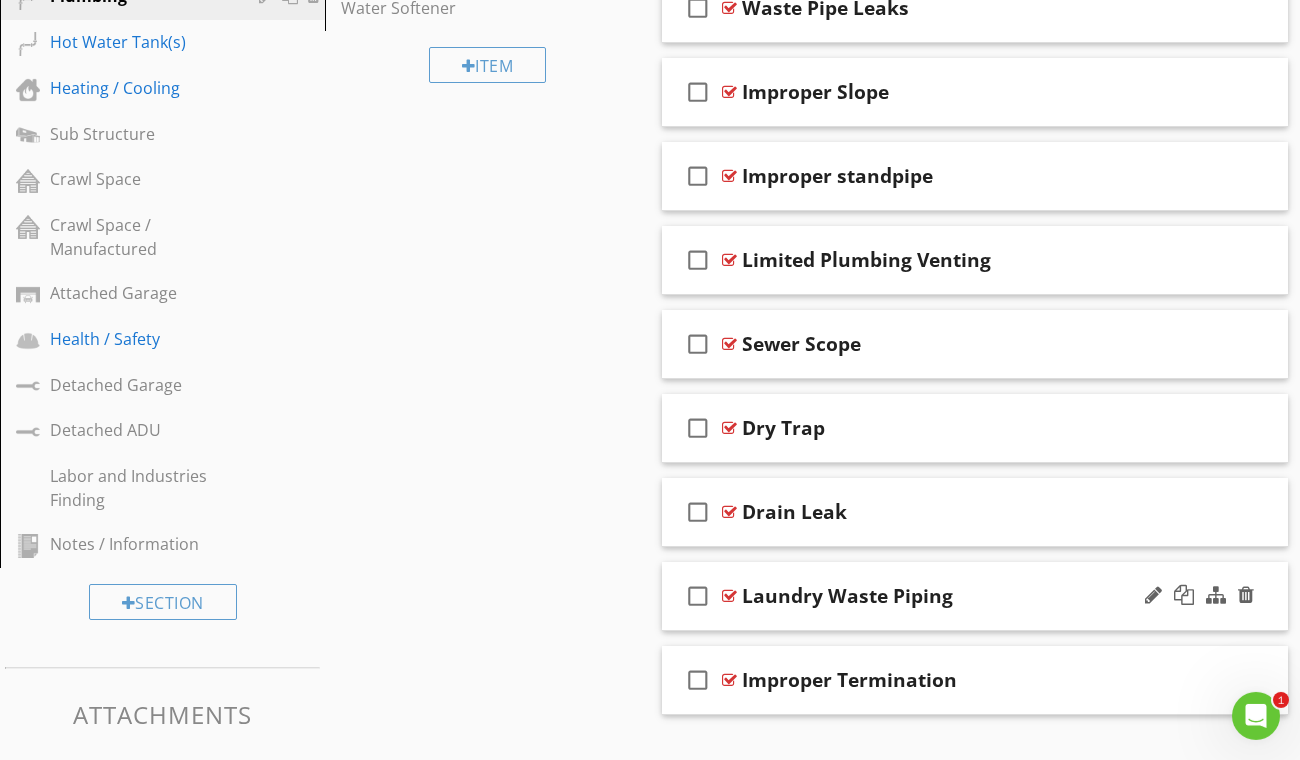 scroll, scrollTop: 1018, scrollLeft: 0, axis: vertical 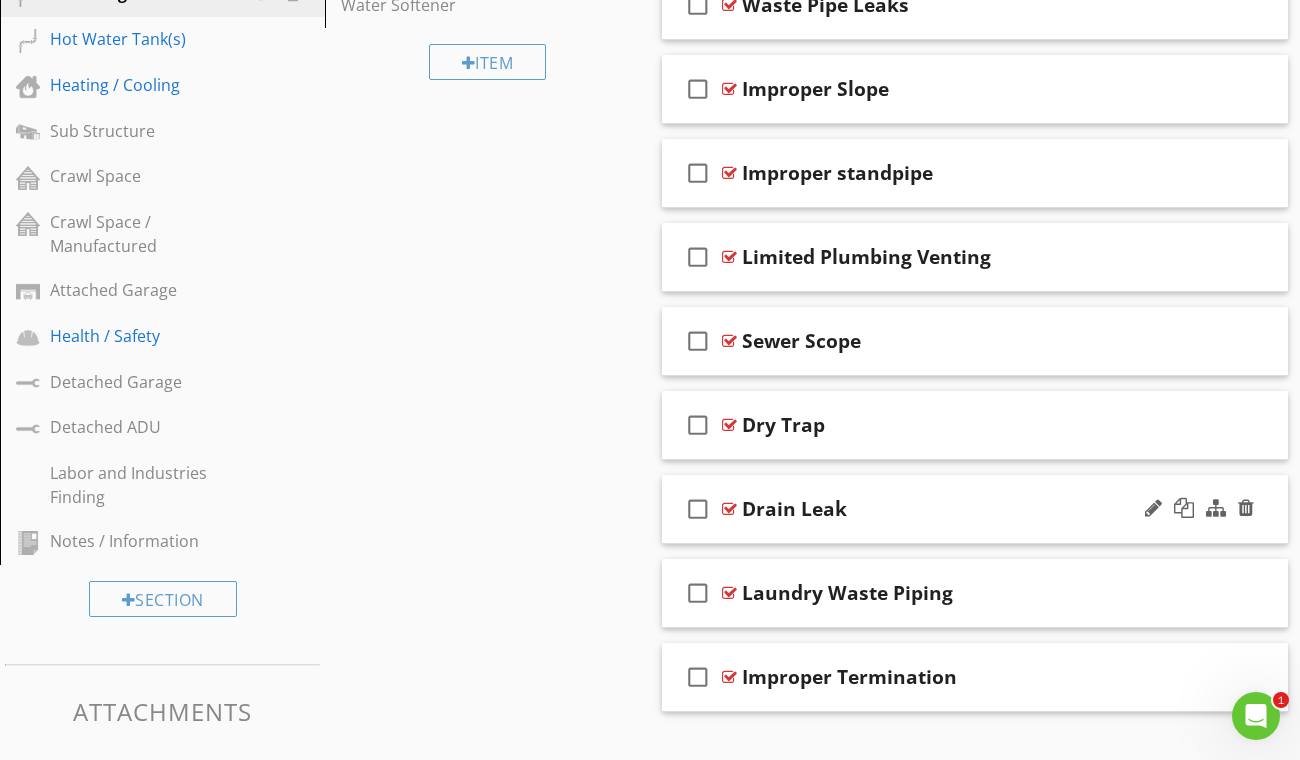 click on "Drain Leak" at bounding box center [962, 509] 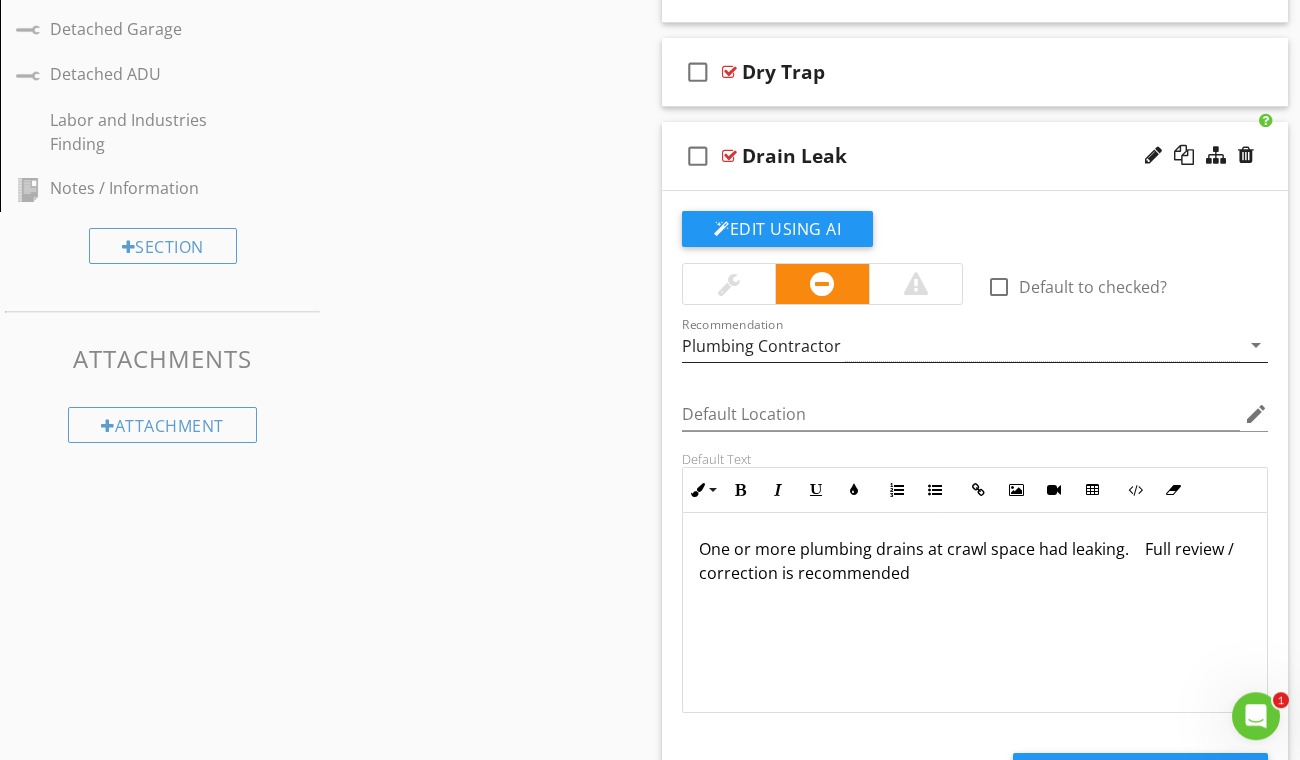 scroll, scrollTop: 1373, scrollLeft: 0, axis: vertical 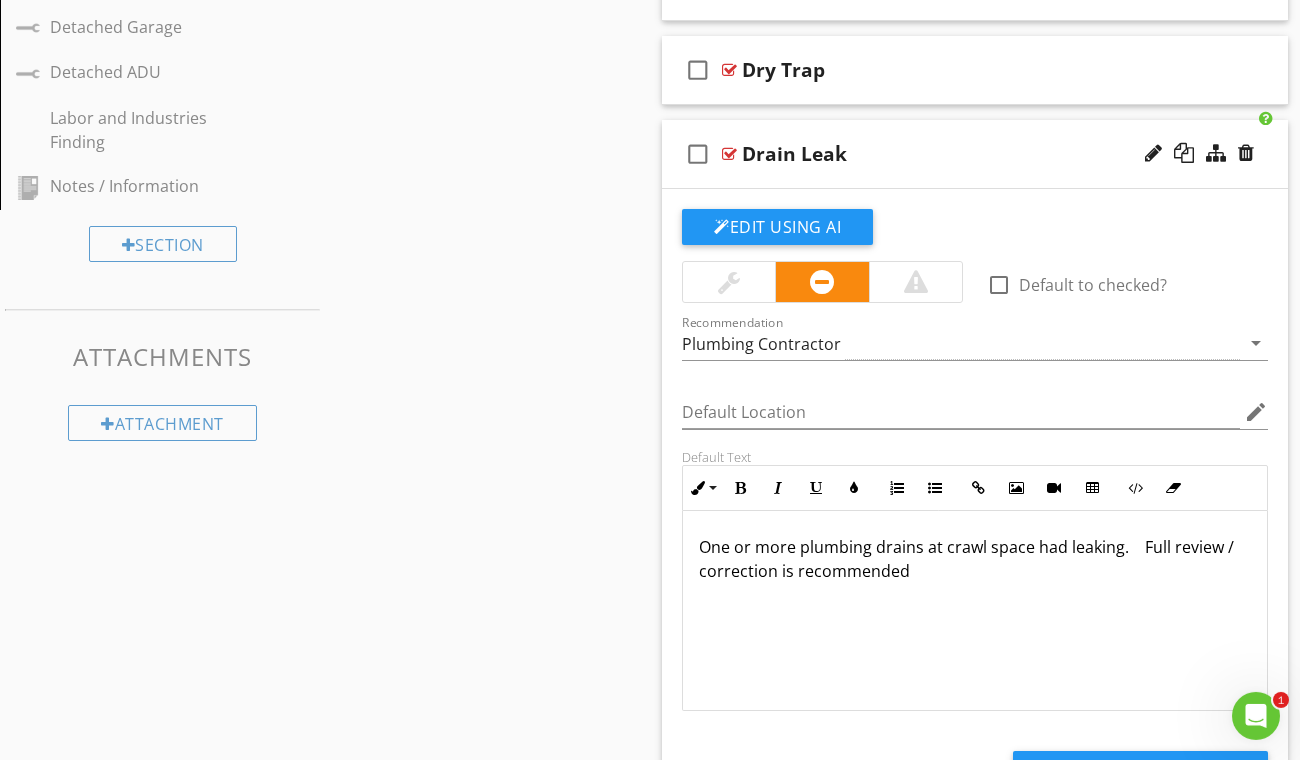 click on "Drain Leak" at bounding box center [962, 154] 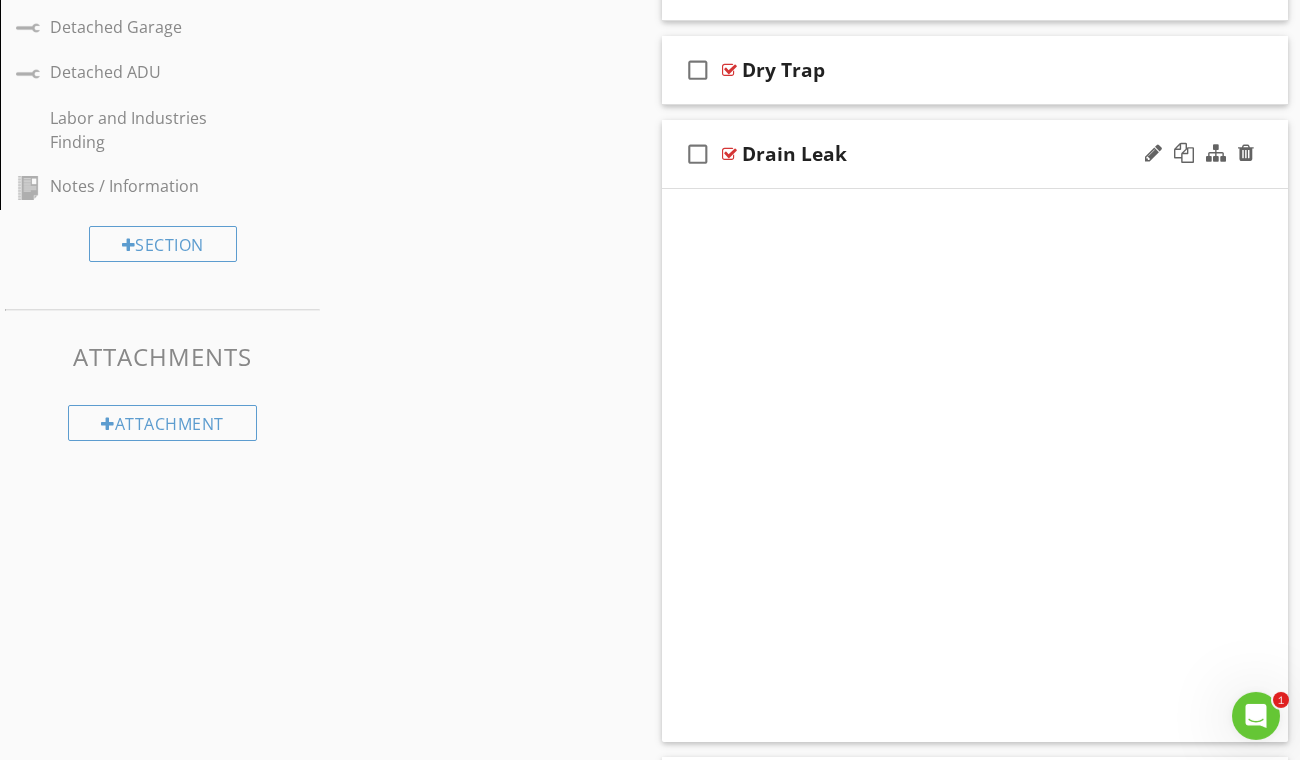 scroll, scrollTop: 1075, scrollLeft: 0, axis: vertical 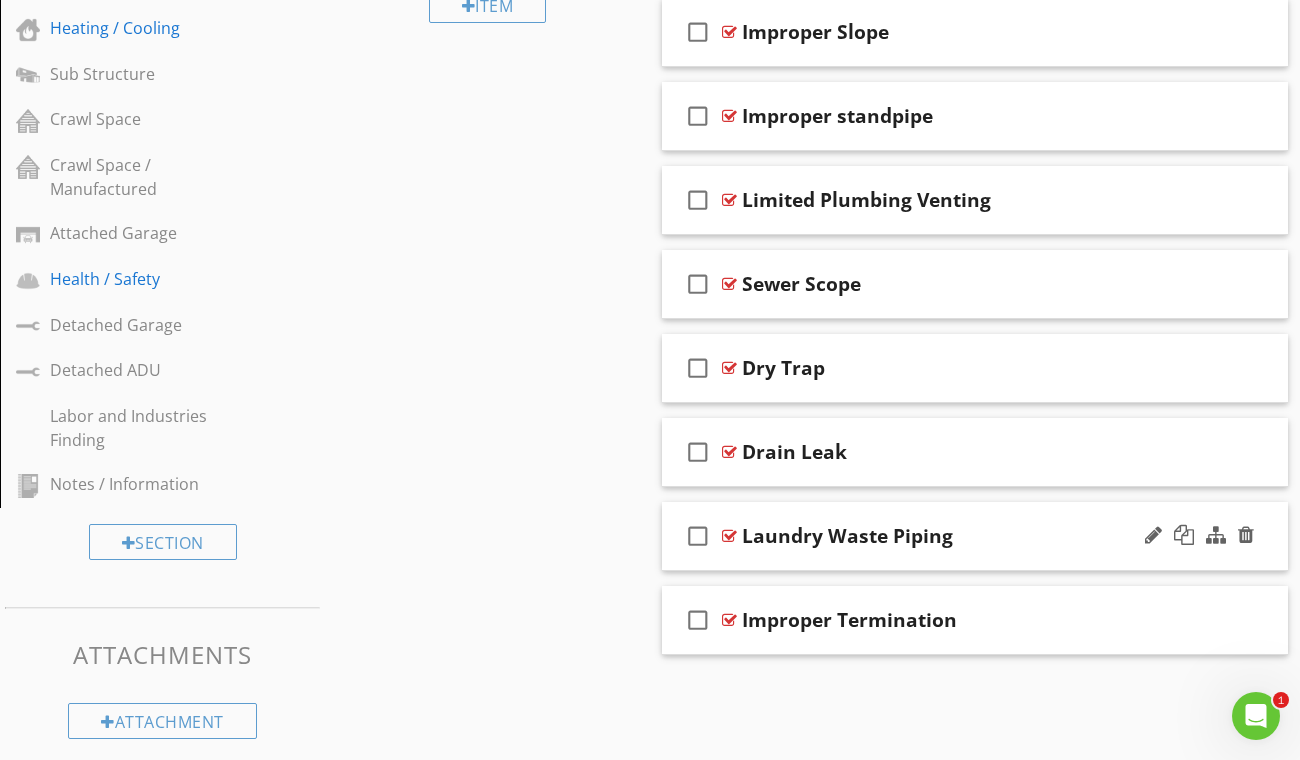 click on "Laundry Waste Piping" at bounding box center [962, 536] 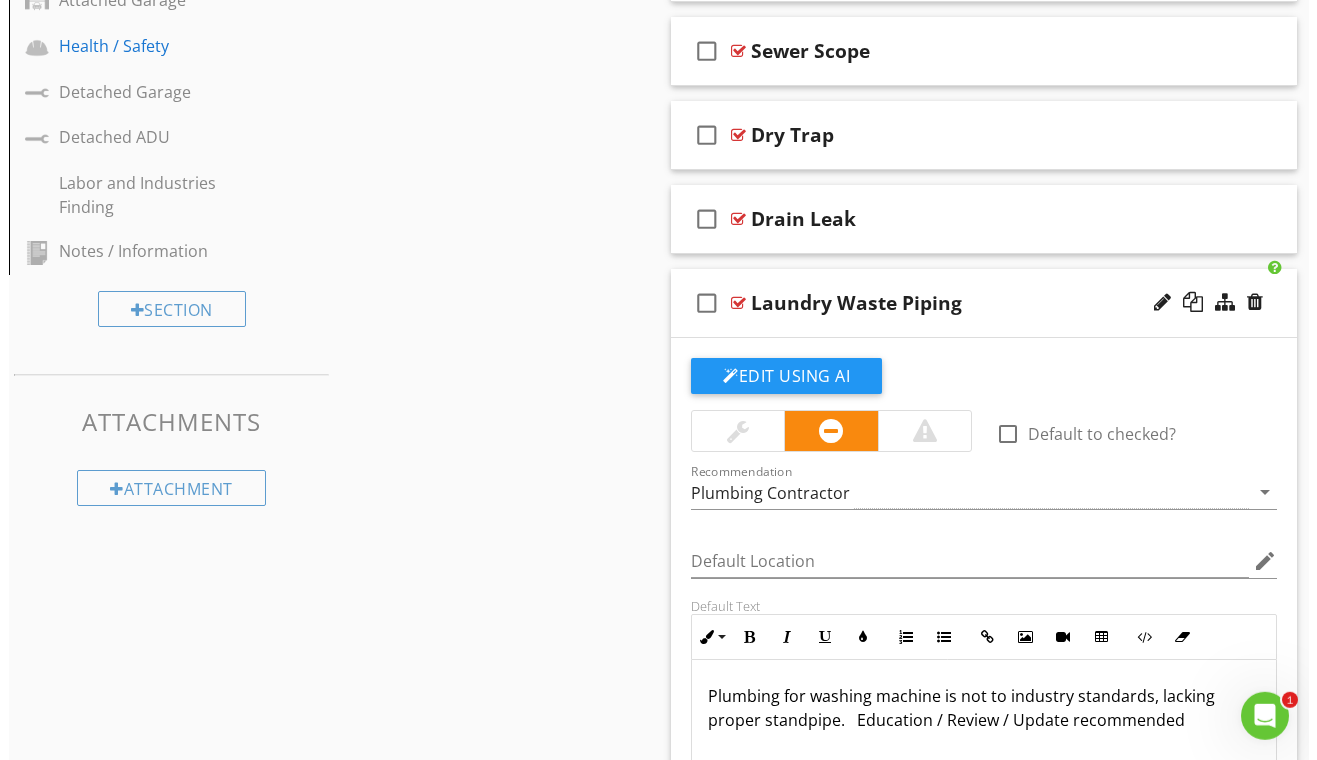 scroll, scrollTop: 1339, scrollLeft: 0, axis: vertical 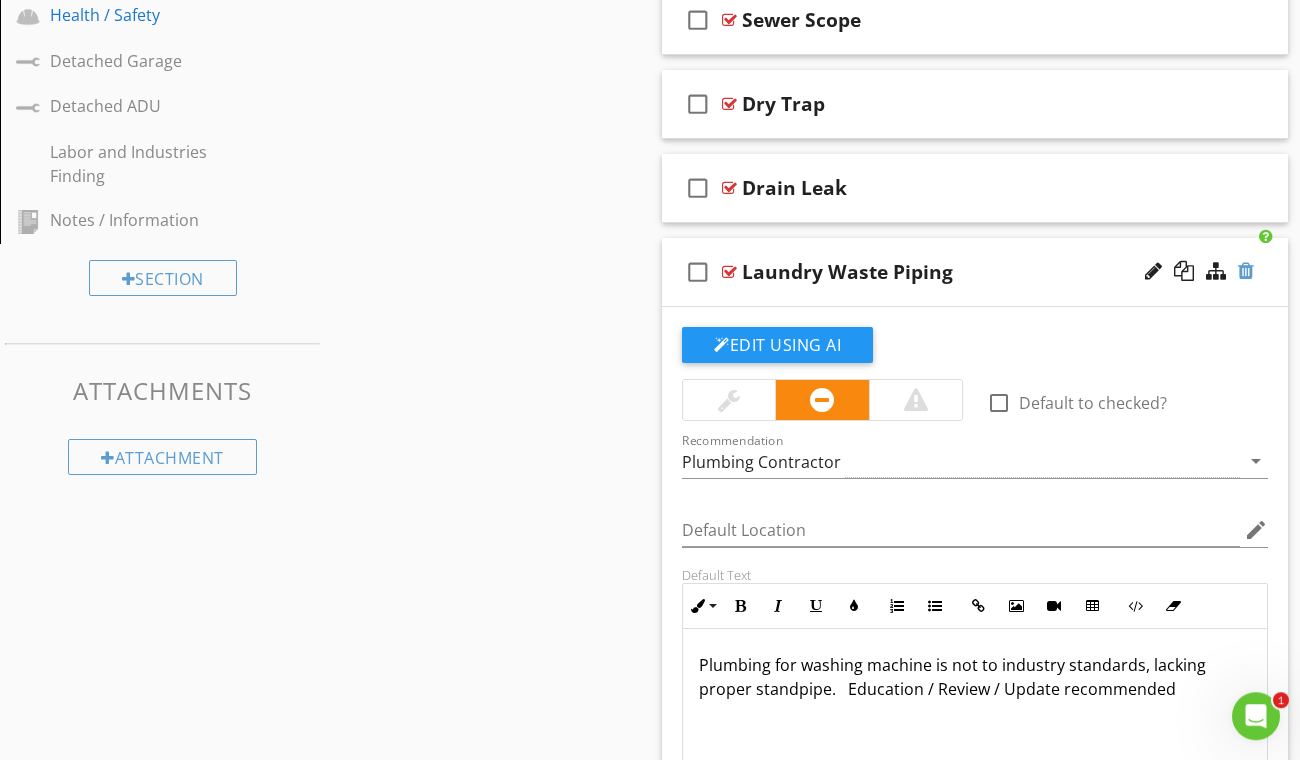 click at bounding box center (1246, 271) 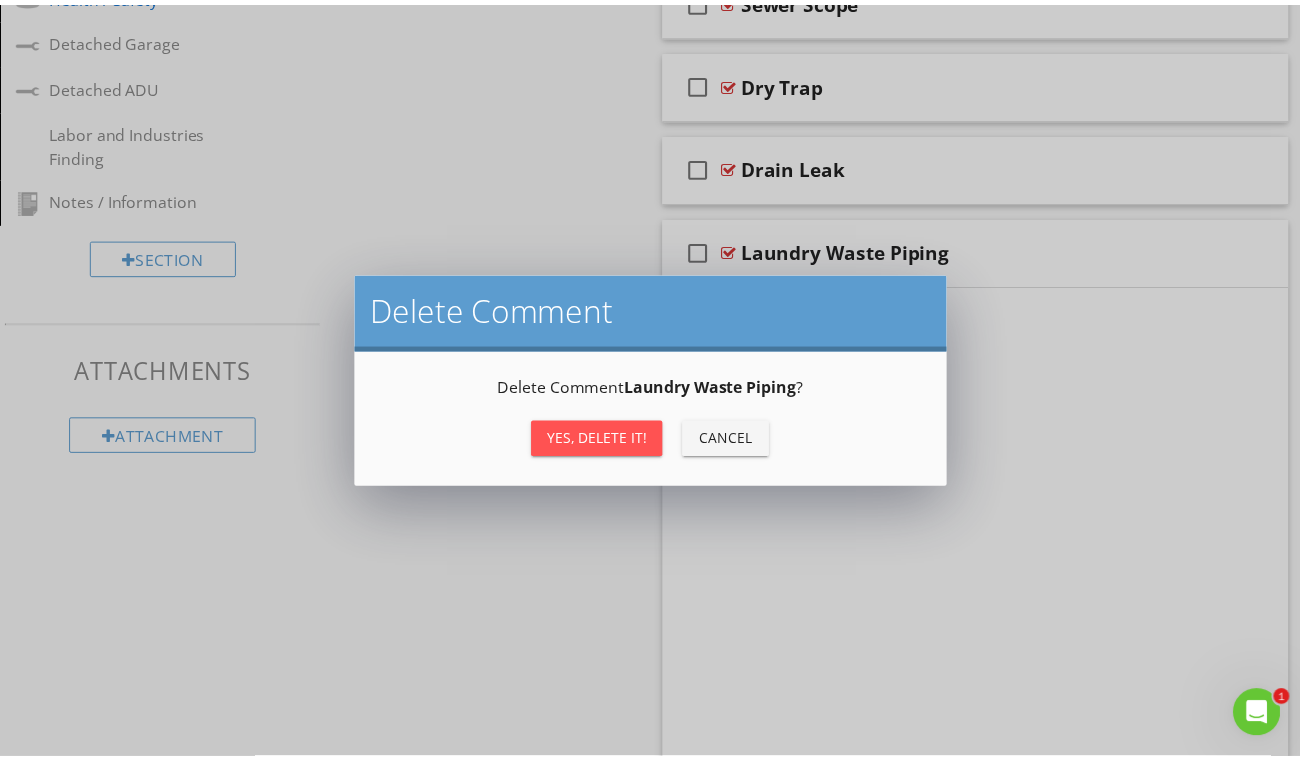scroll, scrollTop: 1075, scrollLeft: 0, axis: vertical 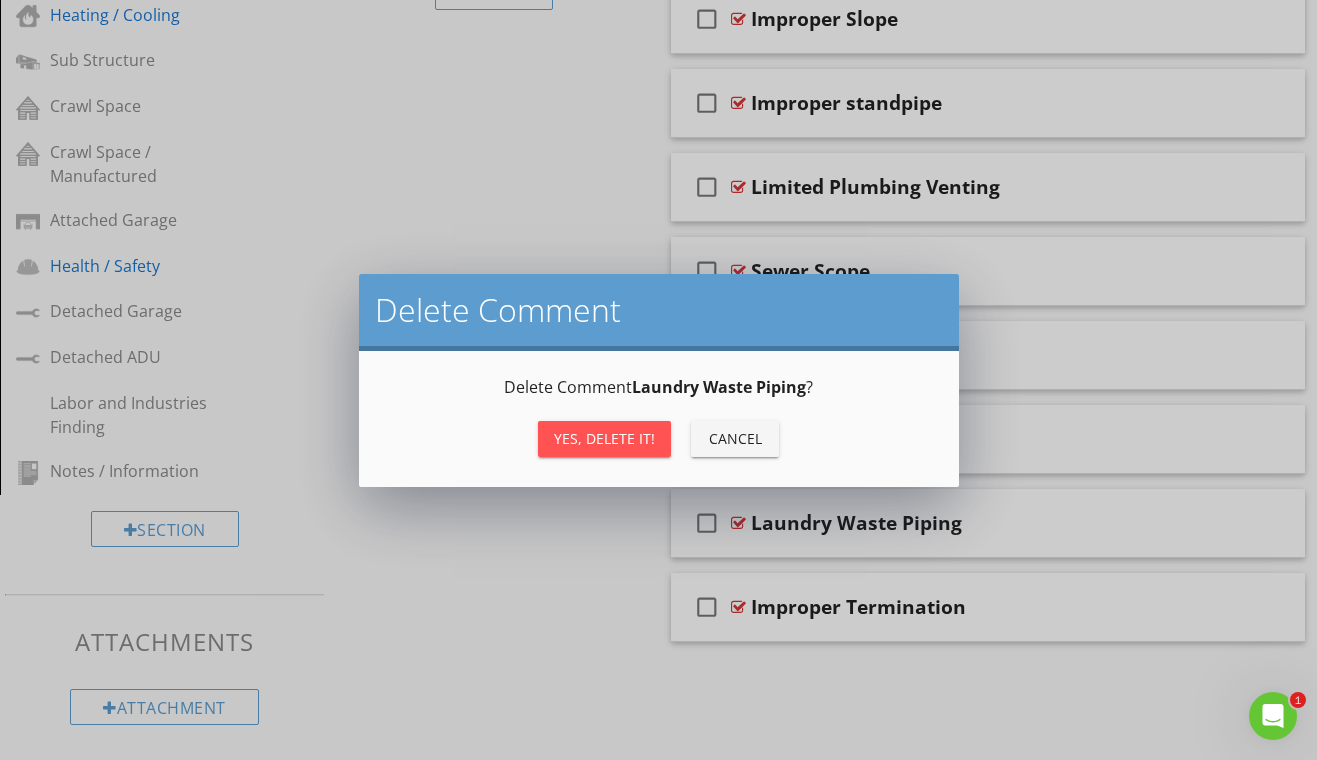 click on "Yes, Delete it!" at bounding box center [604, 438] 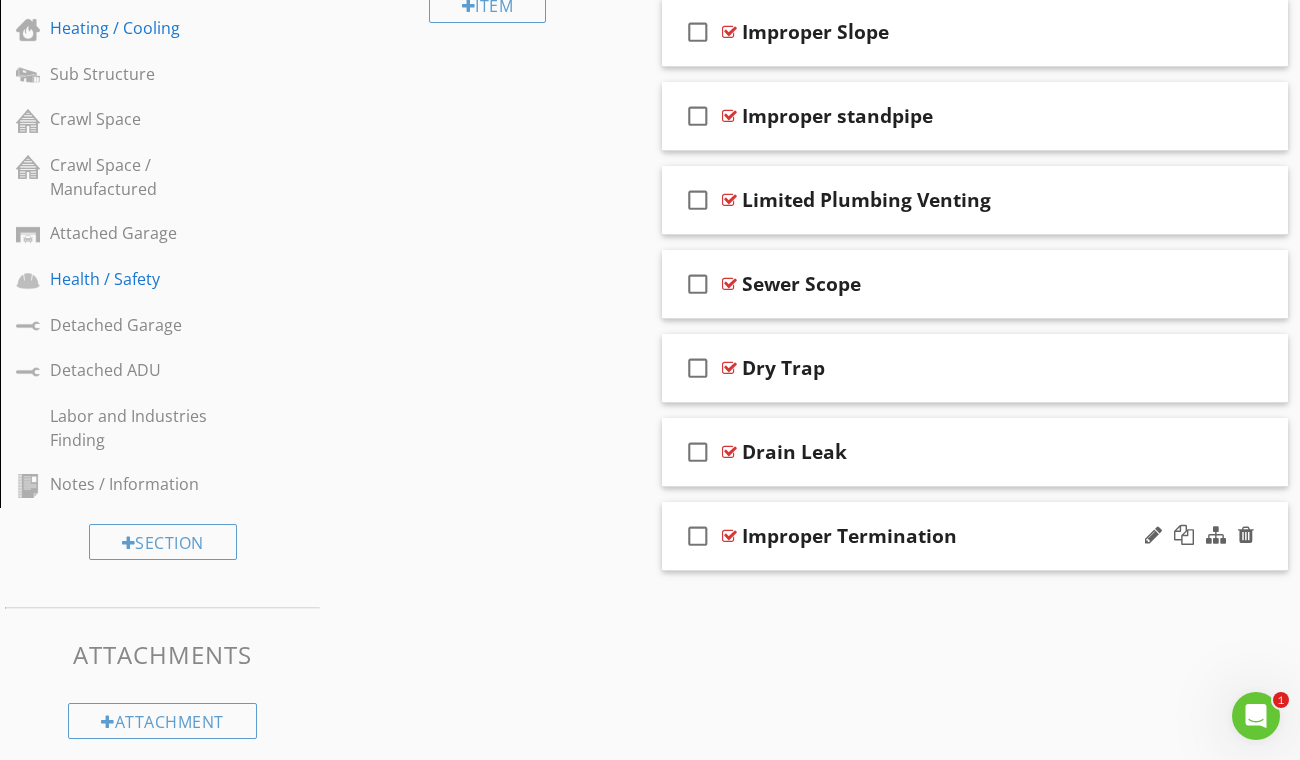 click on "Improper Termination" at bounding box center [962, 536] 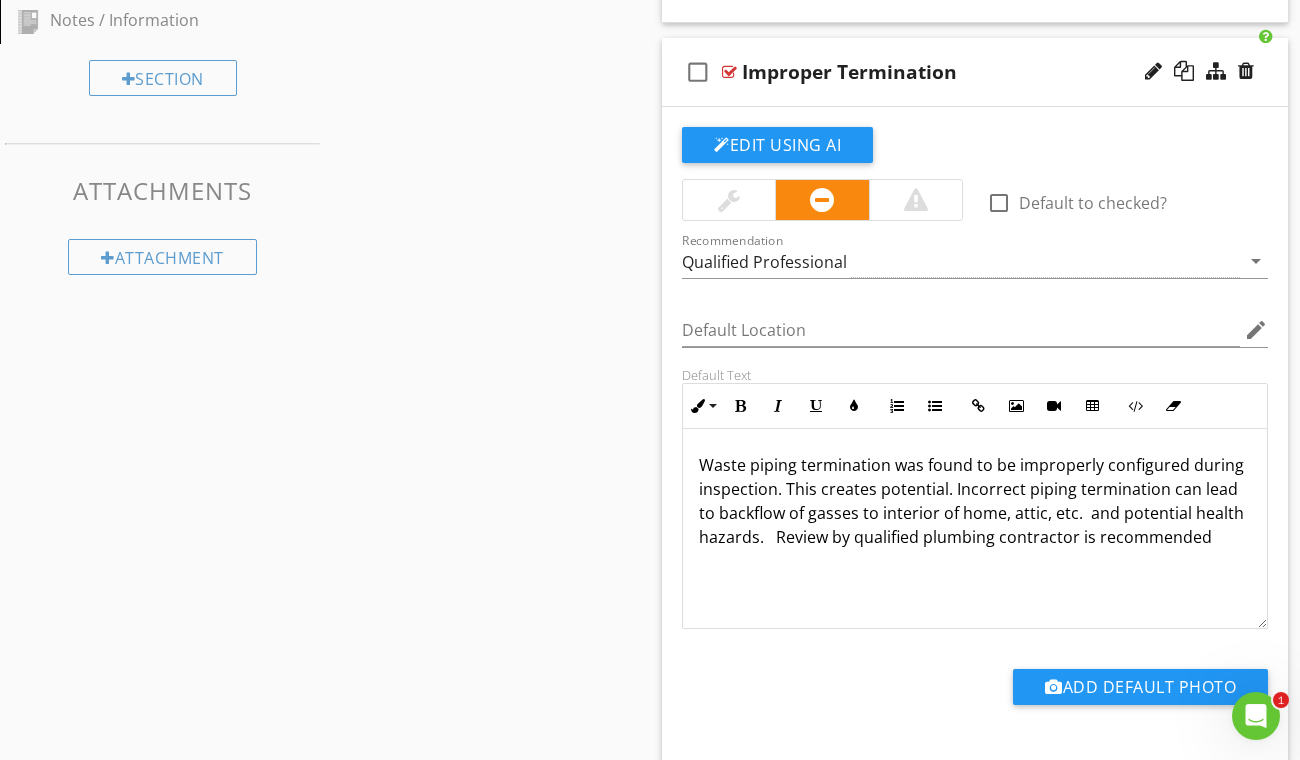 scroll, scrollTop: 1544, scrollLeft: 0, axis: vertical 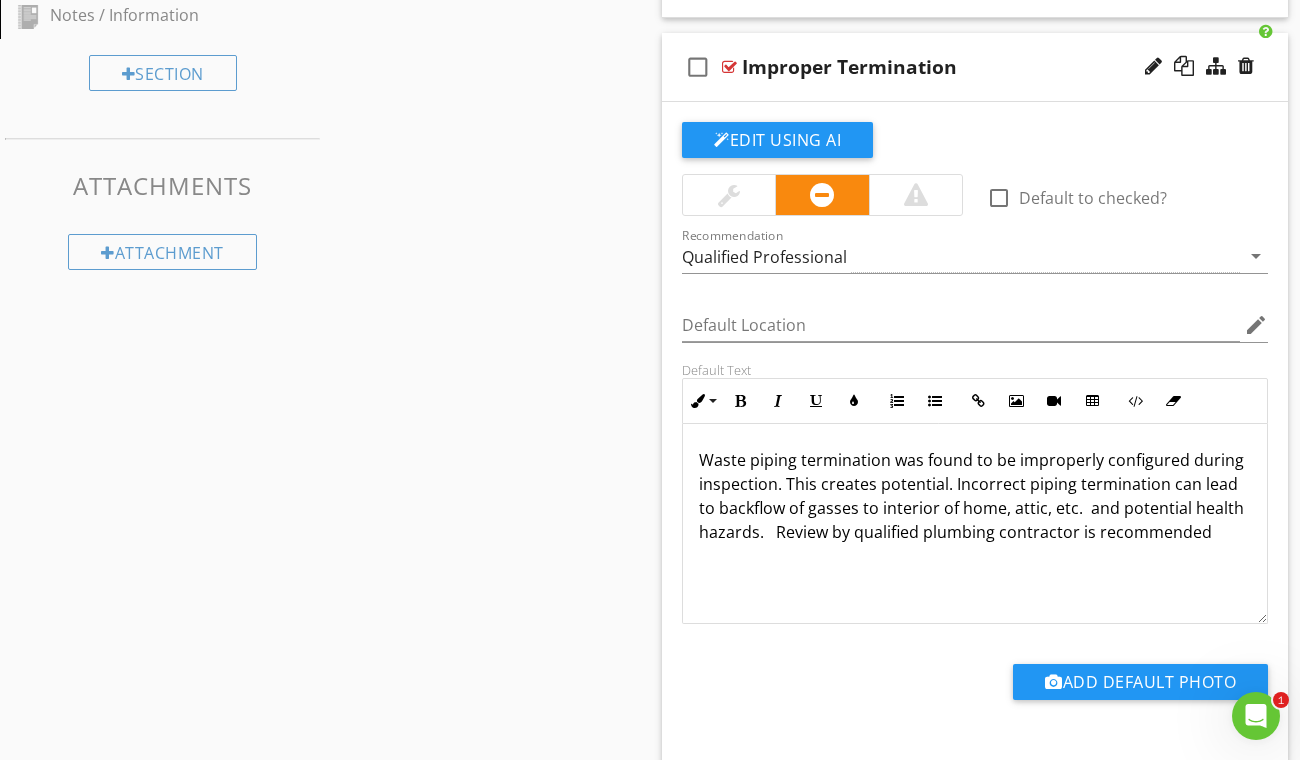 click on "Waste piping termination was found to be improperly configured during inspection. This creates potential. Incorrect piping termination can lead to backflow of gasses to interior of home, attic, etc.  and potential health hazards.   Review by qualified plumbing contractor is recommended" at bounding box center (975, 496) 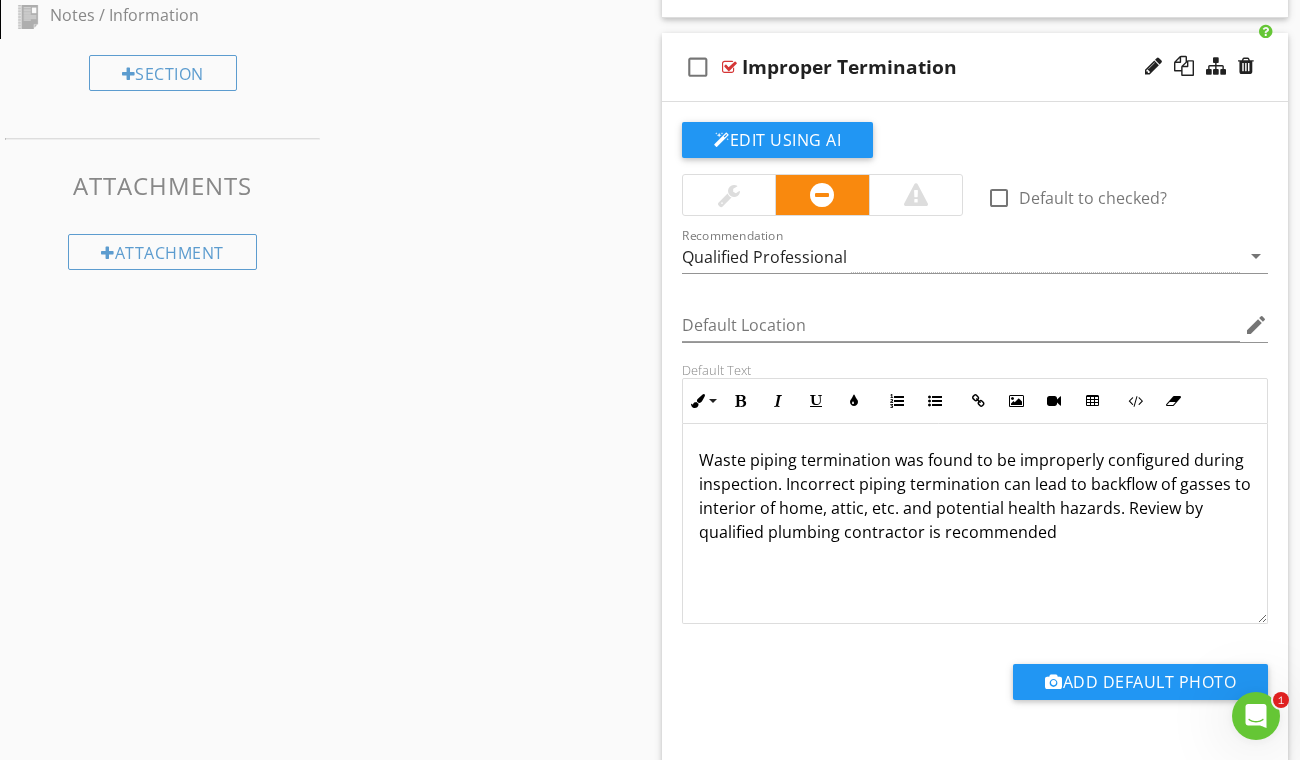 type 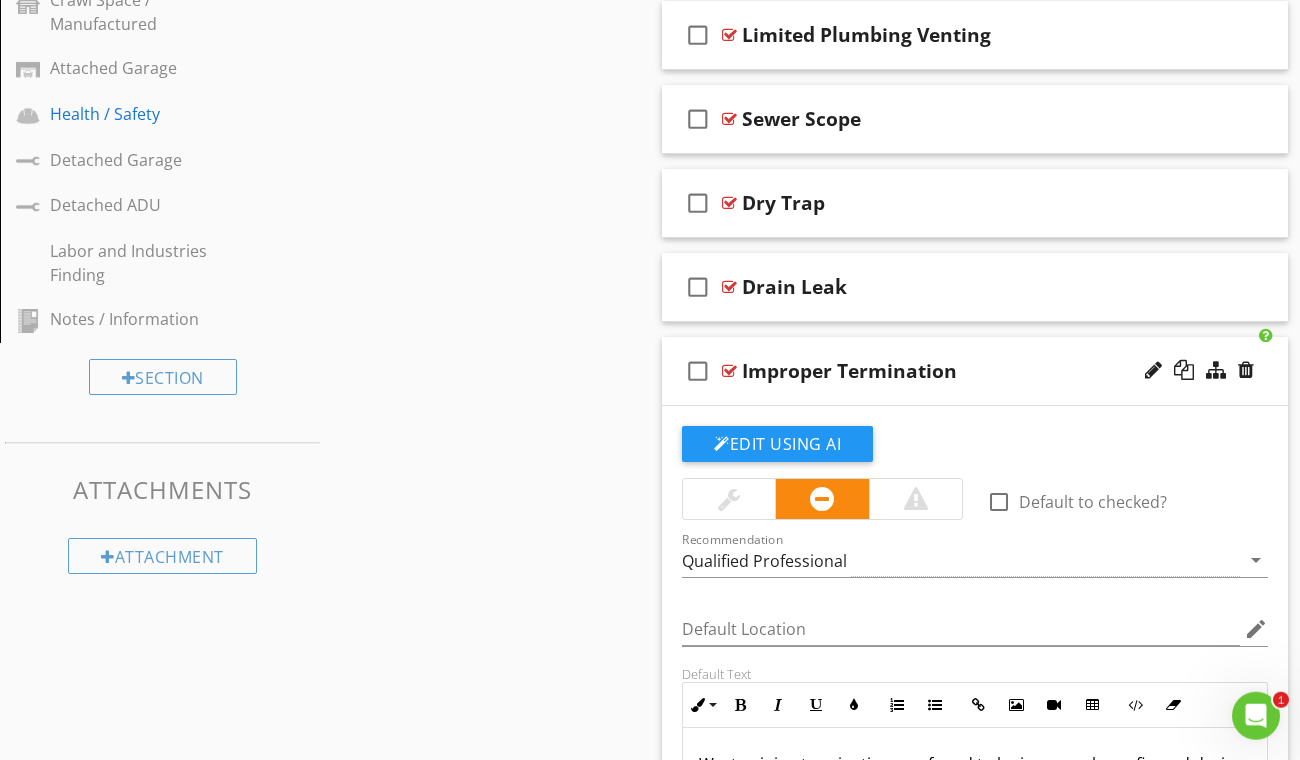 scroll, scrollTop: 1198, scrollLeft: 0, axis: vertical 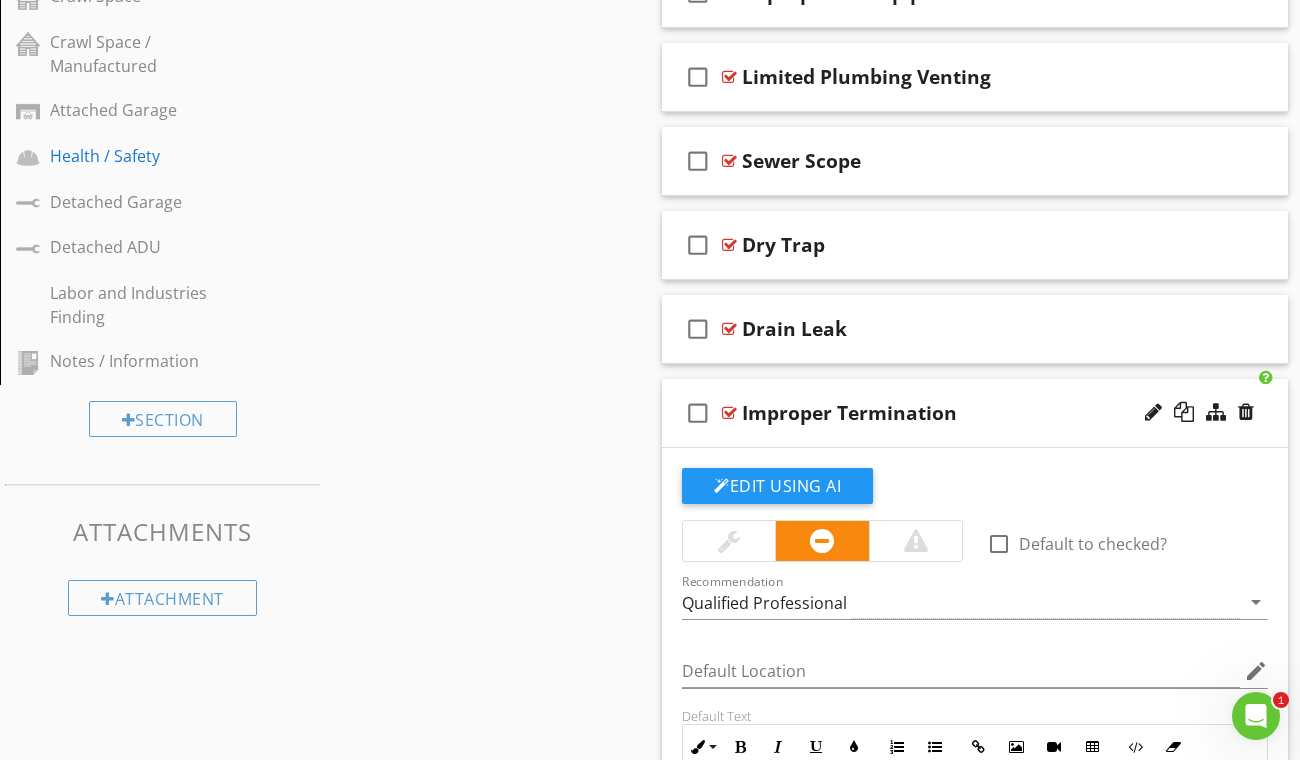 click on "Improper Termination" at bounding box center [962, 413] 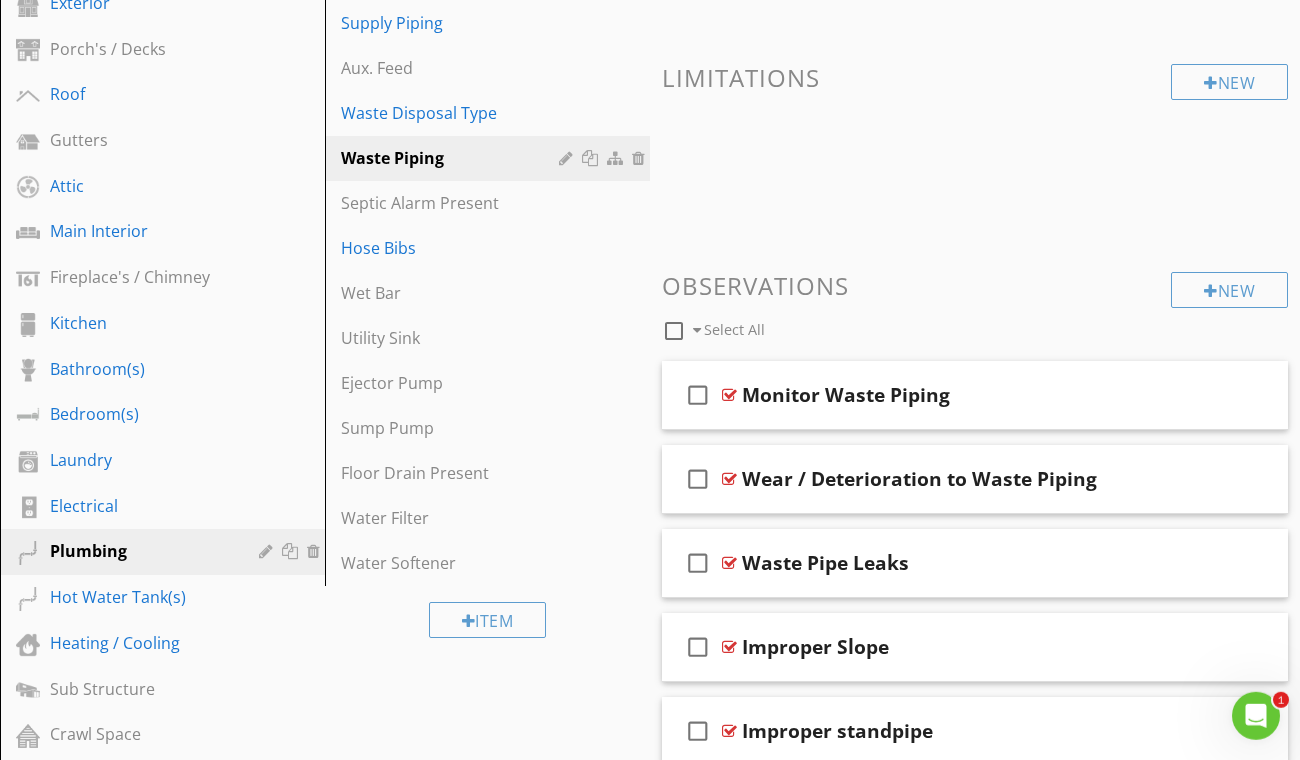 scroll, scrollTop: 454, scrollLeft: 0, axis: vertical 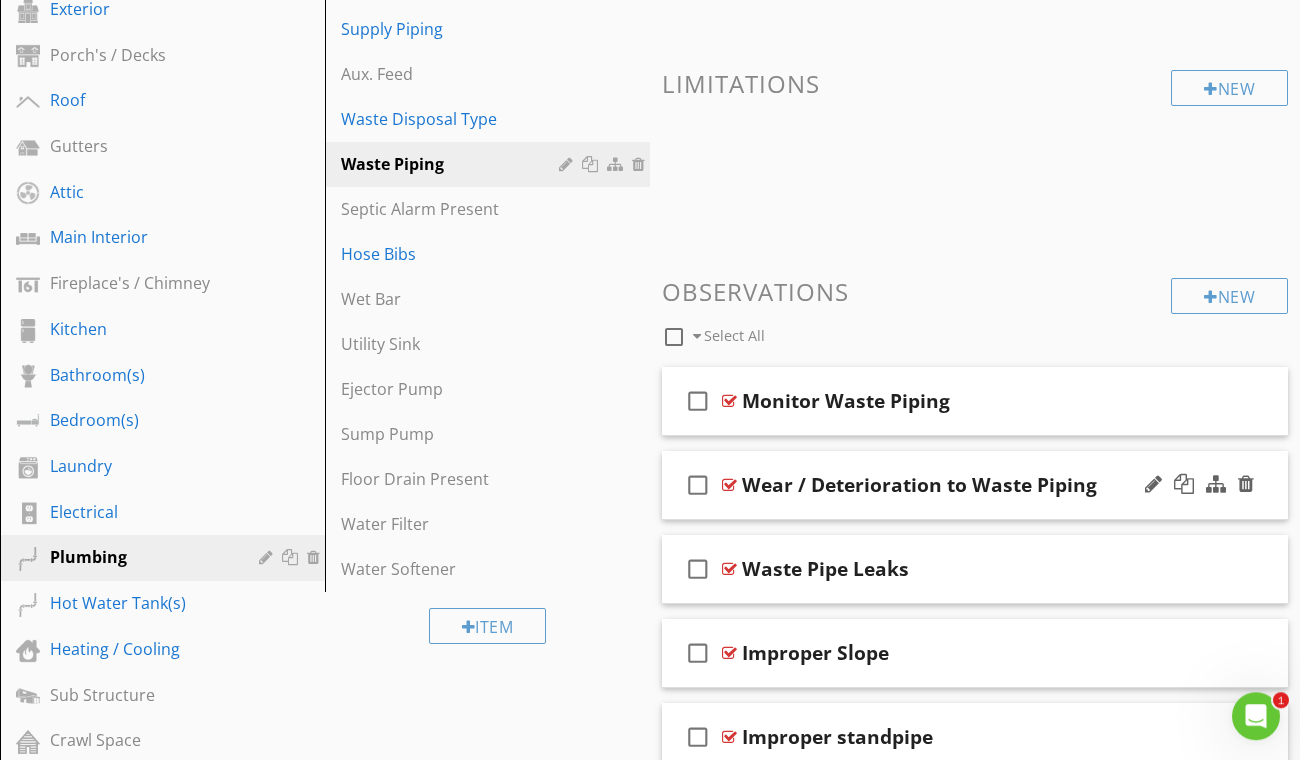click on "Wear / Deterioration to Waste Piping" at bounding box center (962, 485) 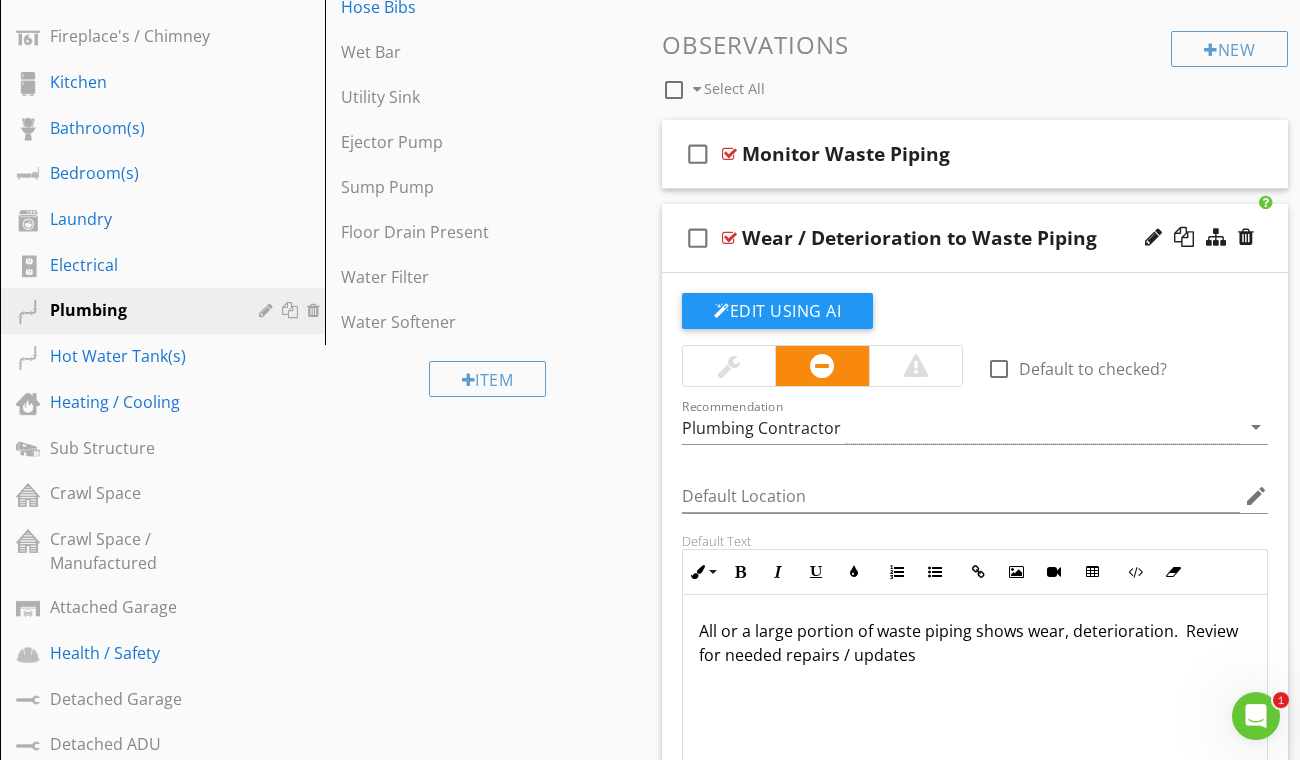 scroll, scrollTop: 703, scrollLeft: 0, axis: vertical 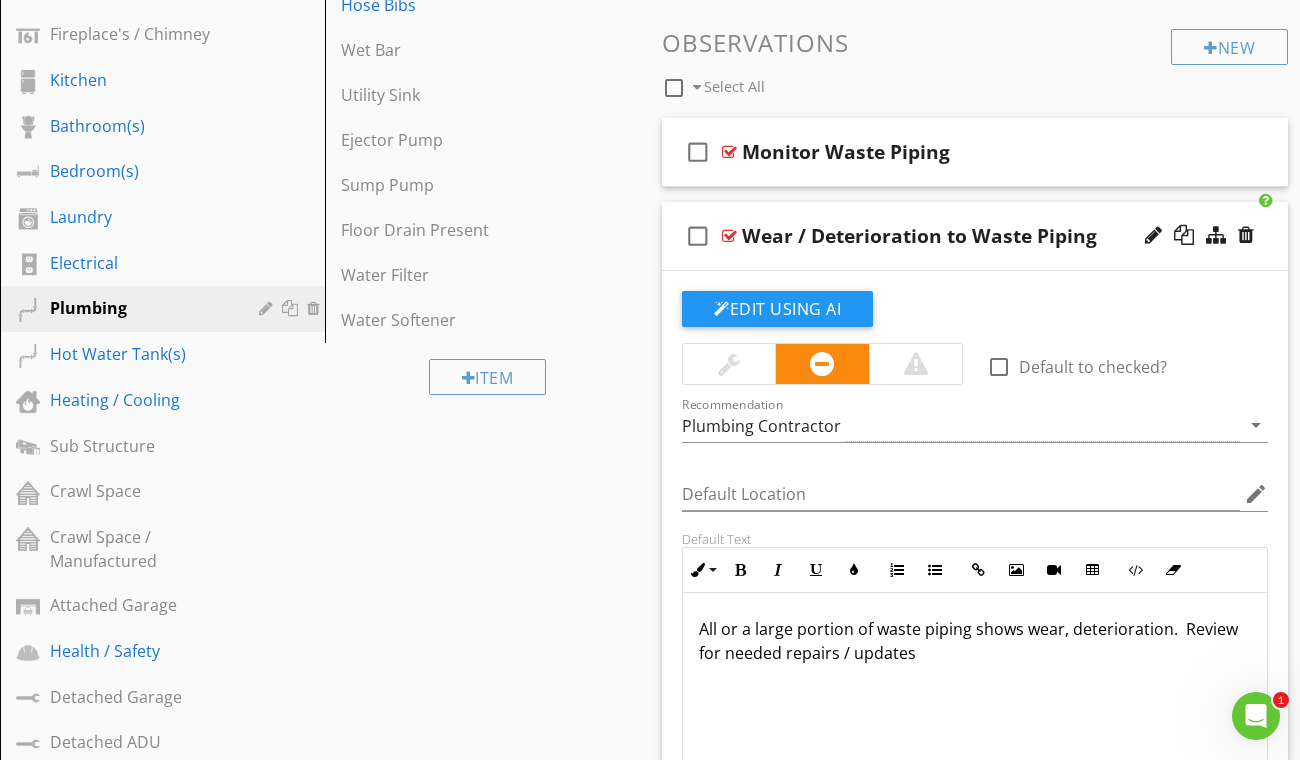 click on "check_box_outline_blank
Wear / Deterioration to Waste Piping" at bounding box center (975, 236) 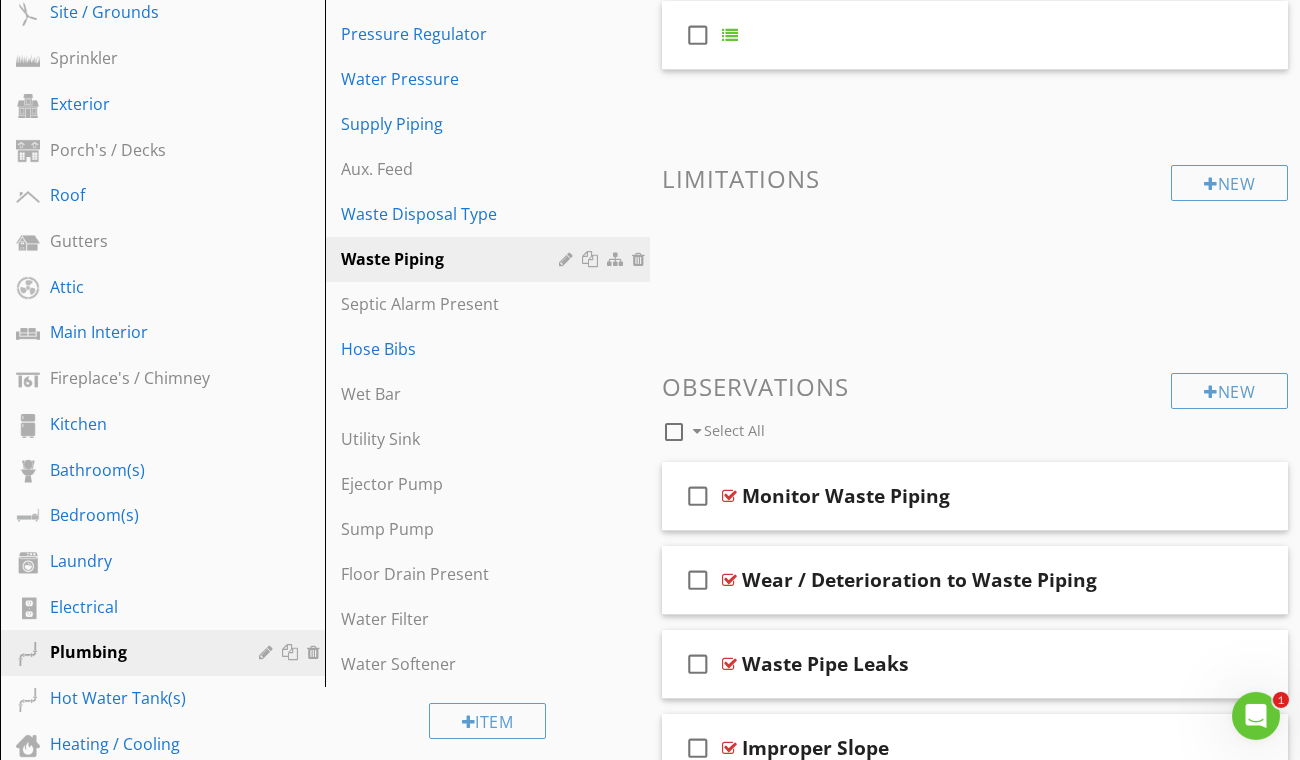 scroll, scrollTop: 292, scrollLeft: 0, axis: vertical 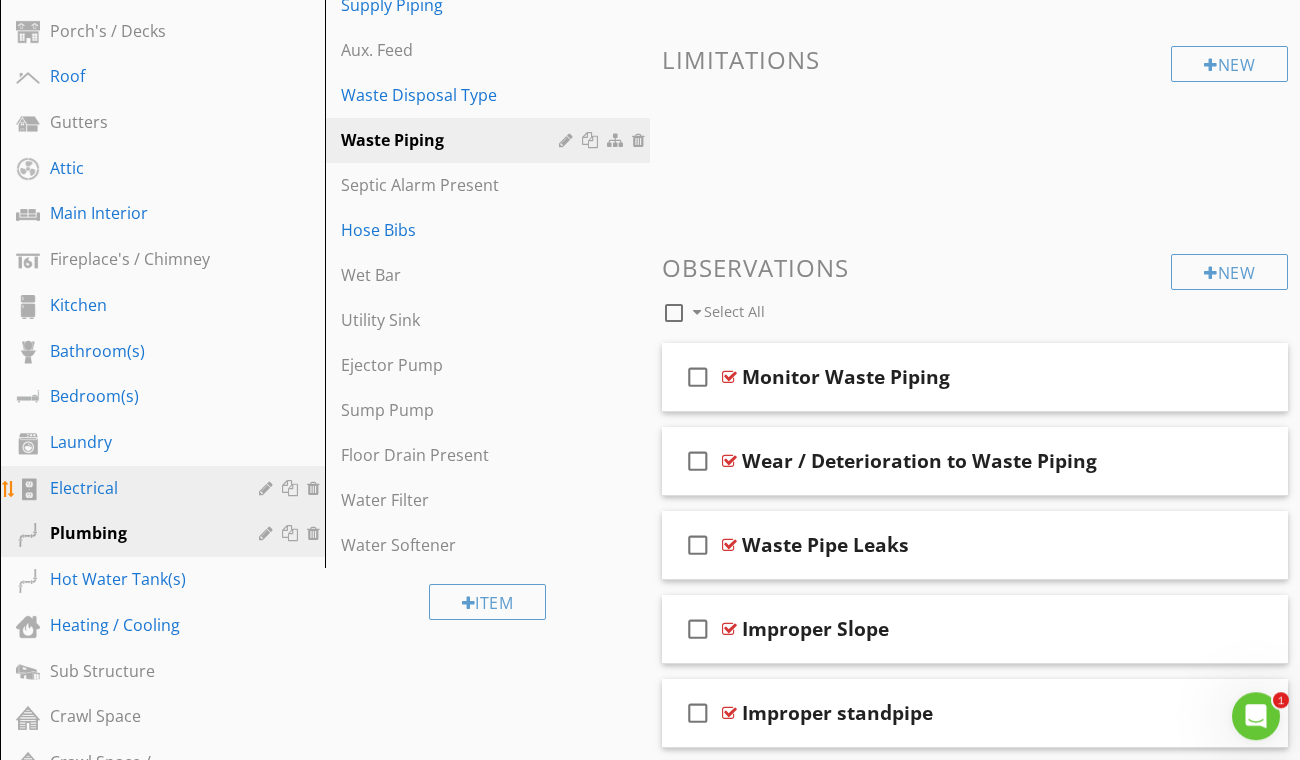 click on "Electrical" at bounding box center [140, 488] 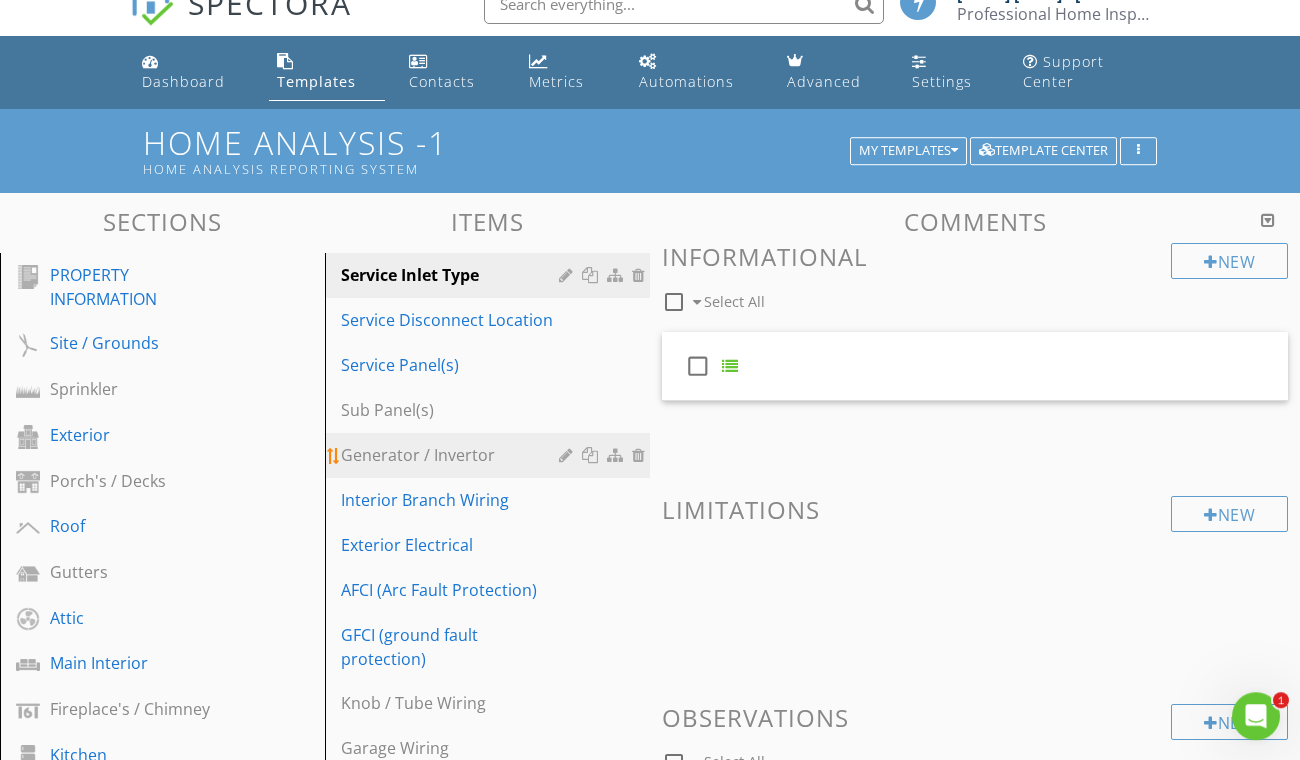 scroll, scrollTop: 18, scrollLeft: 0, axis: vertical 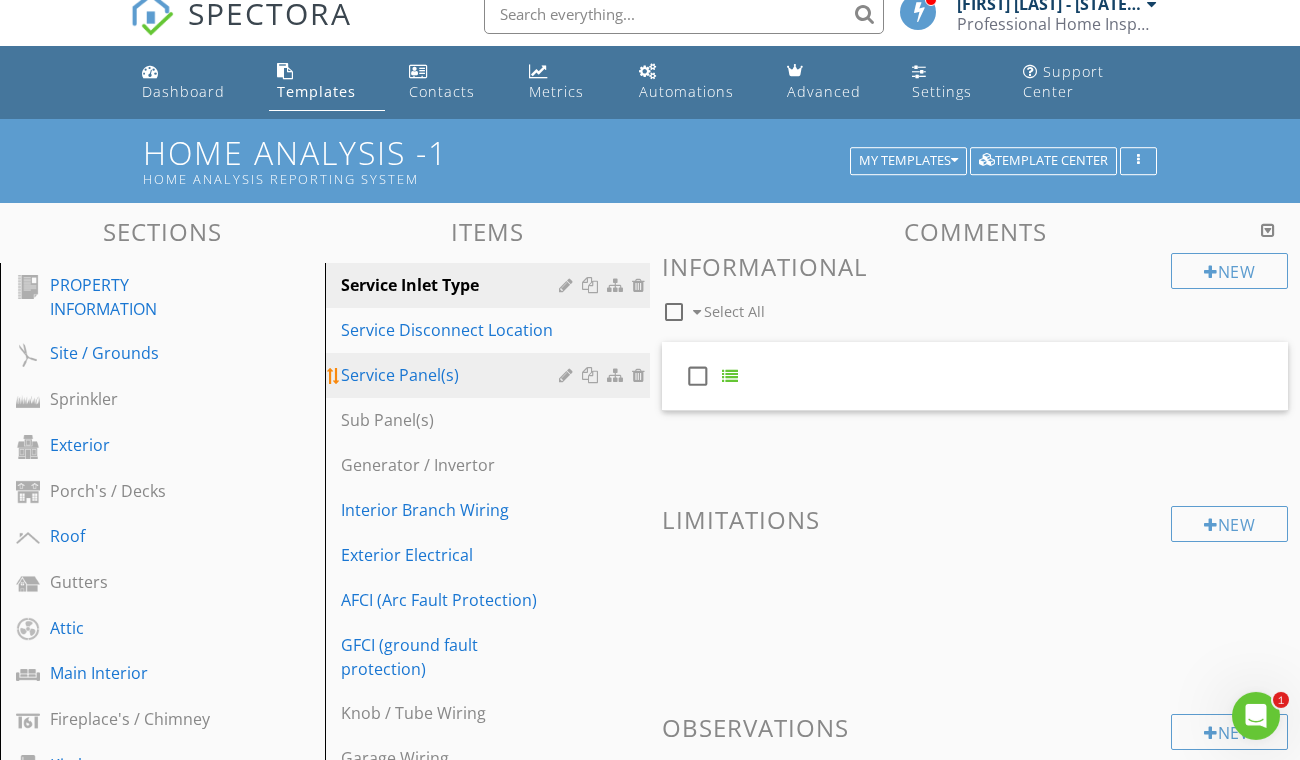 click on "Service Panel(s)" at bounding box center (453, 375) 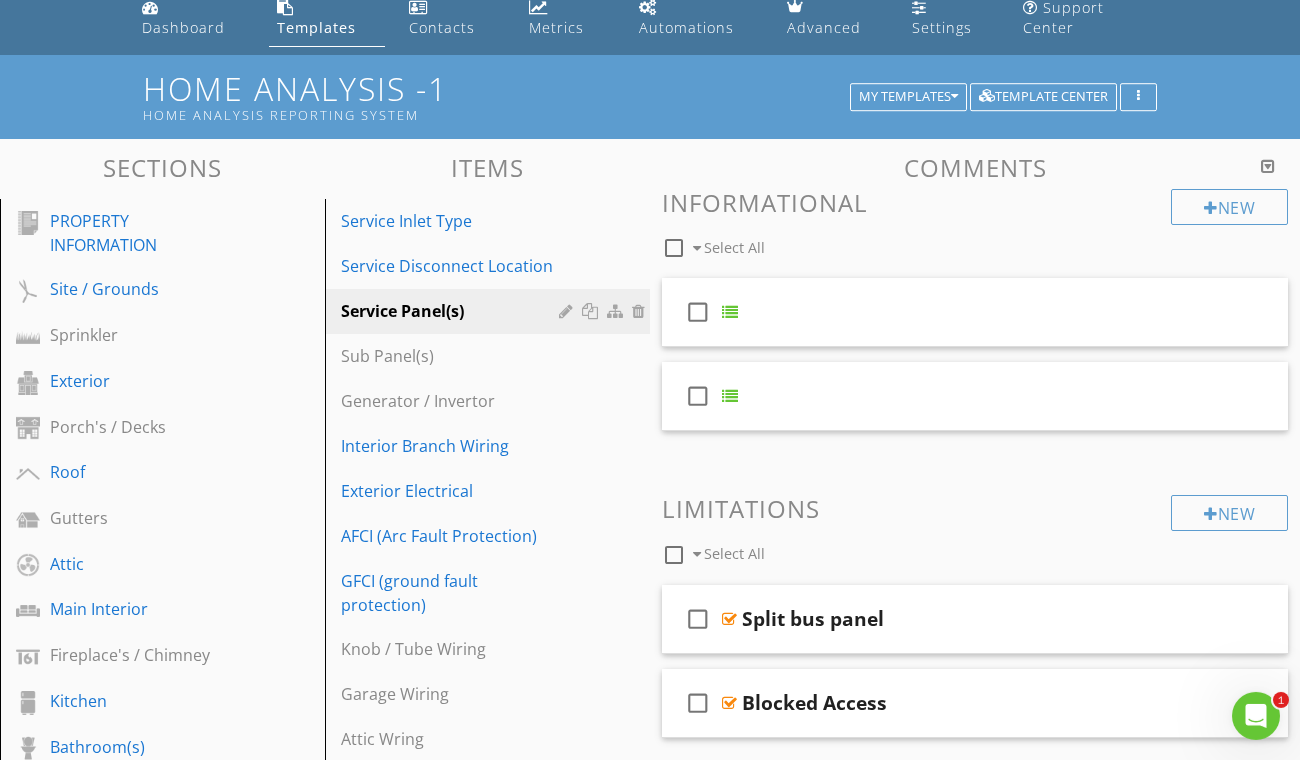 scroll, scrollTop: 79, scrollLeft: 0, axis: vertical 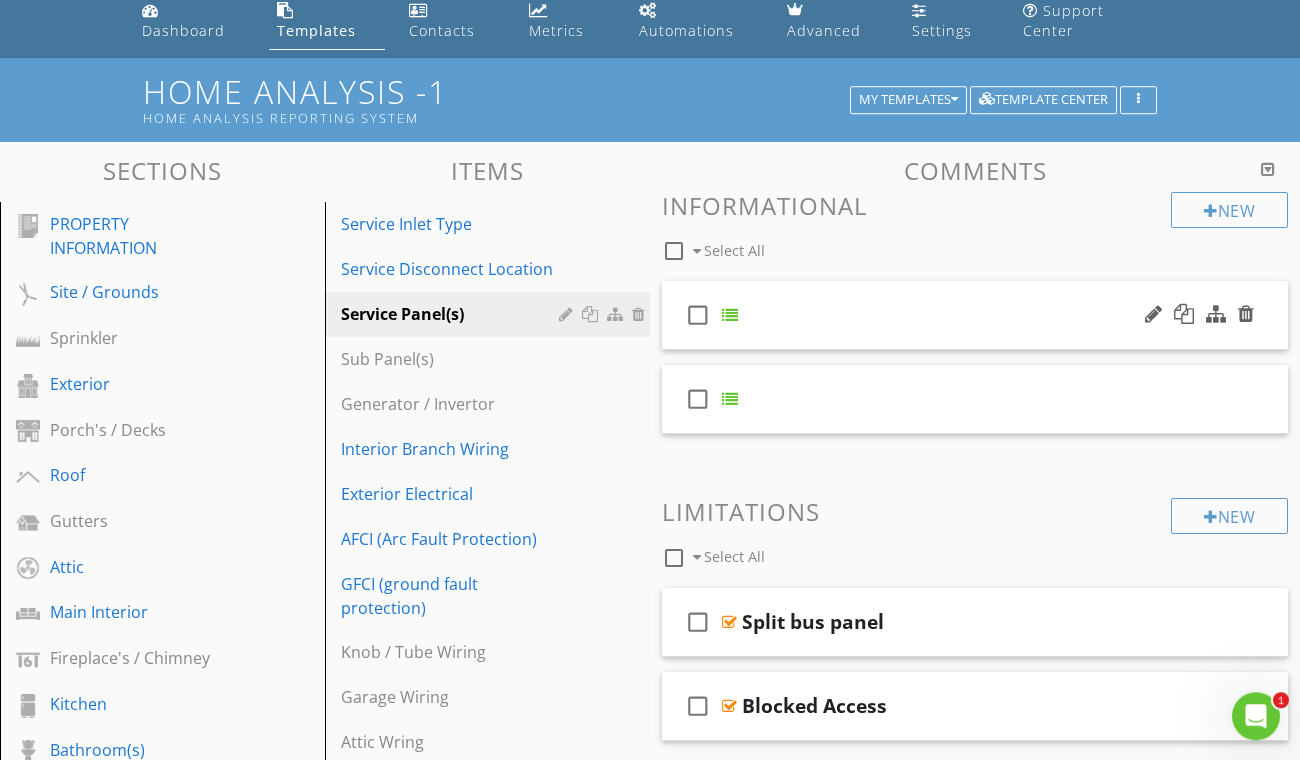 click on "check_box_outline_blank" at bounding box center [975, 315] 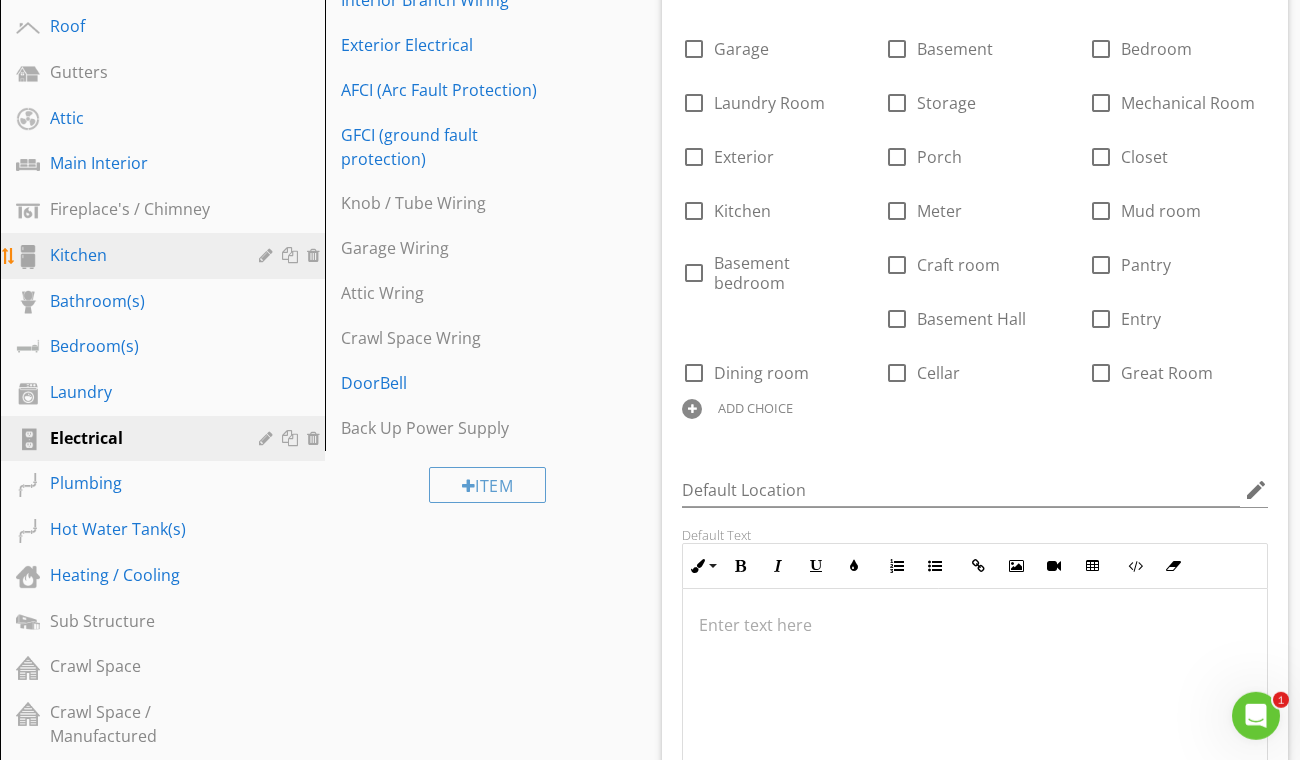 scroll, scrollTop: 571, scrollLeft: 0, axis: vertical 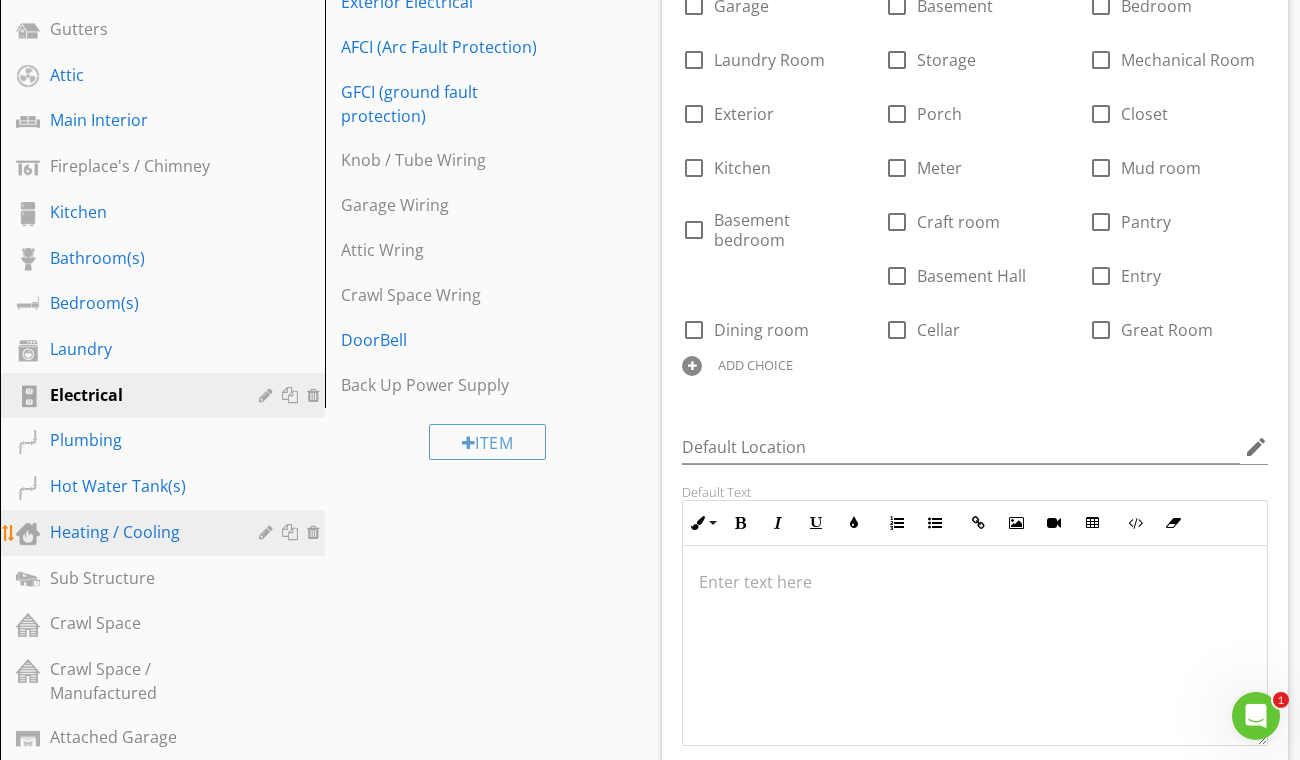 drag, startPoint x: 140, startPoint y: 514, endPoint x: 224, endPoint y: 509, distance: 84.14868 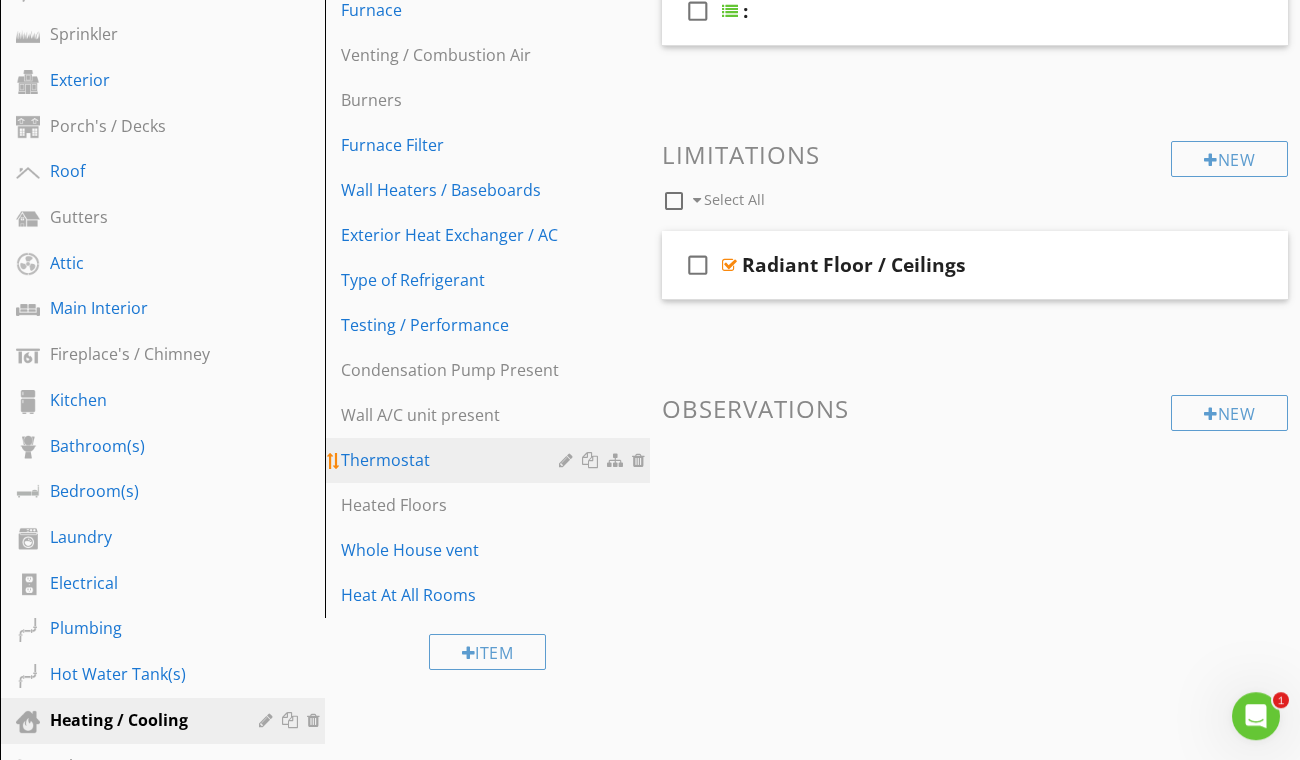 scroll, scrollTop: 332, scrollLeft: 0, axis: vertical 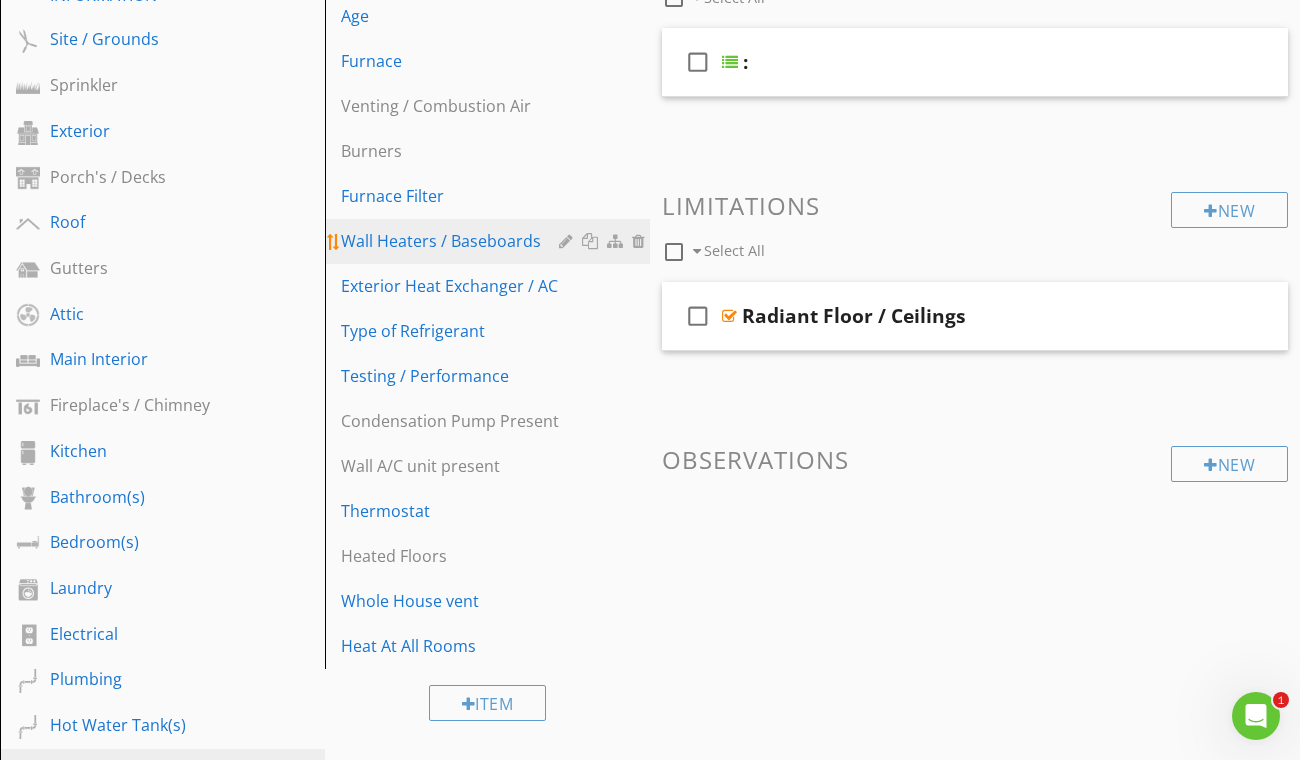 click on "Wall Heaters / Baseboards" at bounding box center [453, 241] 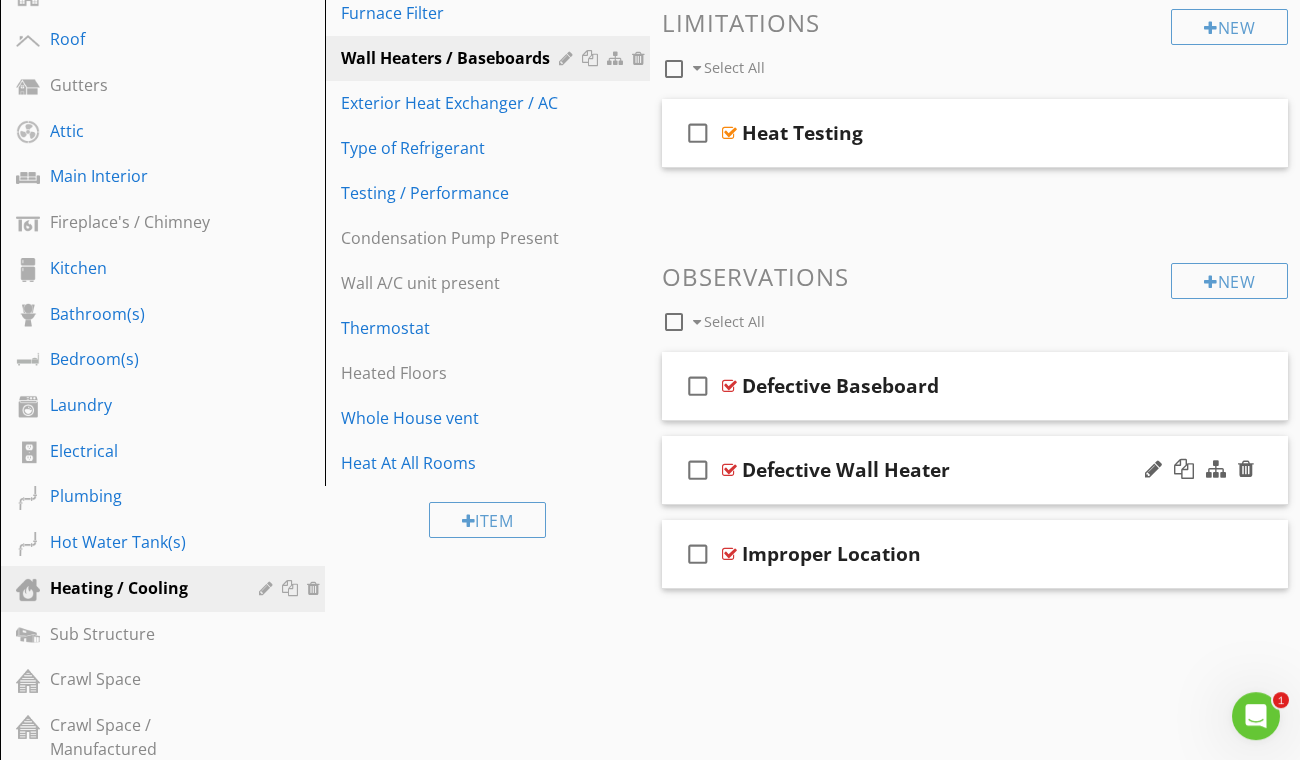 scroll, scrollTop: 530, scrollLeft: 0, axis: vertical 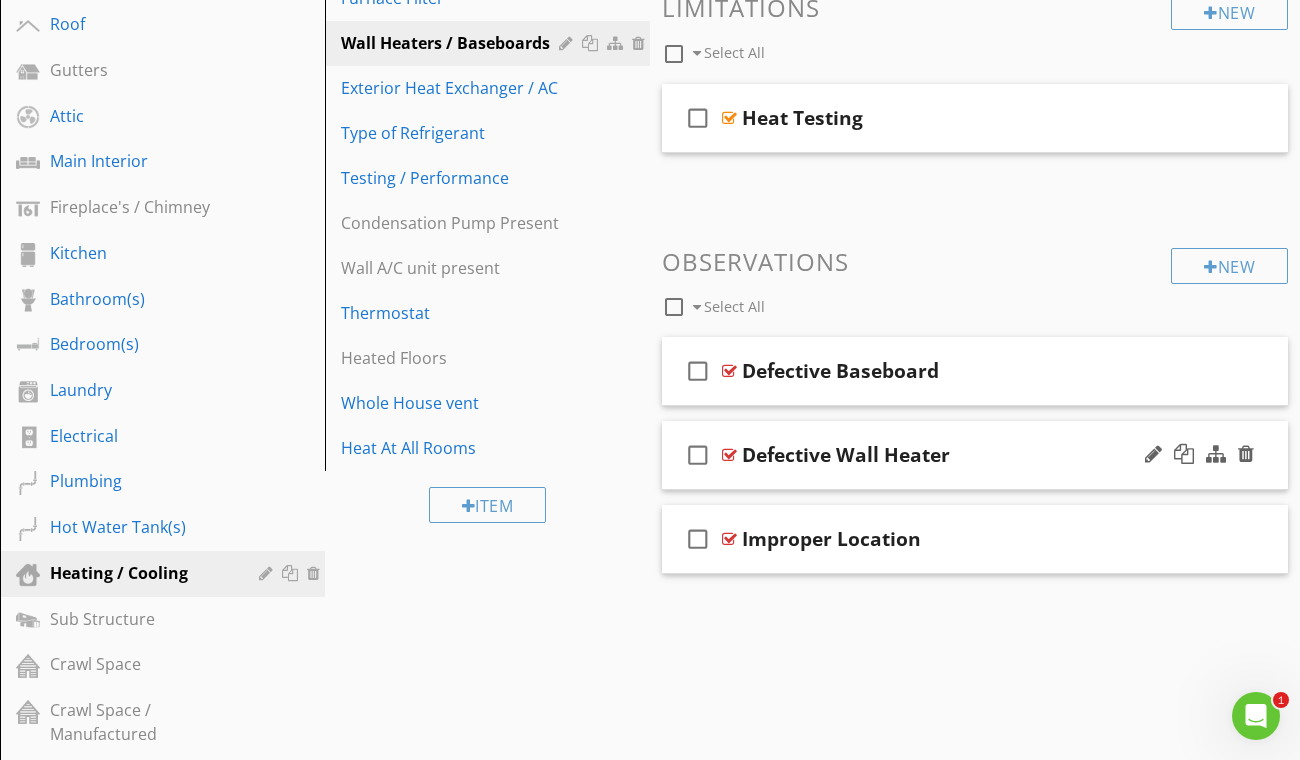 click on "Defective Wall Heater" at bounding box center (962, 455) 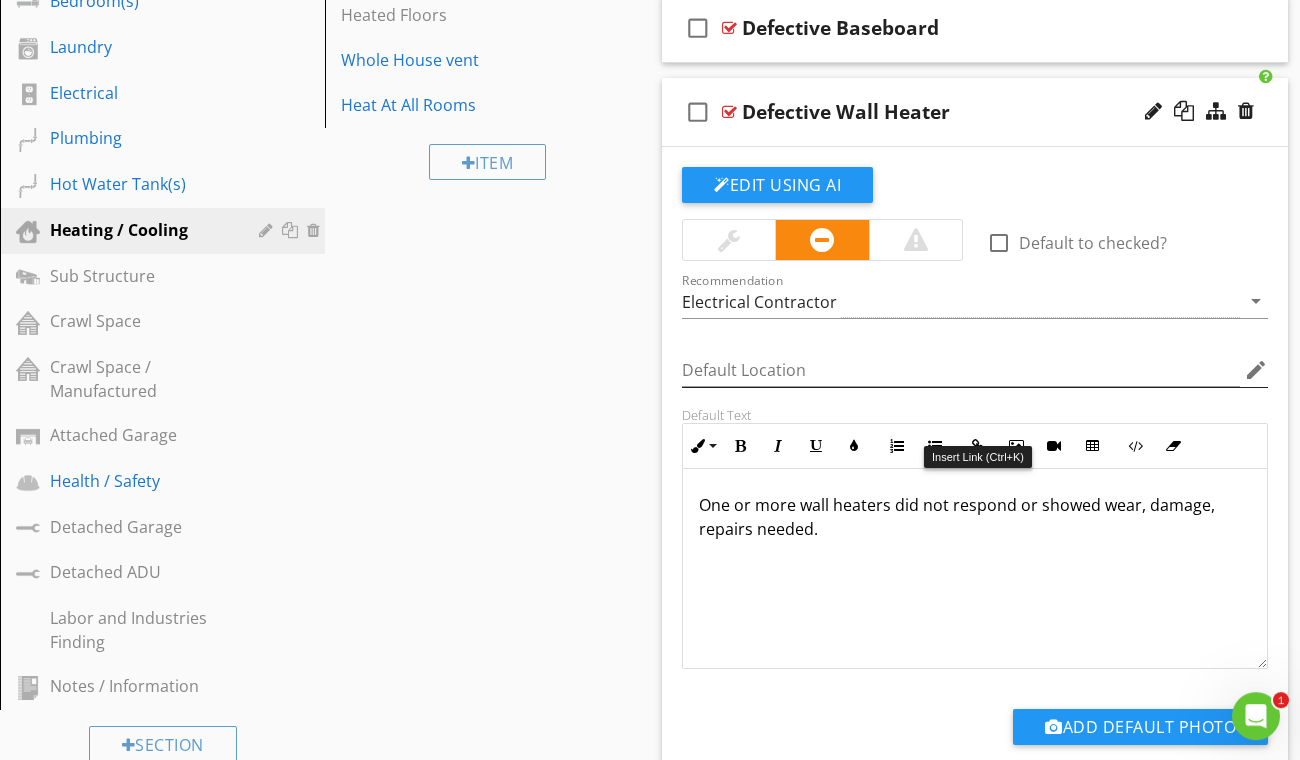 scroll, scrollTop: 886, scrollLeft: 0, axis: vertical 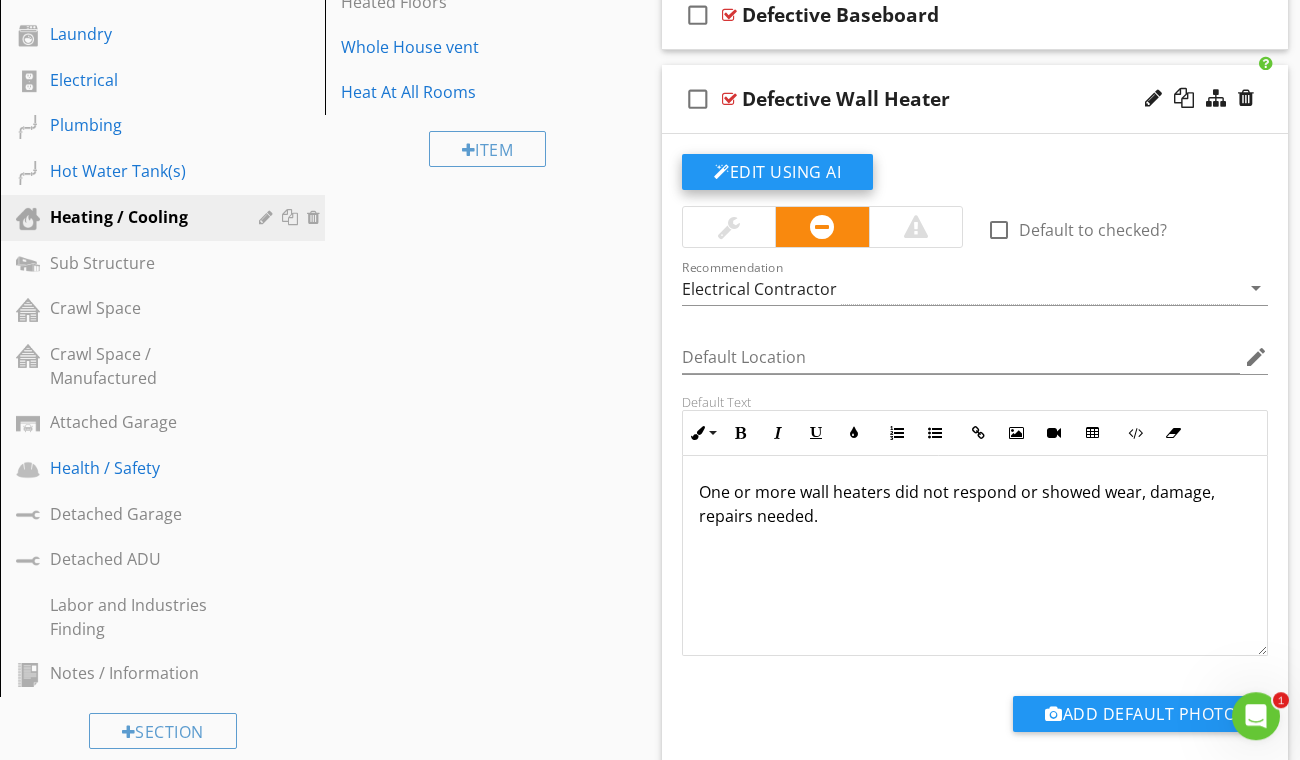 click on "Edit Using AI" at bounding box center [777, 172] 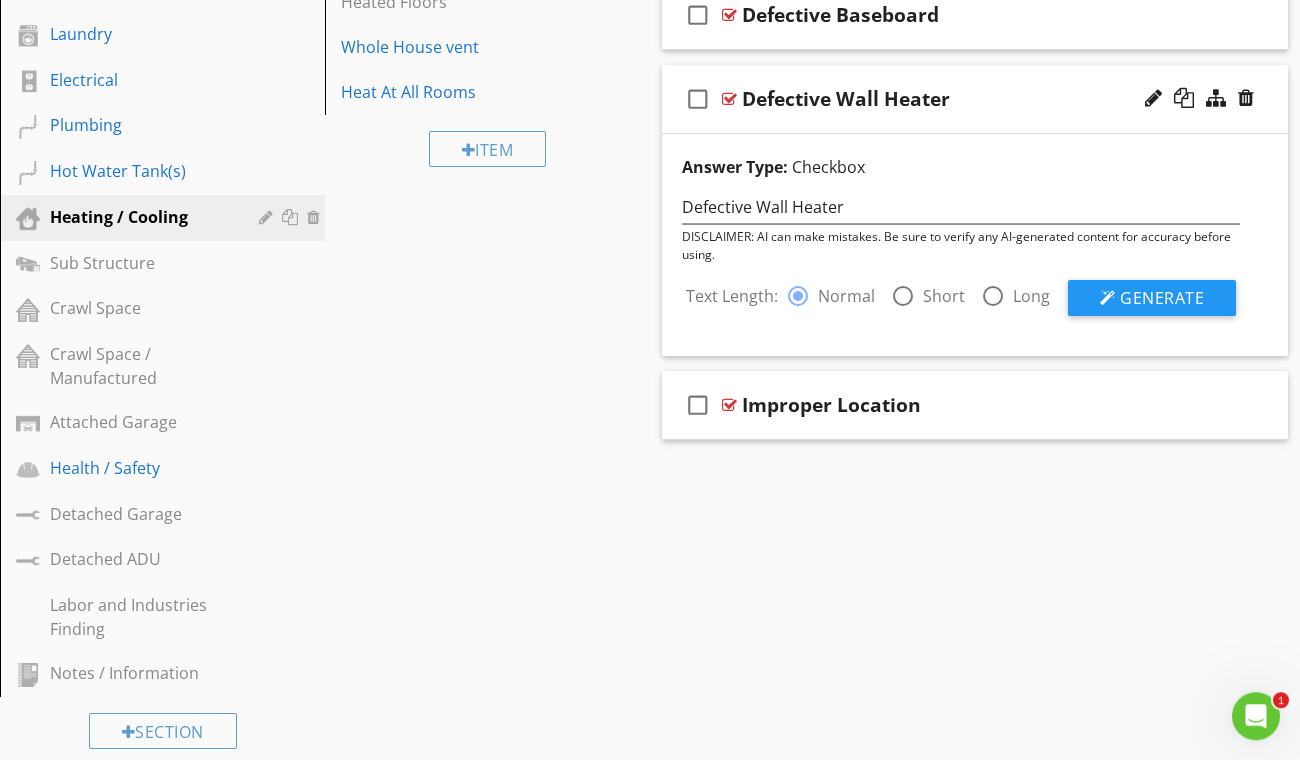 click at bounding box center (903, 296) 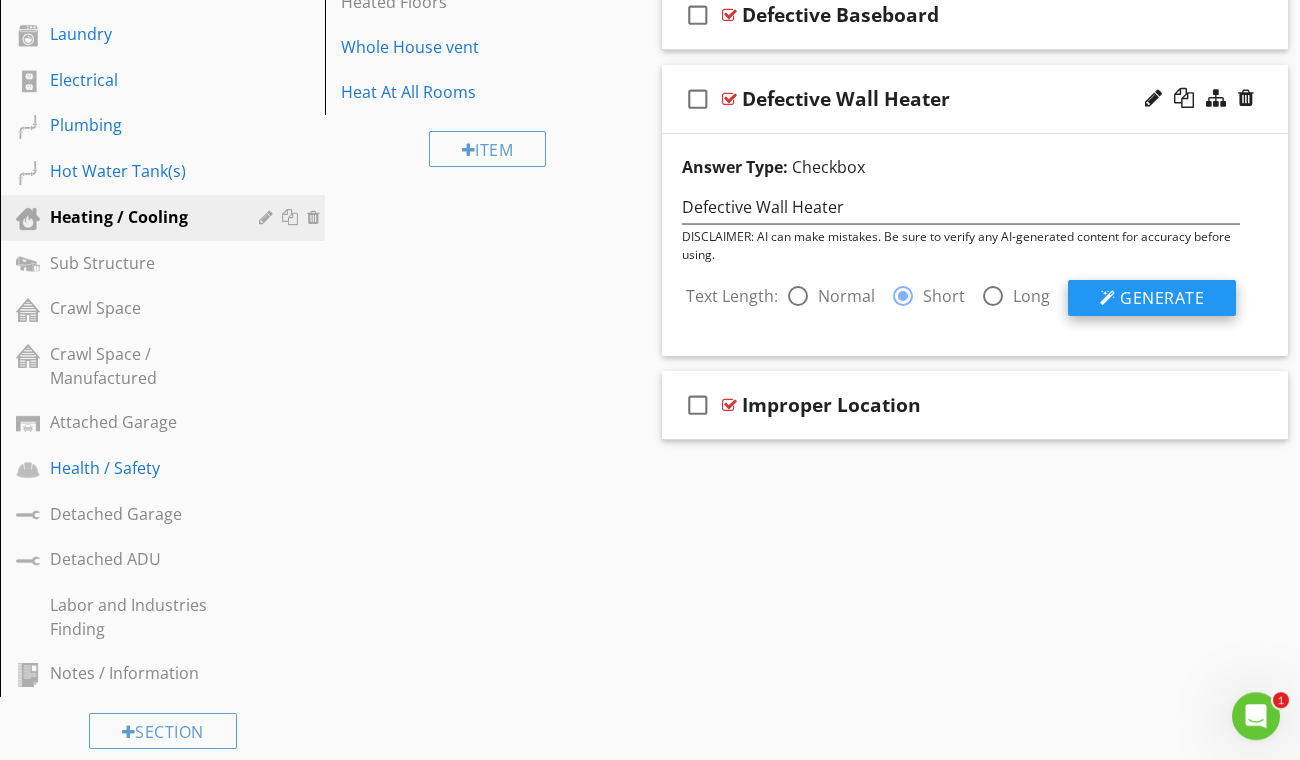 click at bounding box center [1108, 298] 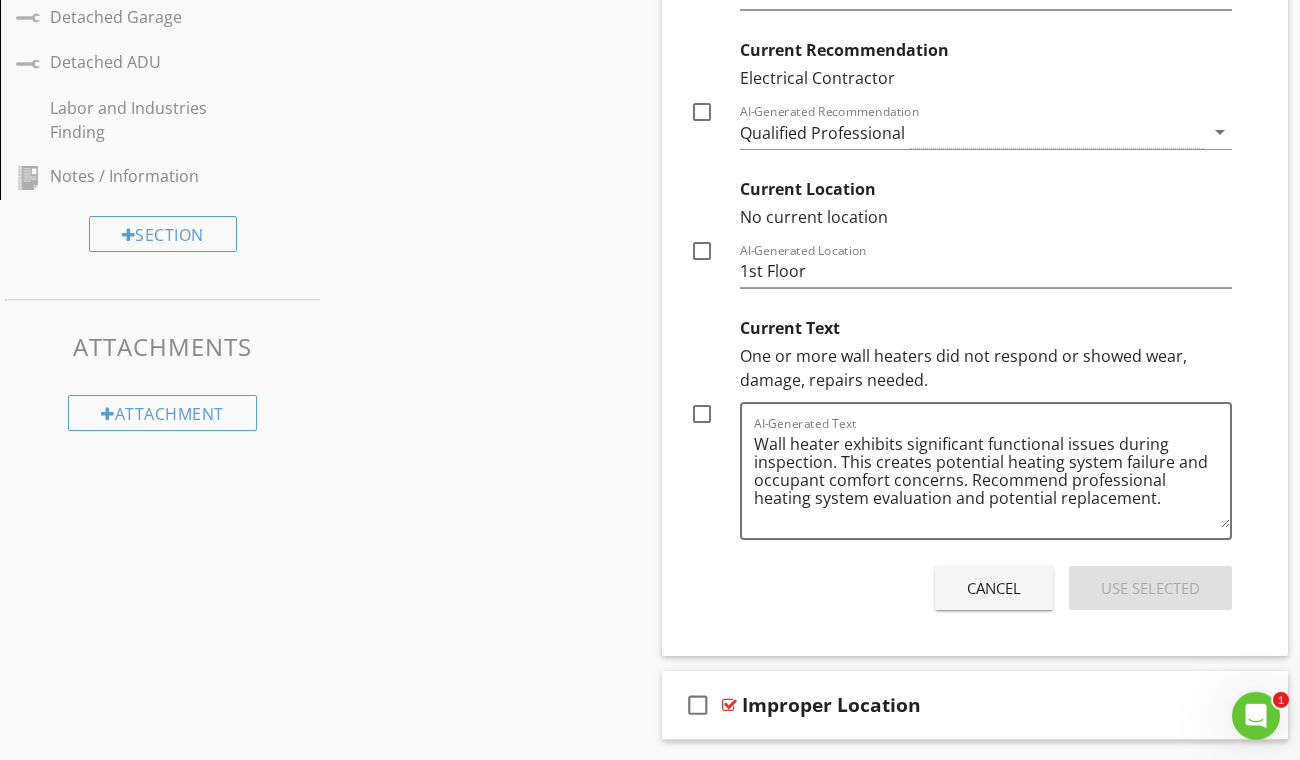 scroll, scrollTop: 1385, scrollLeft: 0, axis: vertical 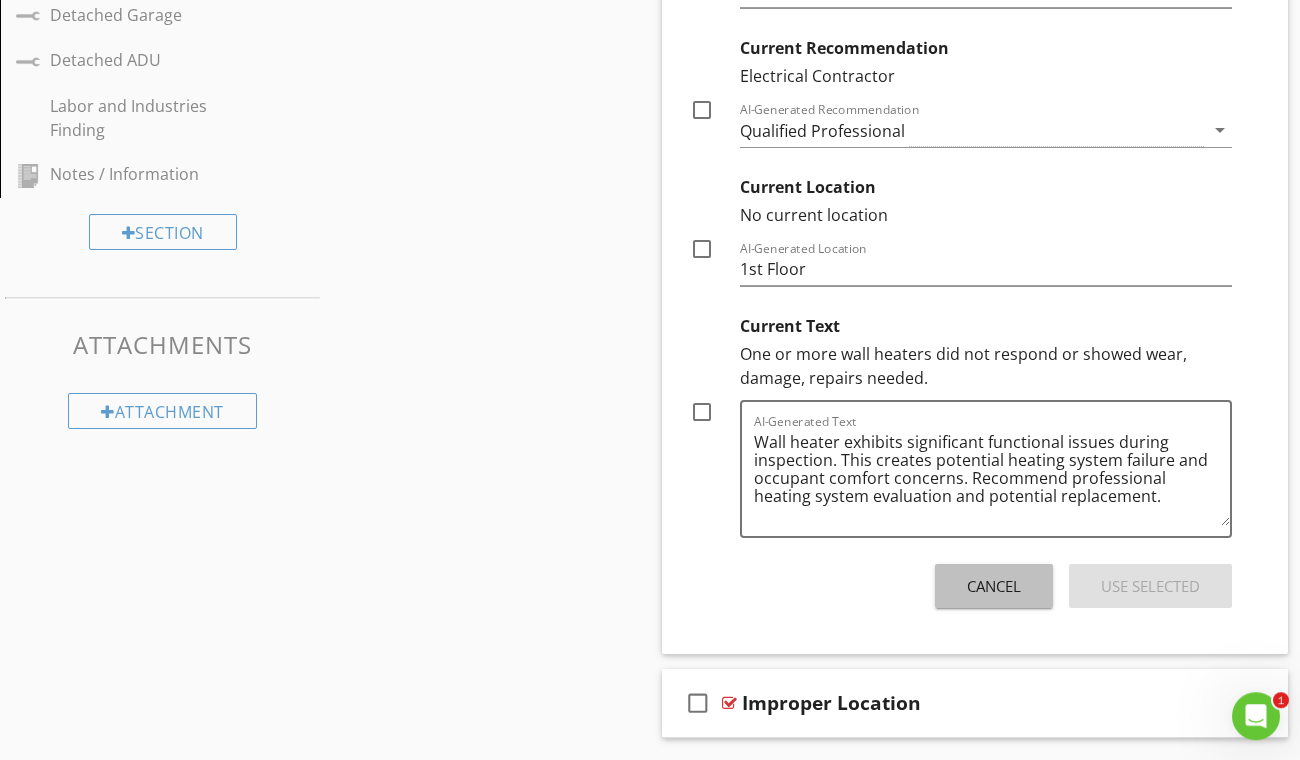 click on "Cancel" at bounding box center (994, 586) 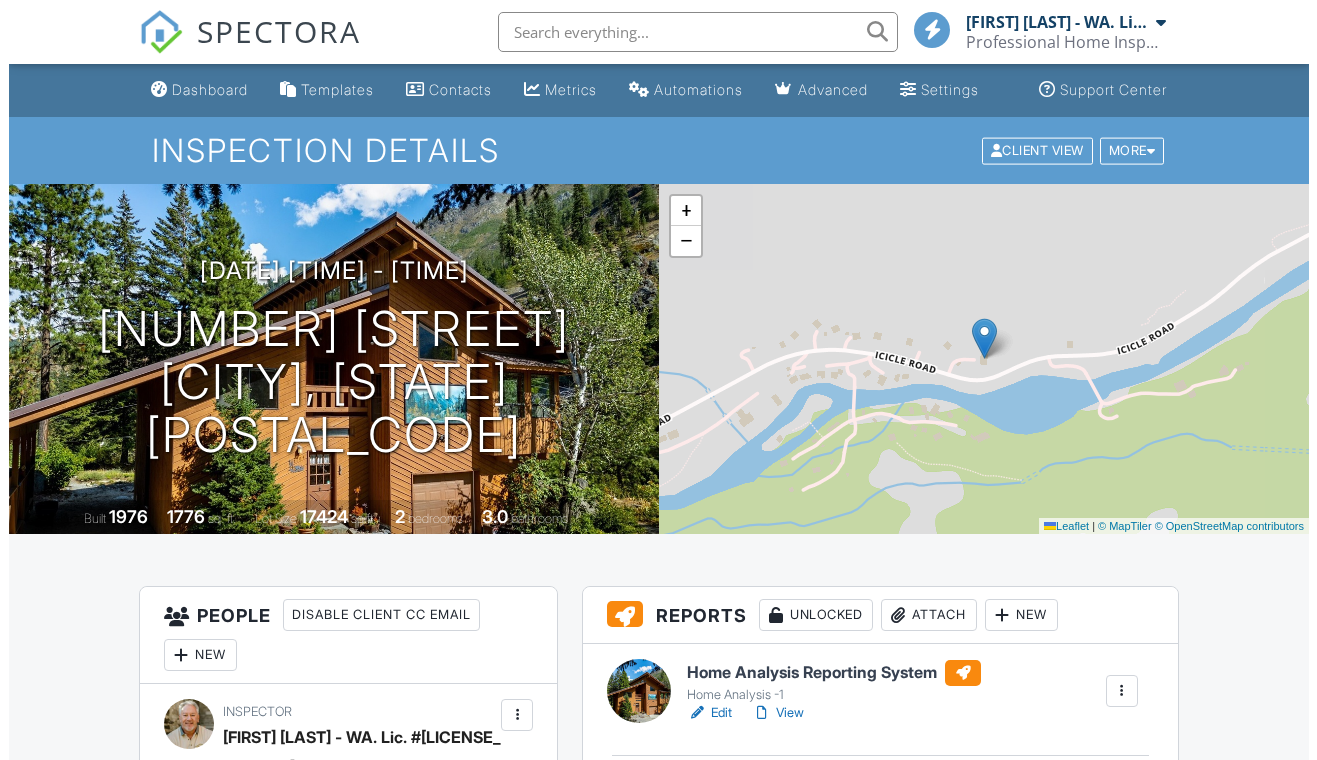 scroll, scrollTop: 459, scrollLeft: 0, axis: vertical 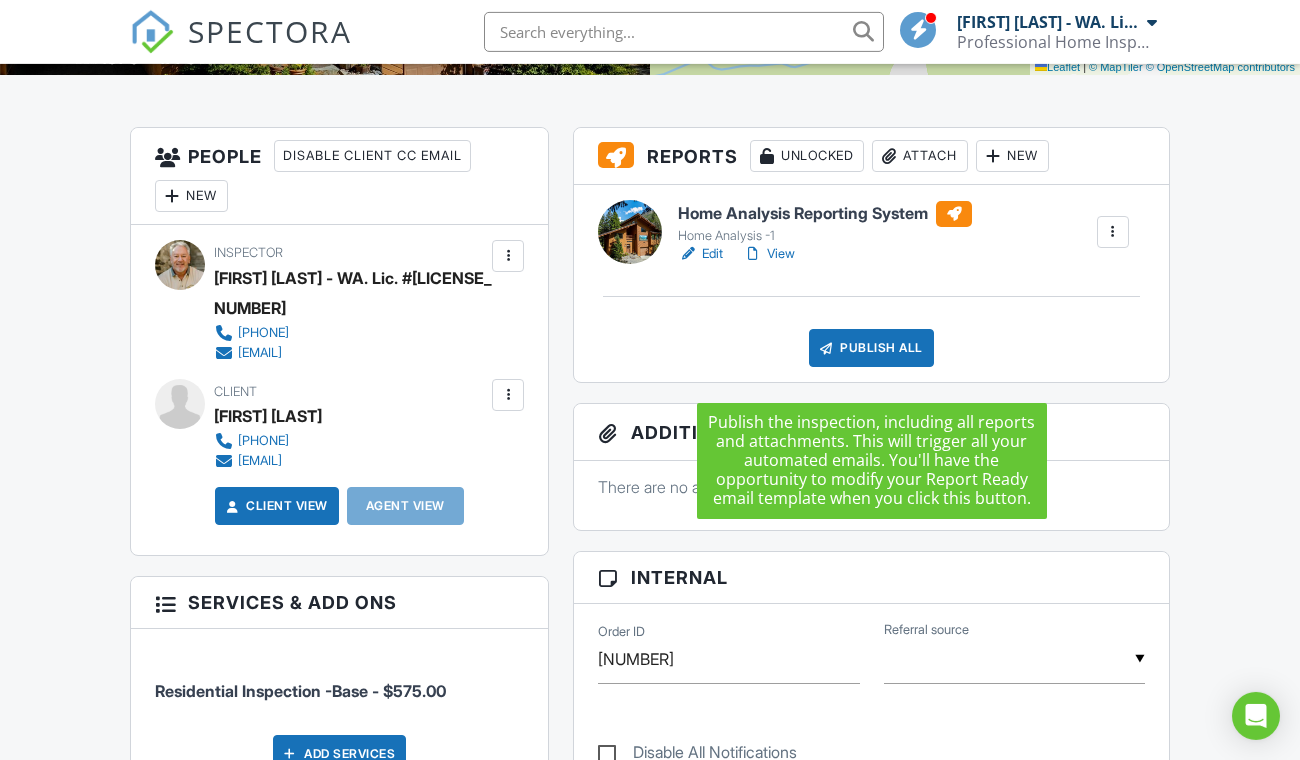 click on "Publish All" at bounding box center (871, 348) 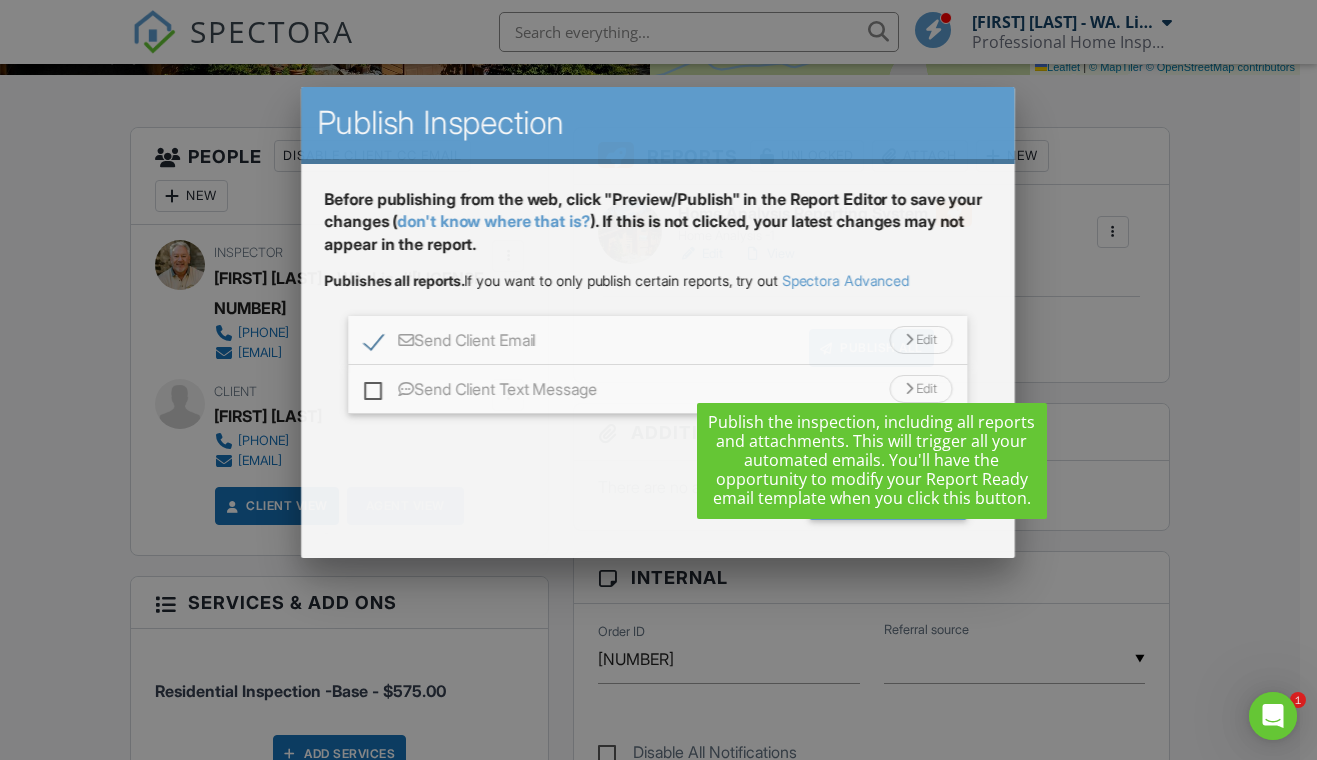scroll, scrollTop: 0, scrollLeft: 0, axis: both 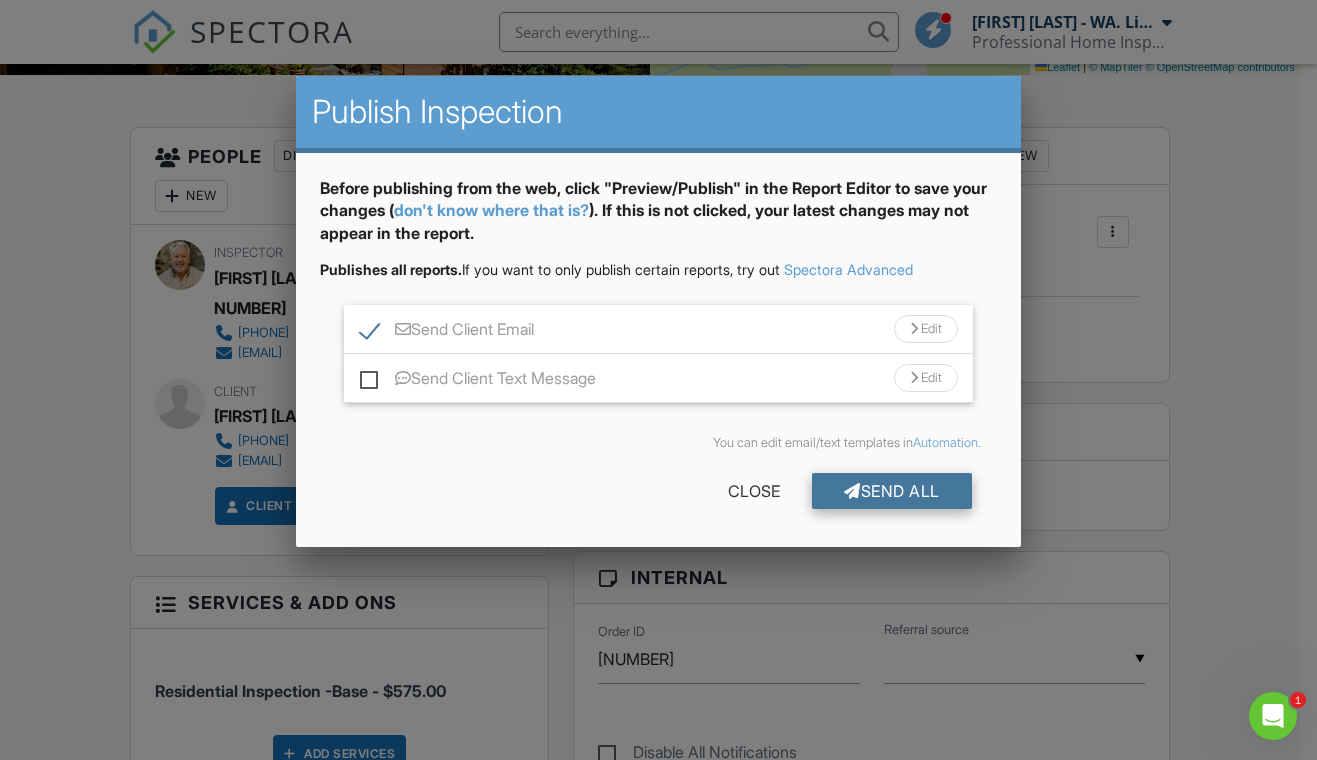click on "Send All" at bounding box center [892, 491] 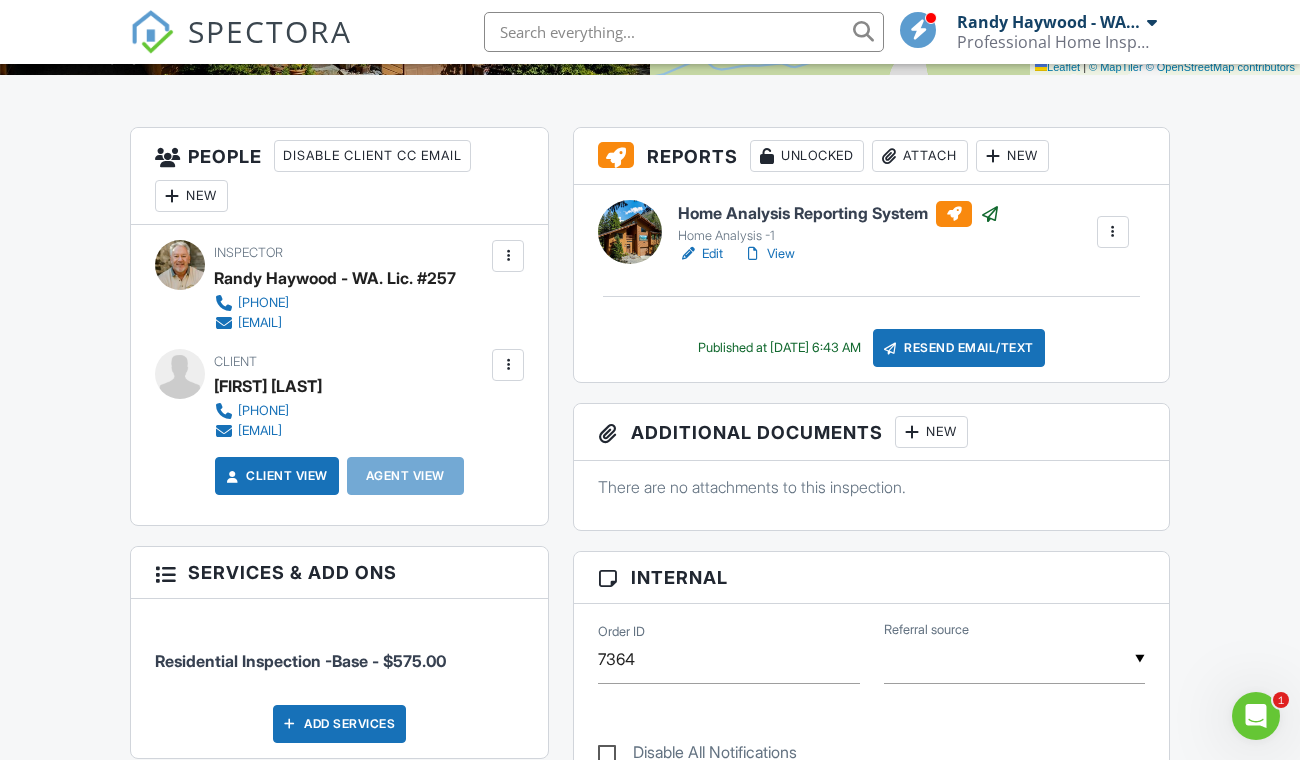scroll, scrollTop: 0, scrollLeft: 0, axis: both 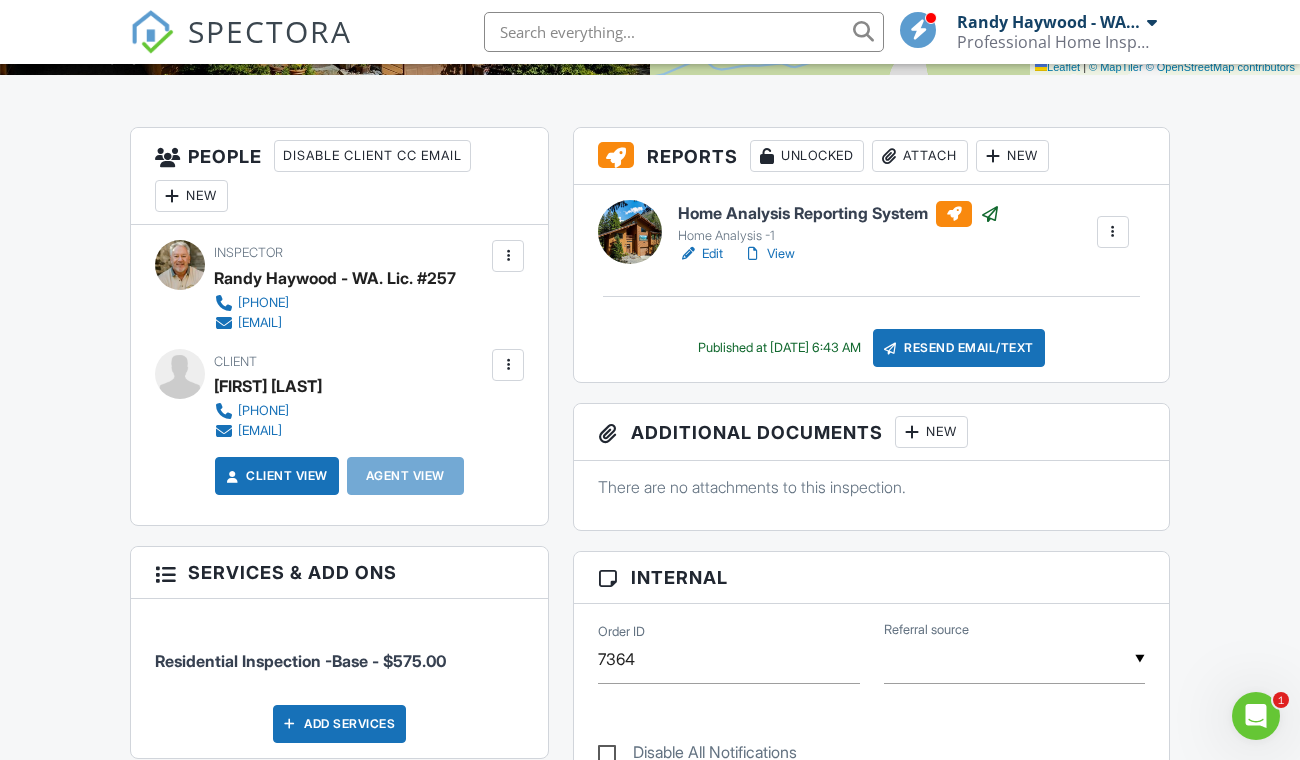 click on "View" at bounding box center (769, 254) 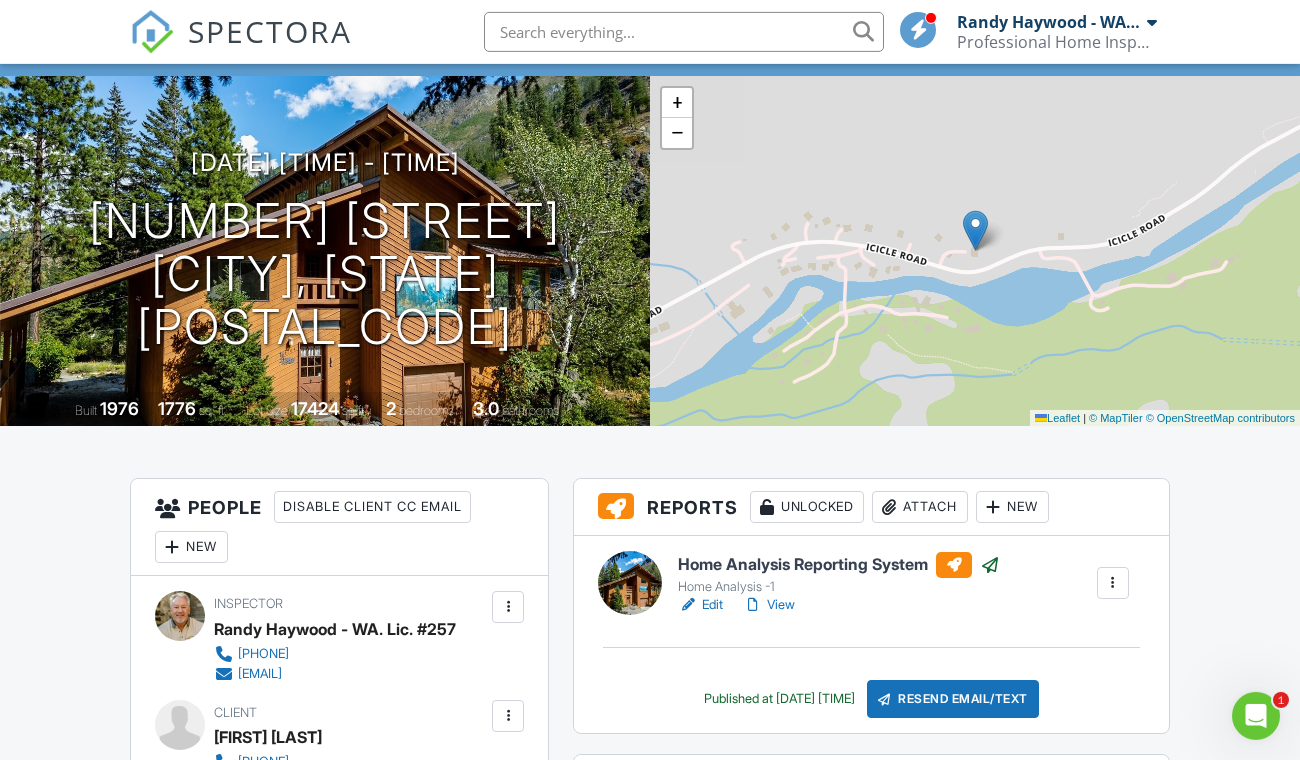 scroll, scrollTop: 0, scrollLeft: 0, axis: both 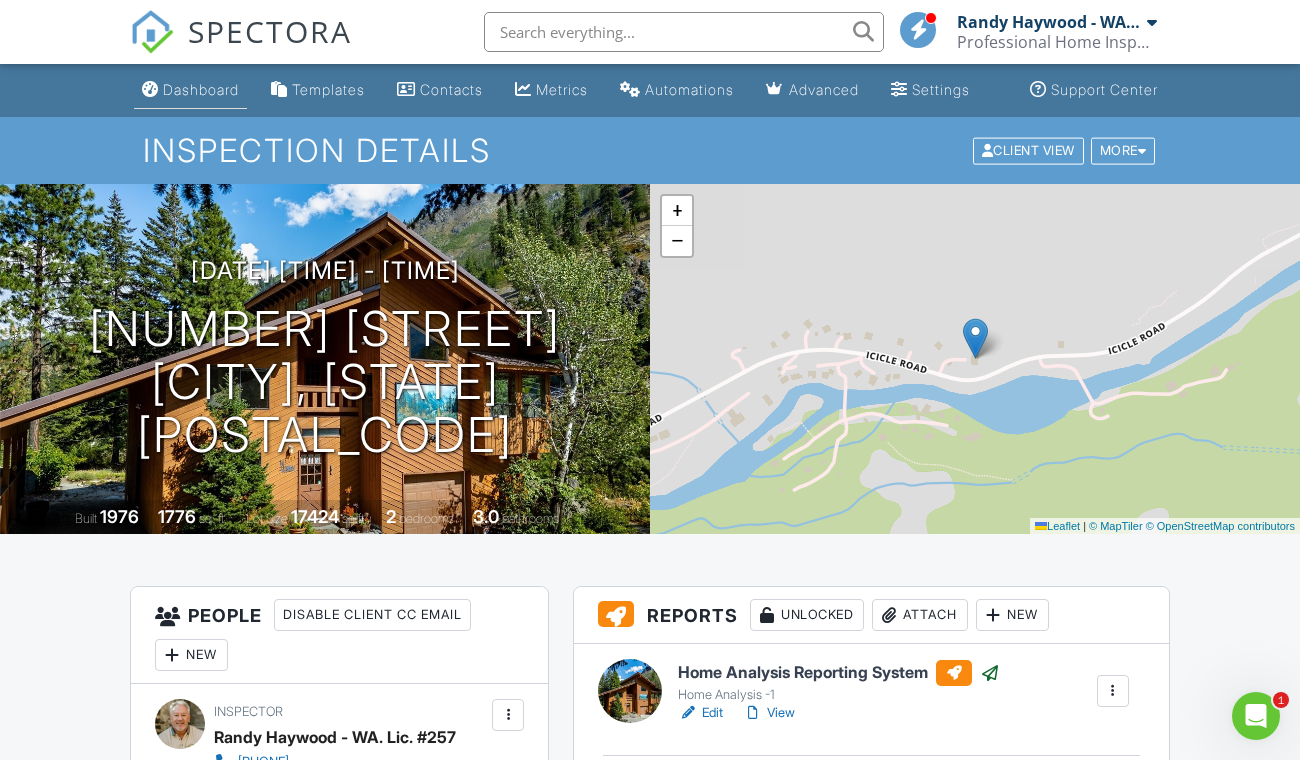 click on "Dashboard" at bounding box center (190, 90) 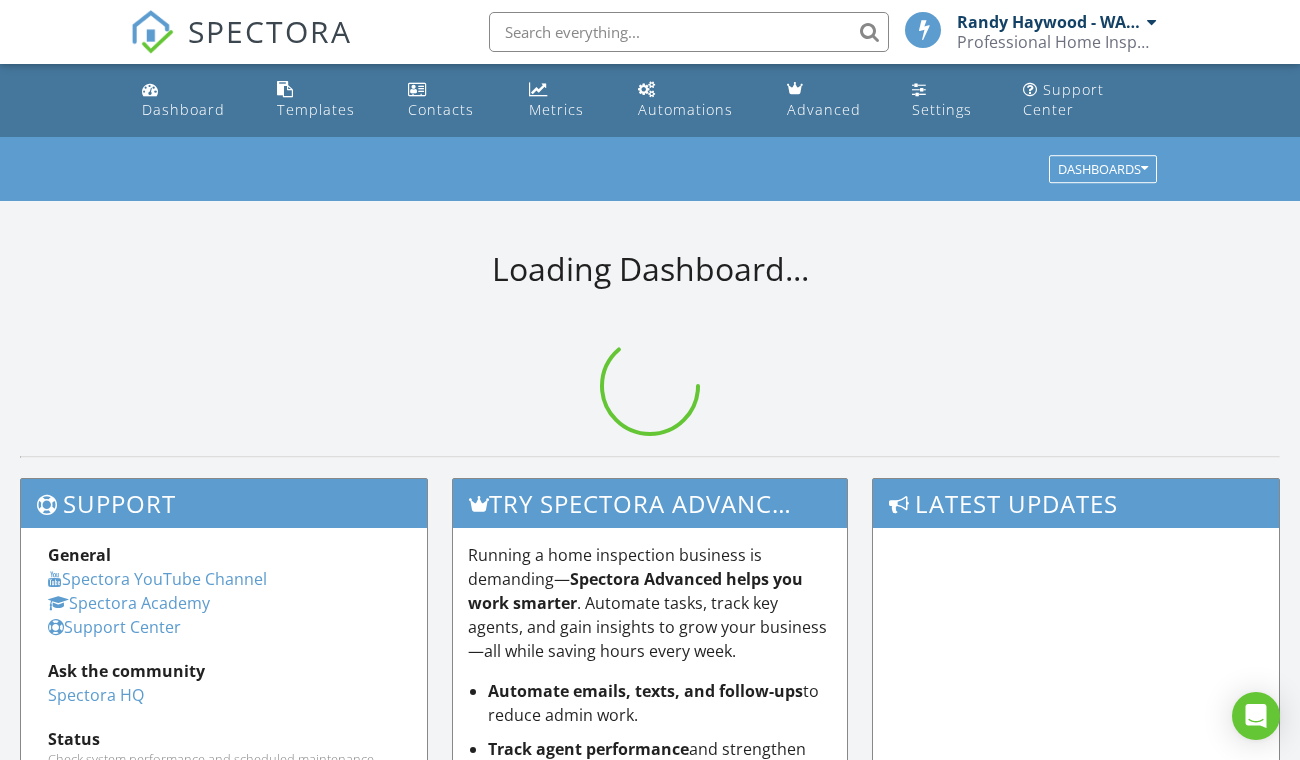 scroll, scrollTop: 0, scrollLeft: 0, axis: both 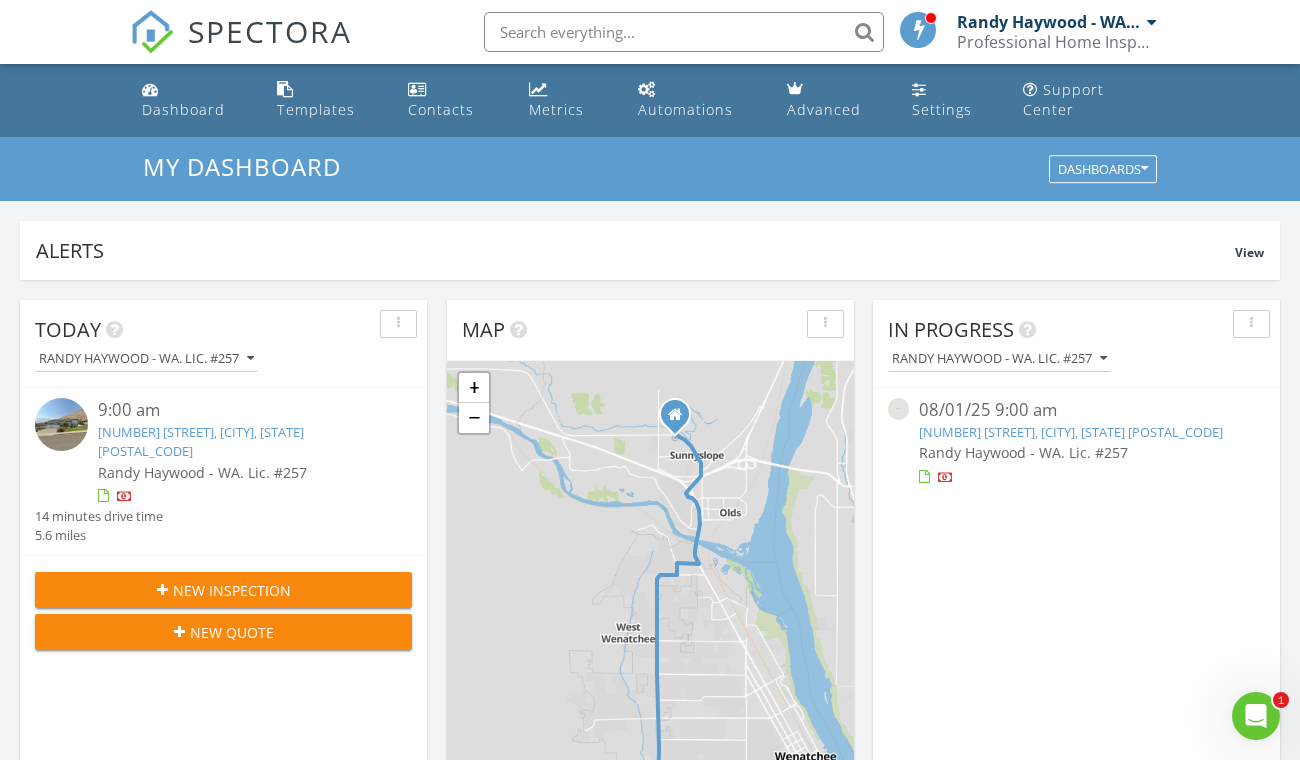 click on "314 E Okanogan, Chelan, WA 98816" at bounding box center [1071, 432] 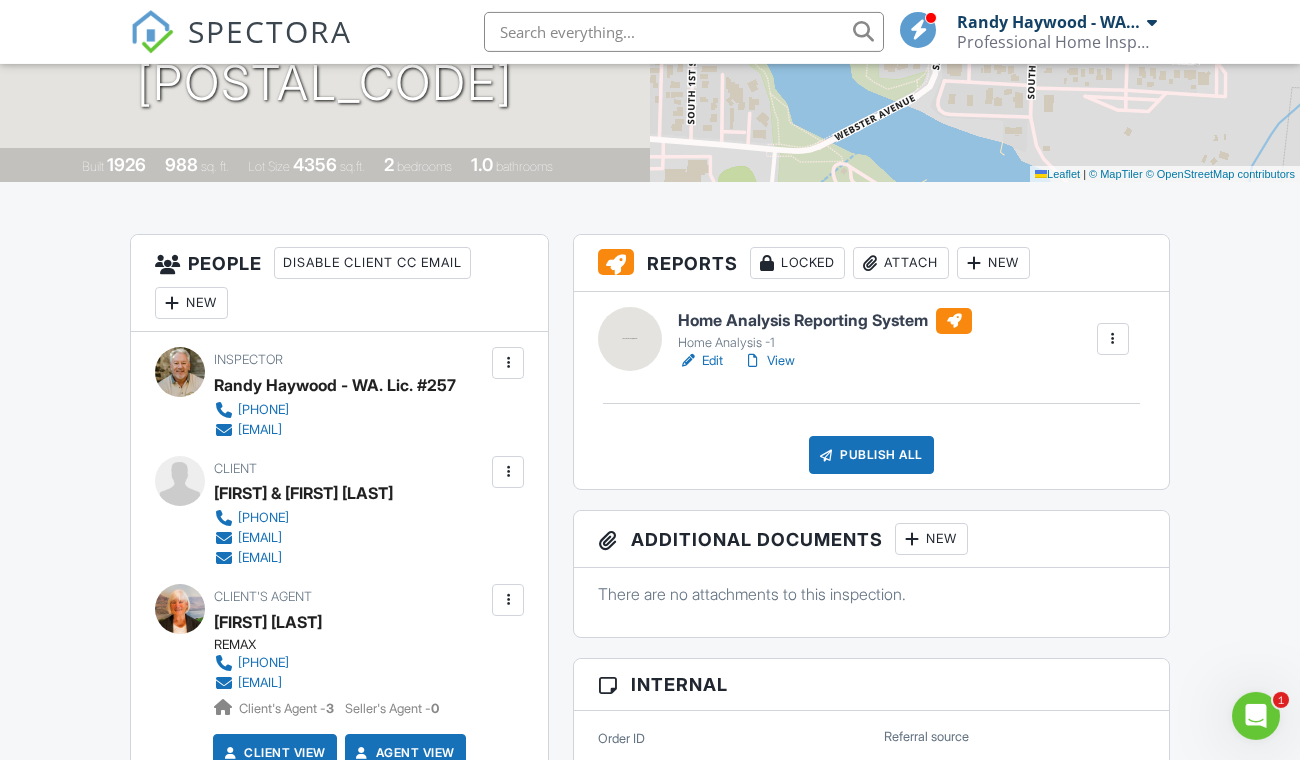 scroll, scrollTop: 356, scrollLeft: 0, axis: vertical 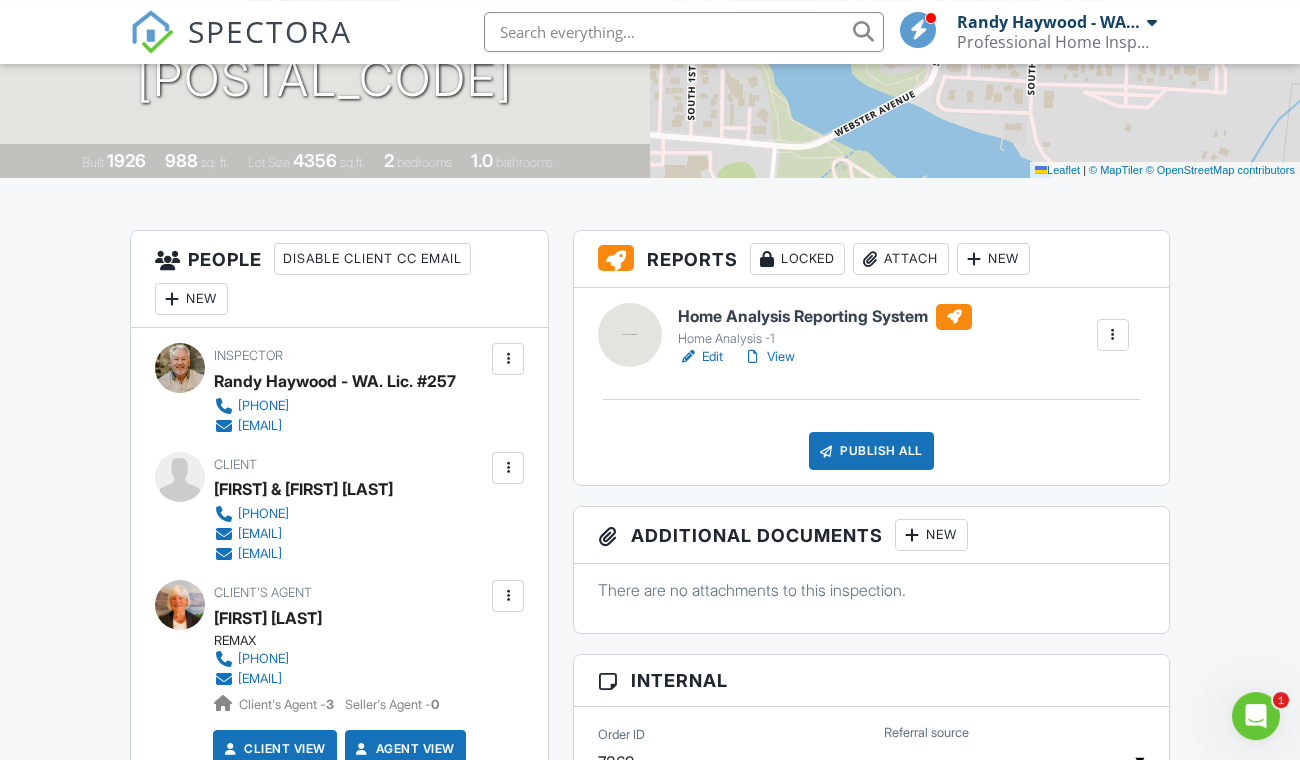 click on "Edit" at bounding box center [700, 357] 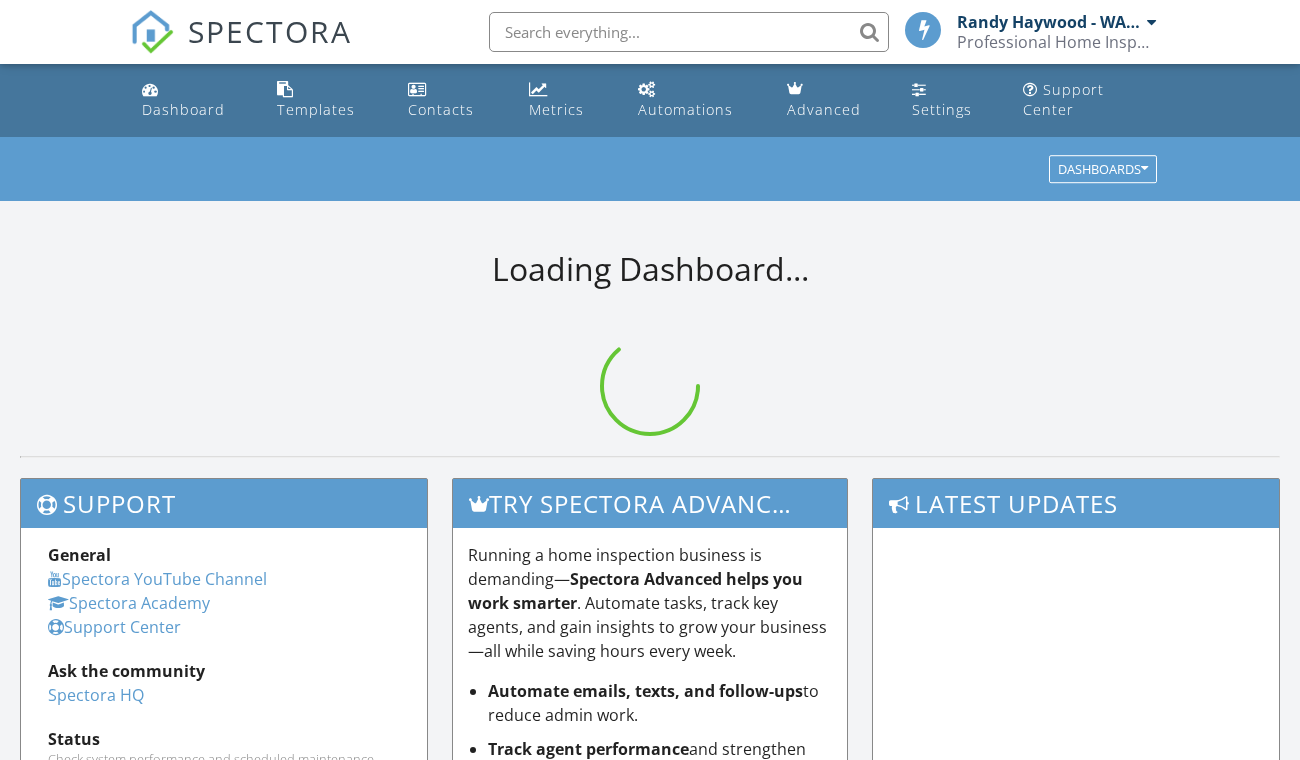 scroll, scrollTop: 0, scrollLeft: 0, axis: both 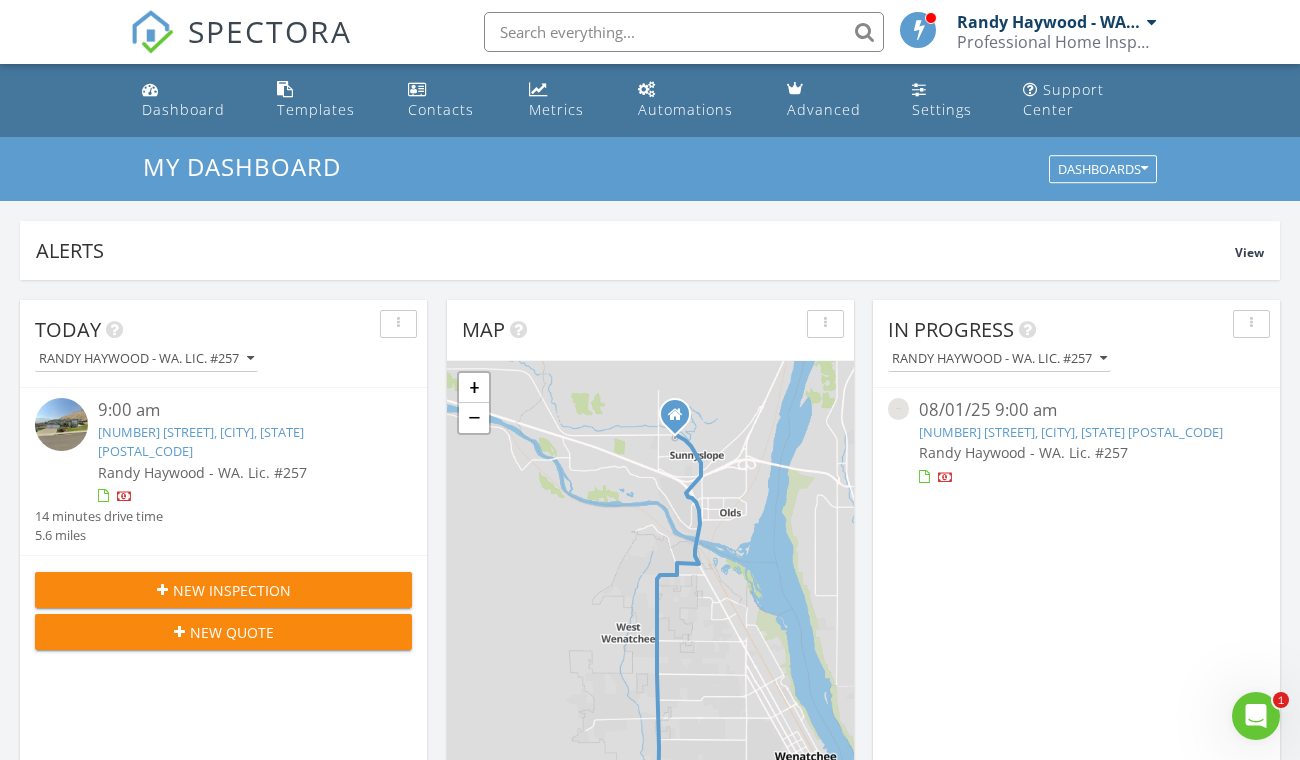 click on "314 E Okanogan, Chelan, WA 98816" at bounding box center [1071, 432] 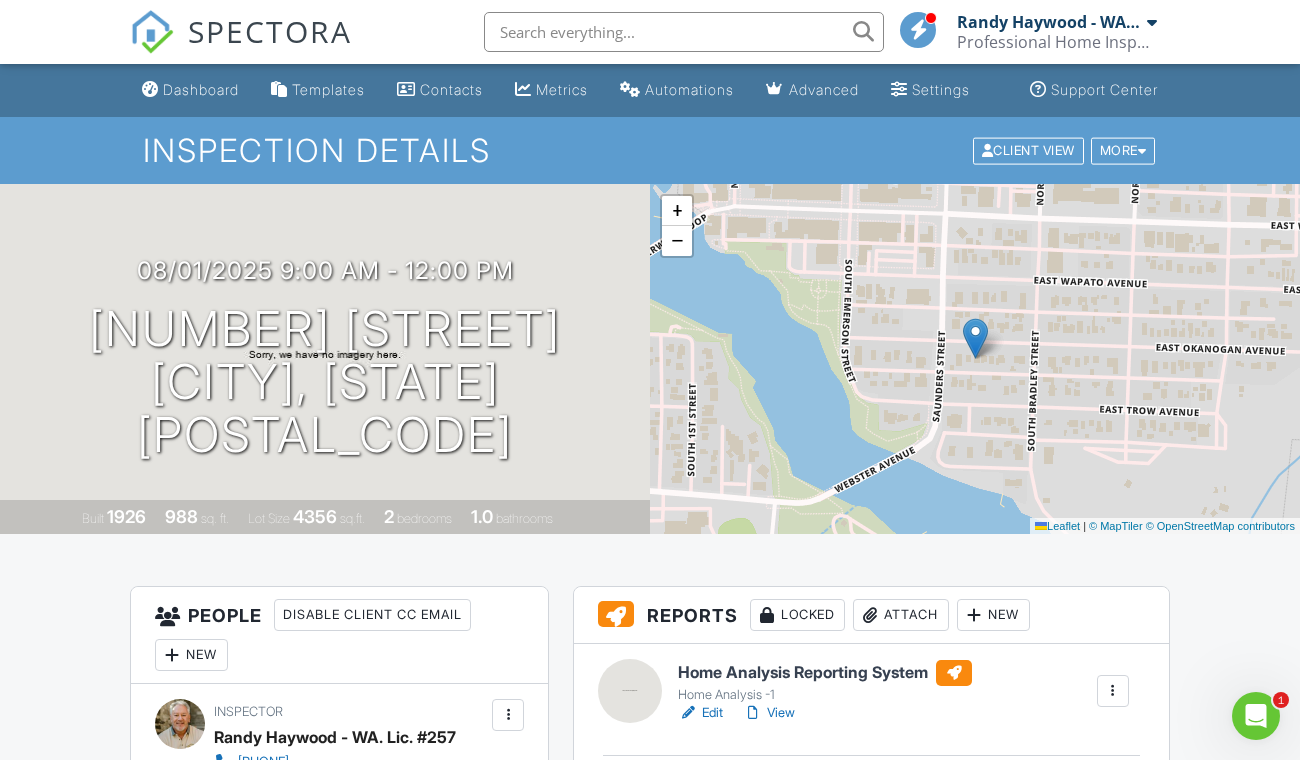 scroll, scrollTop: 0, scrollLeft: 0, axis: both 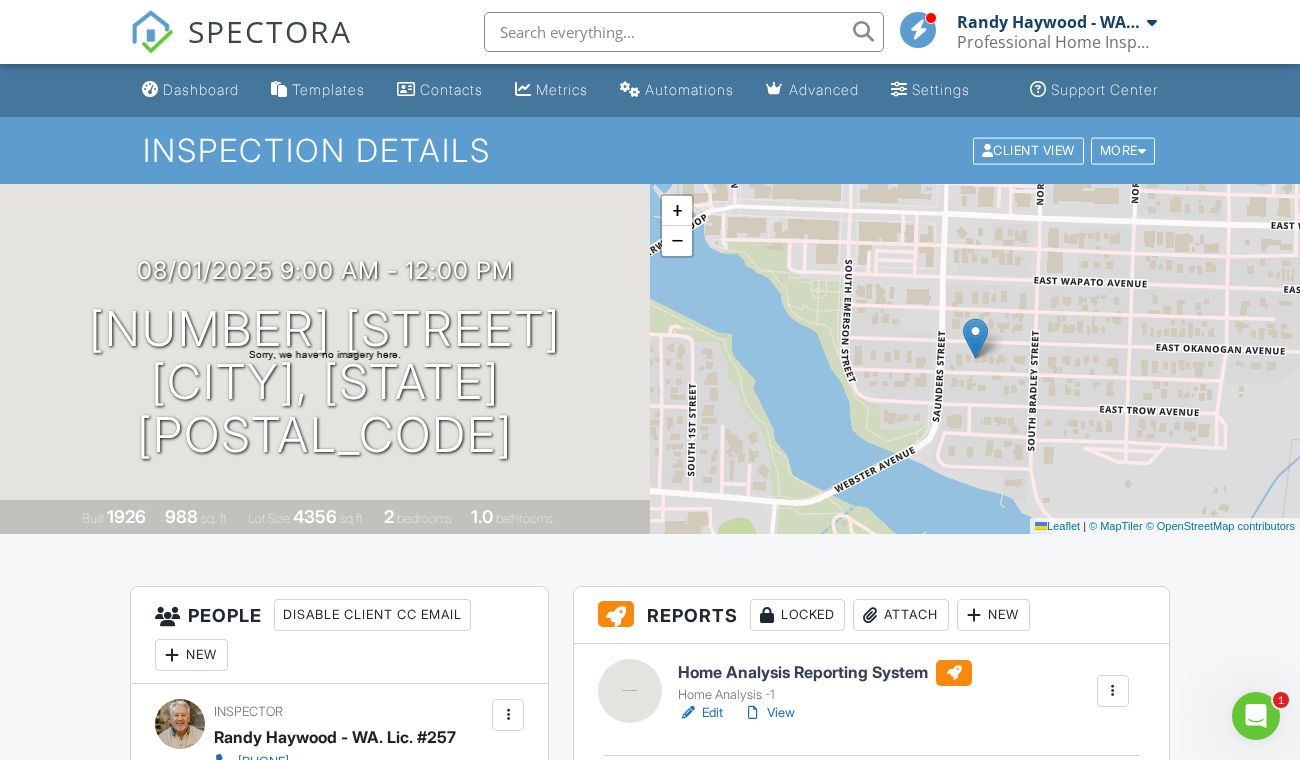 click on "Edit" at bounding box center [700, 713] 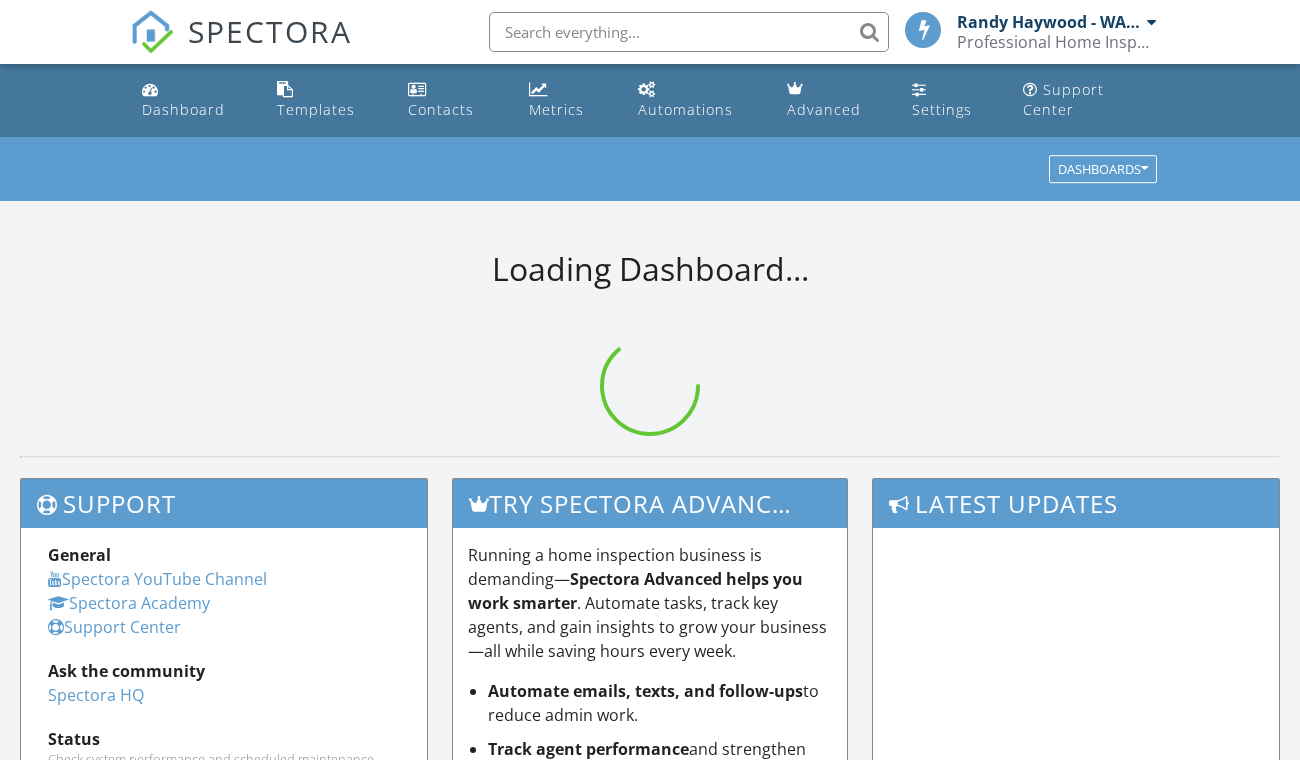 scroll, scrollTop: 0, scrollLeft: 0, axis: both 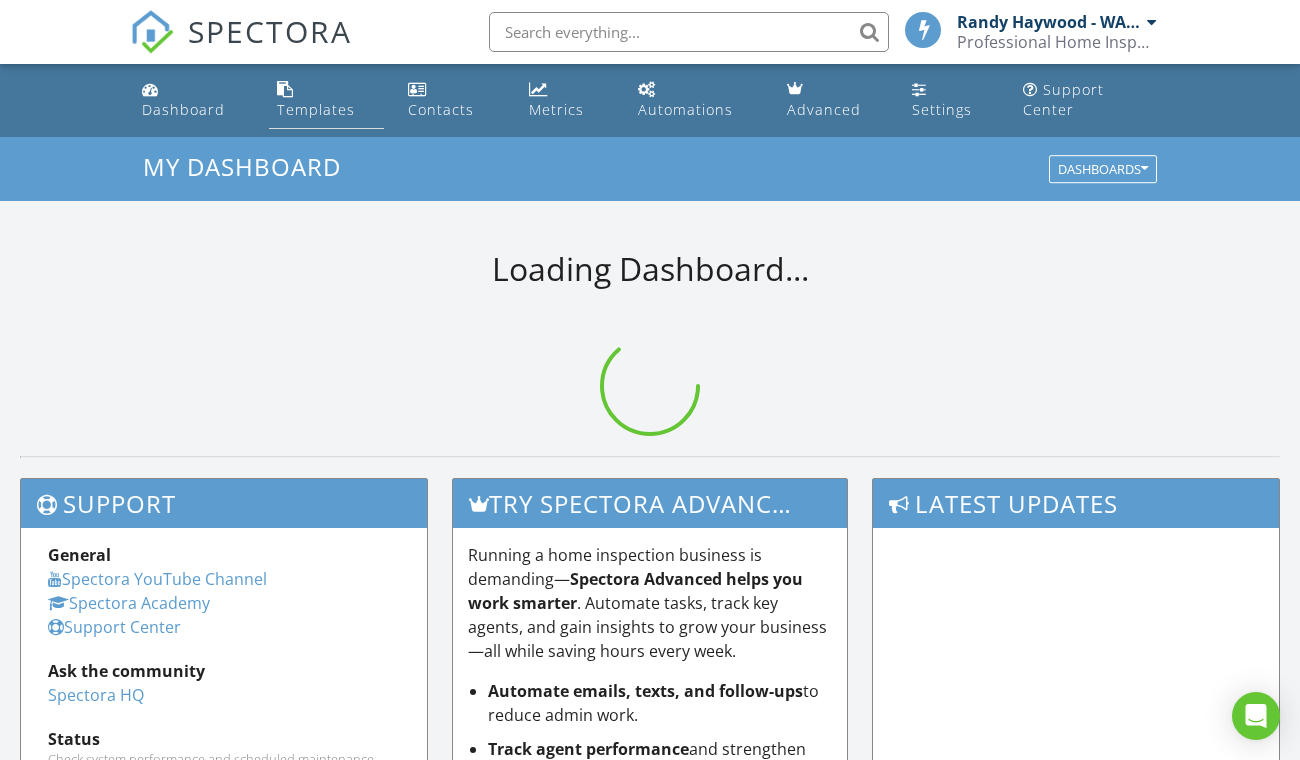 click on "Templates" at bounding box center [316, 109] 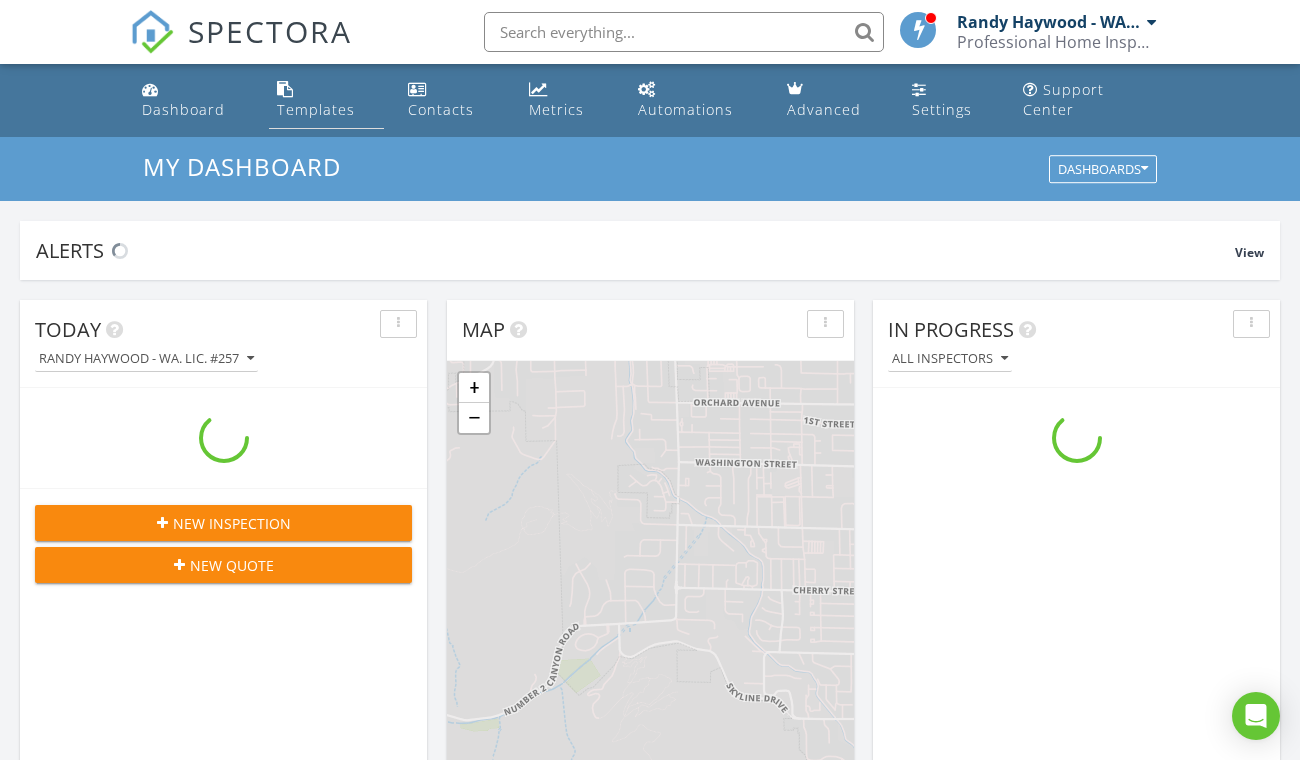 scroll, scrollTop: 27, scrollLeft: 27, axis: both 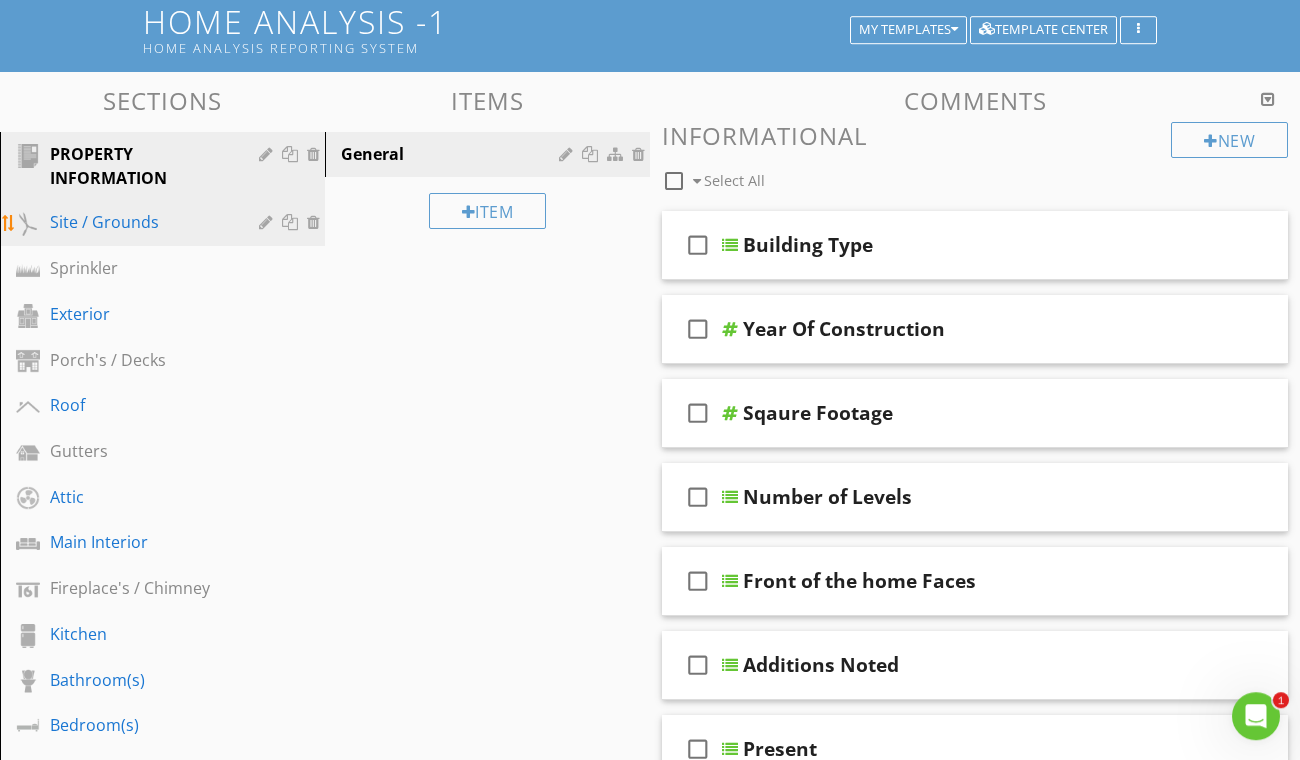 click on "Site / Grounds" at bounding box center (165, 223) 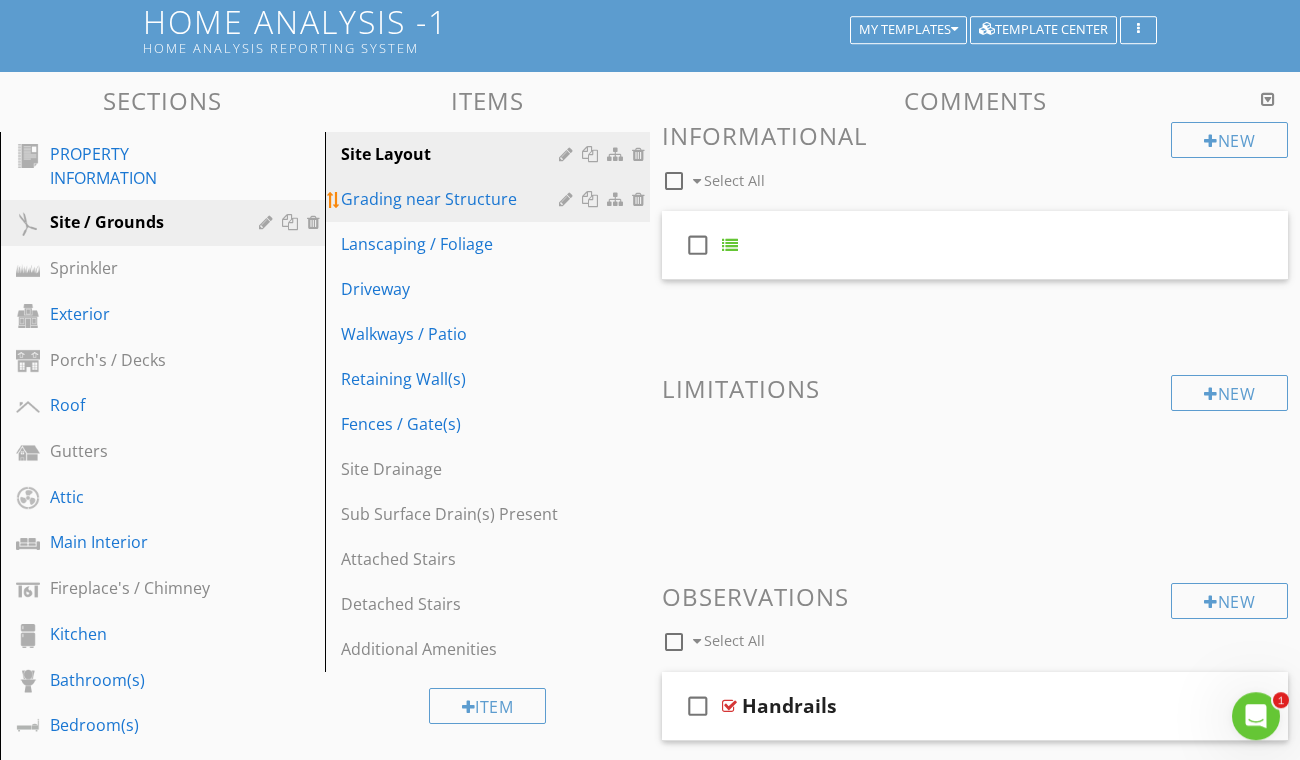 click on "Grading near Structure" at bounding box center [490, 199] 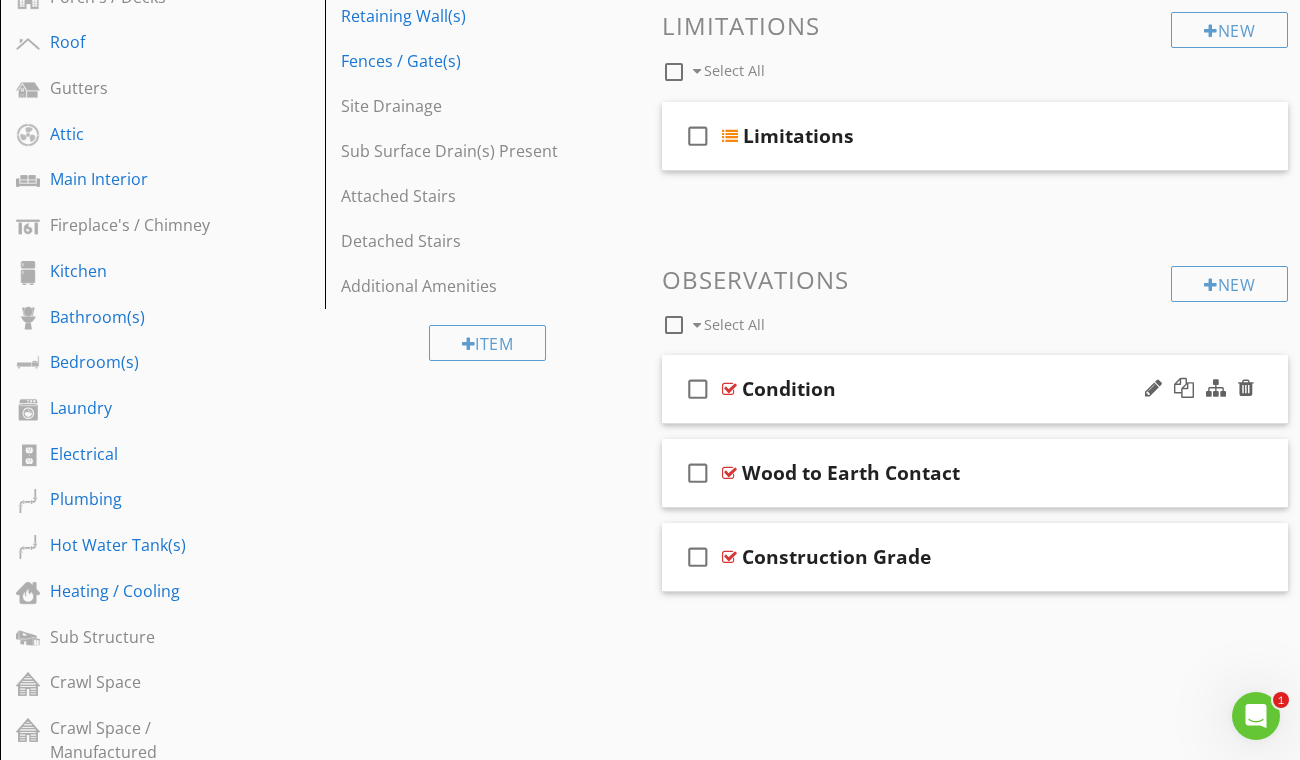 scroll, scrollTop: 536, scrollLeft: 0, axis: vertical 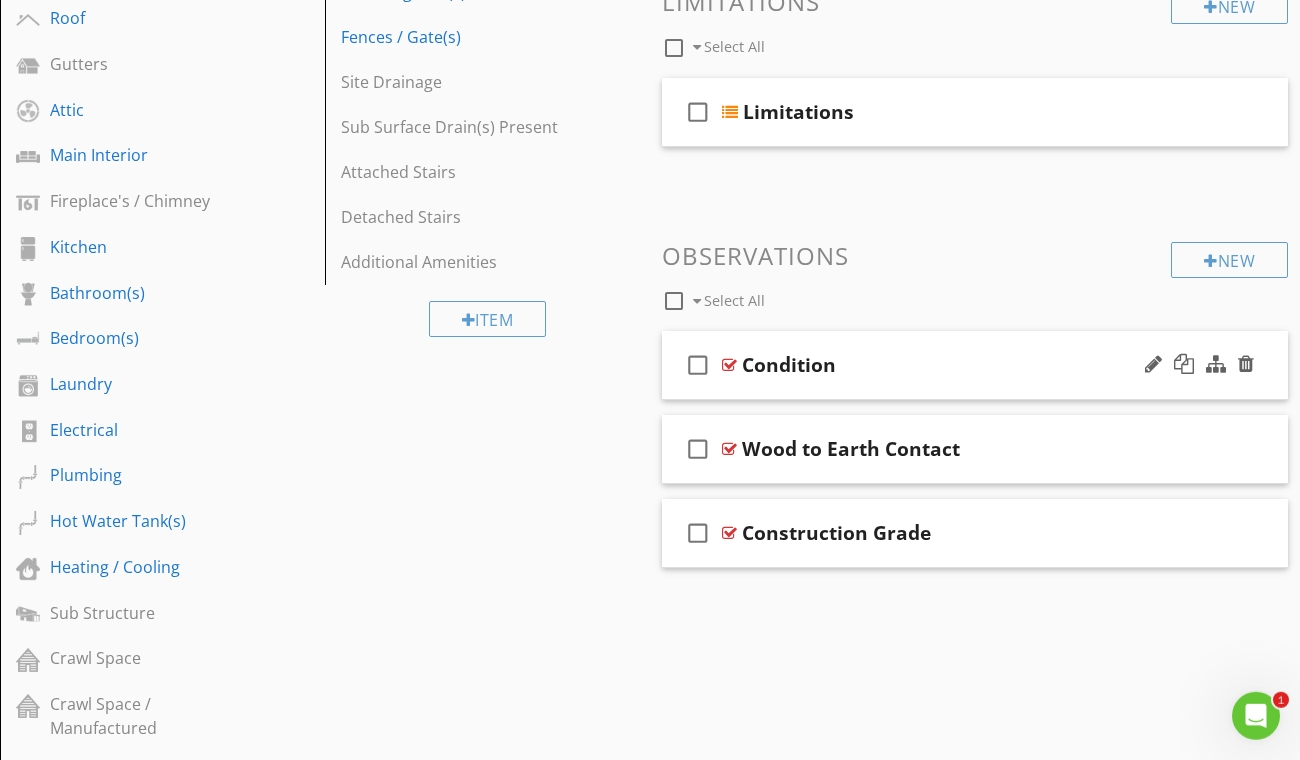 click on "Condition" at bounding box center [962, 365] 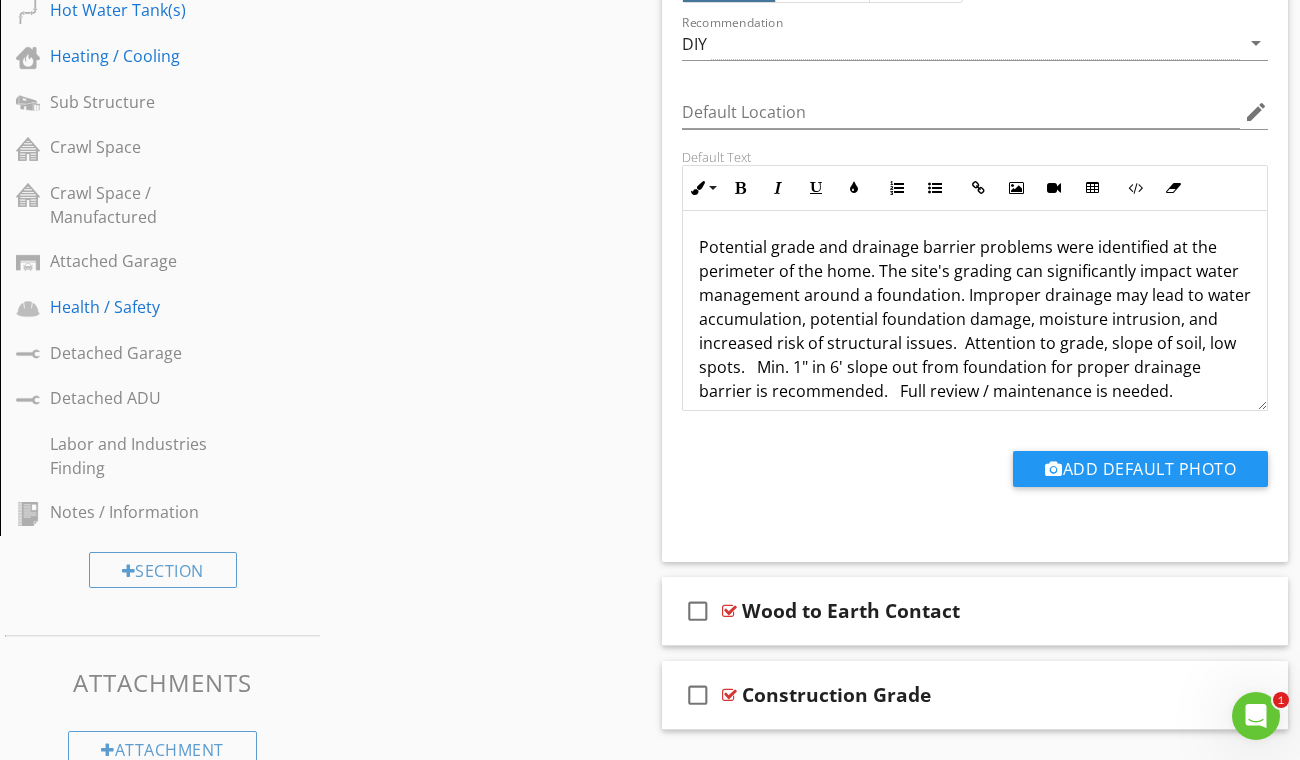 scroll, scrollTop: 1082, scrollLeft: 0, axis: vertical 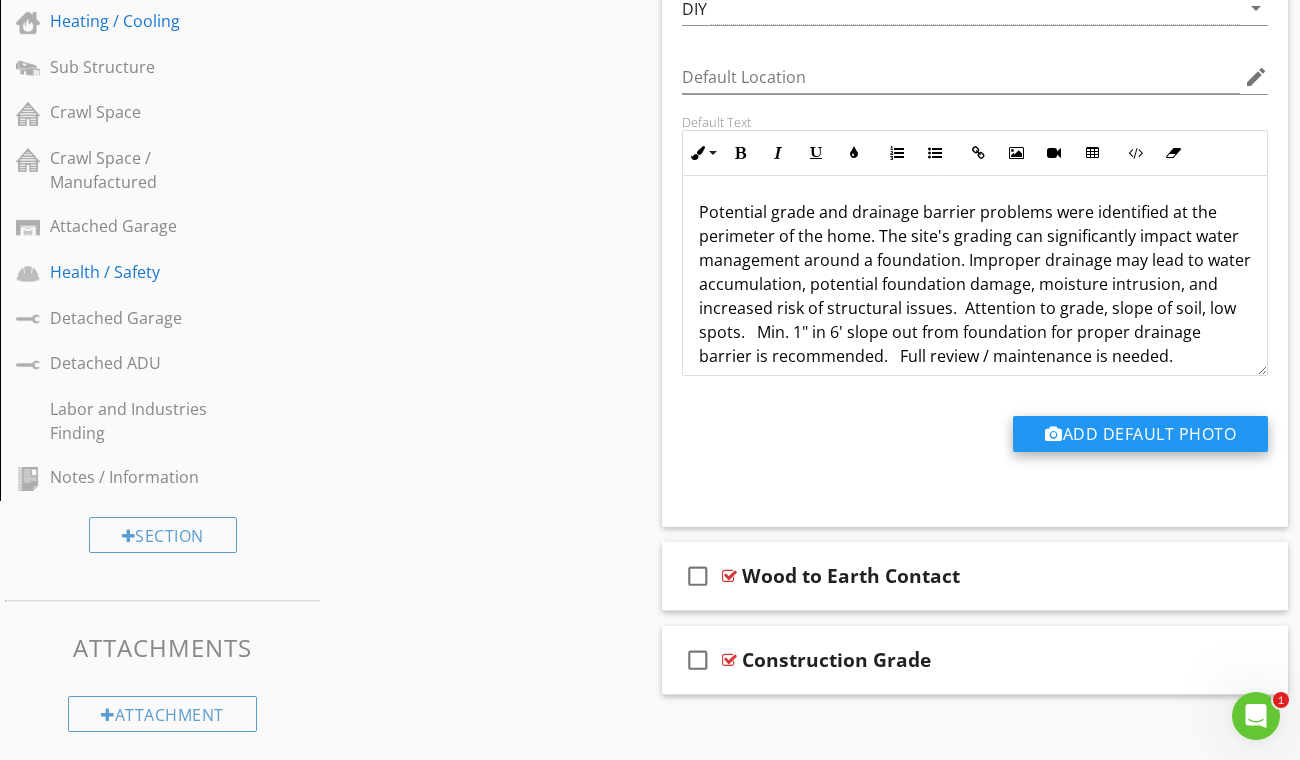 click on "Add Default Photo" at bounding box center [1140, 434] 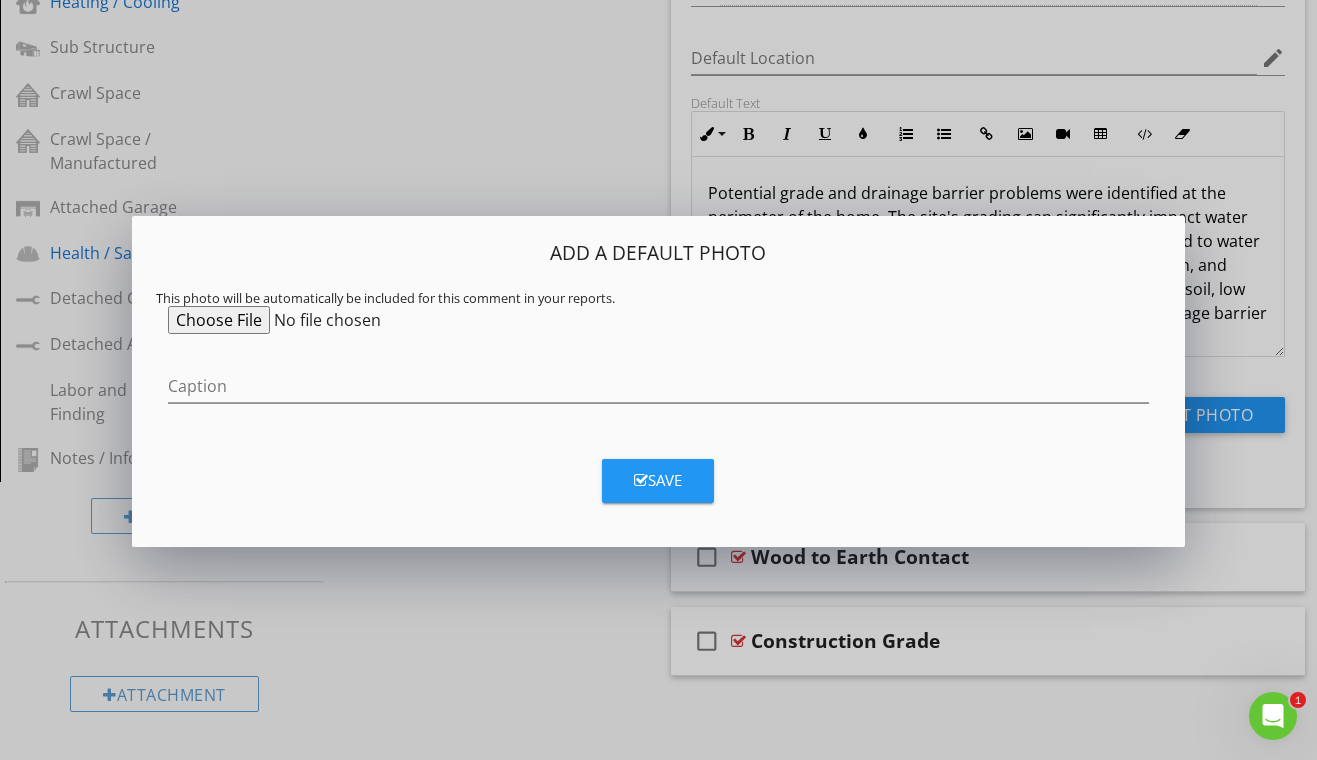 click at bounding box center (321, 320) 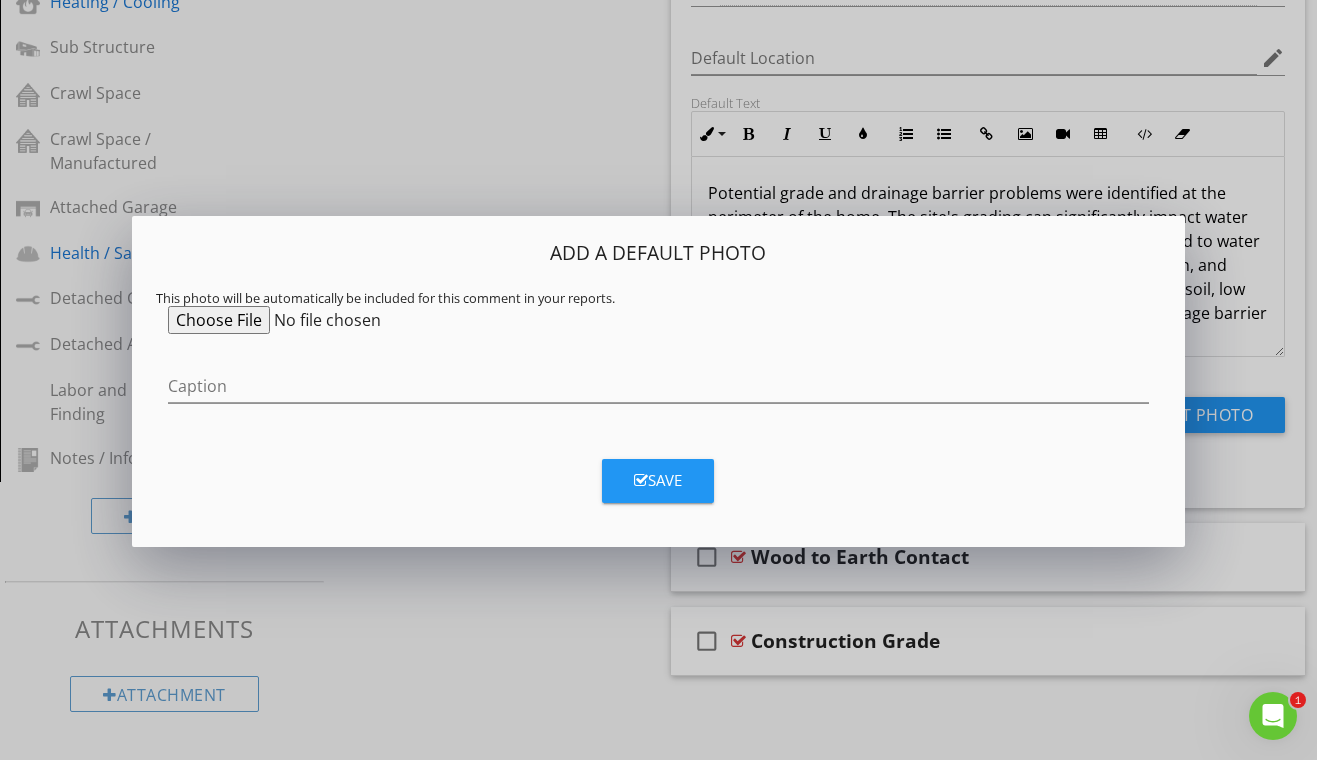 type on "C:\fakepath\B101-Proper-Grading-and-Ground-Cover-1017x1024.jpg" 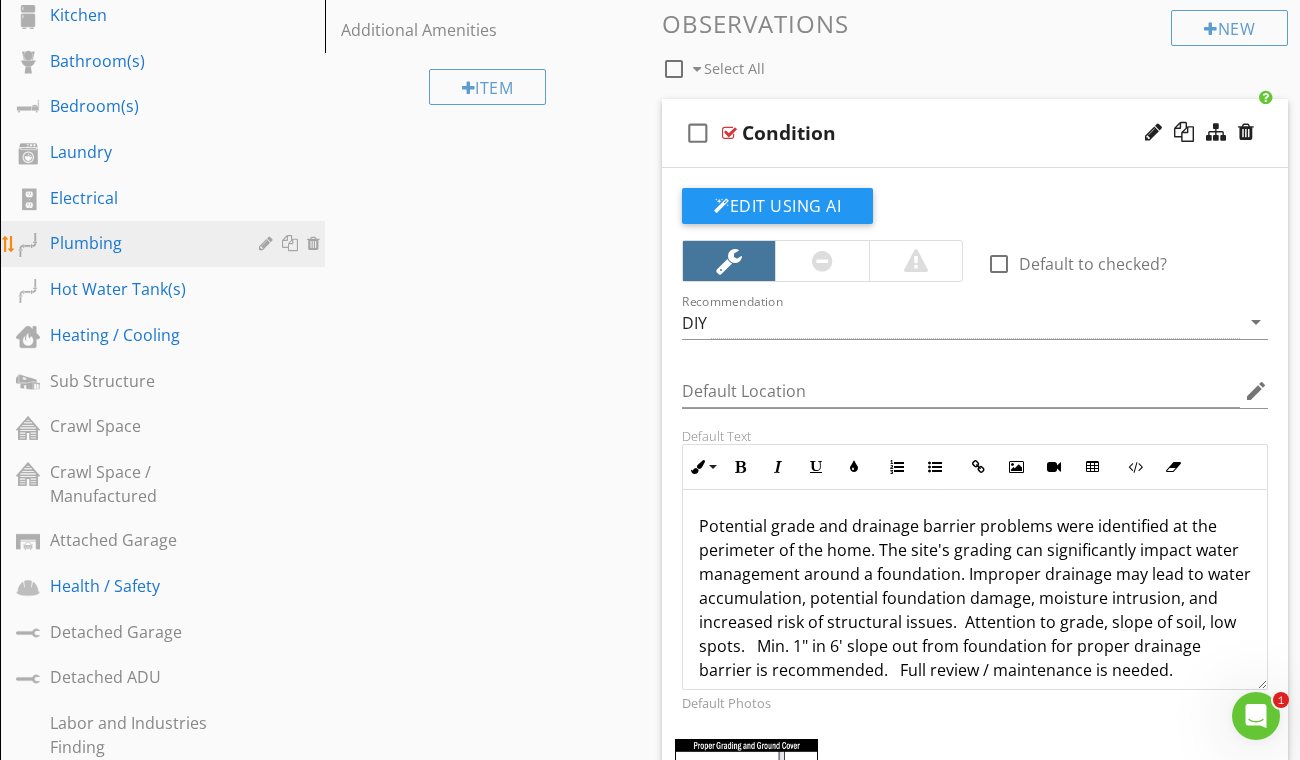 scroll, scrollTop: 721, scrollLeft: 0, axis: vertical 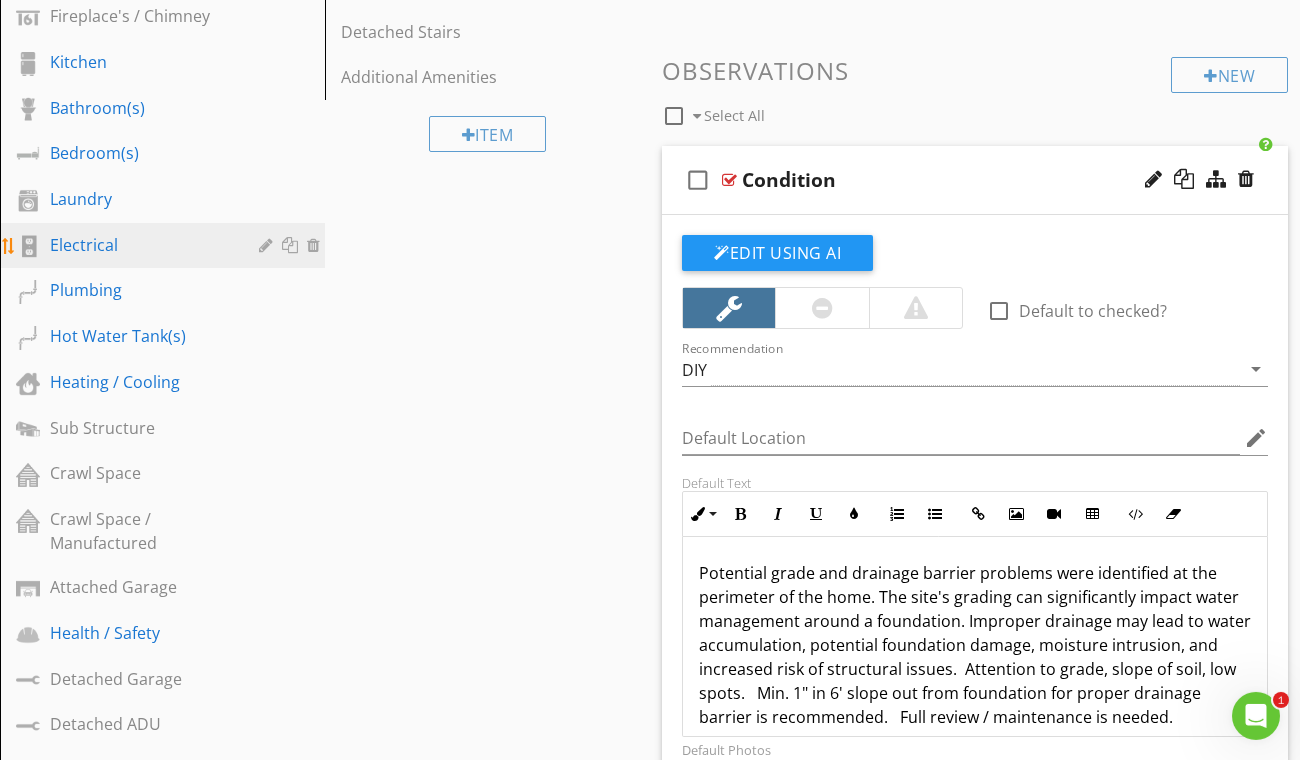 click on "Electrical" at bounding box center [140, 245] 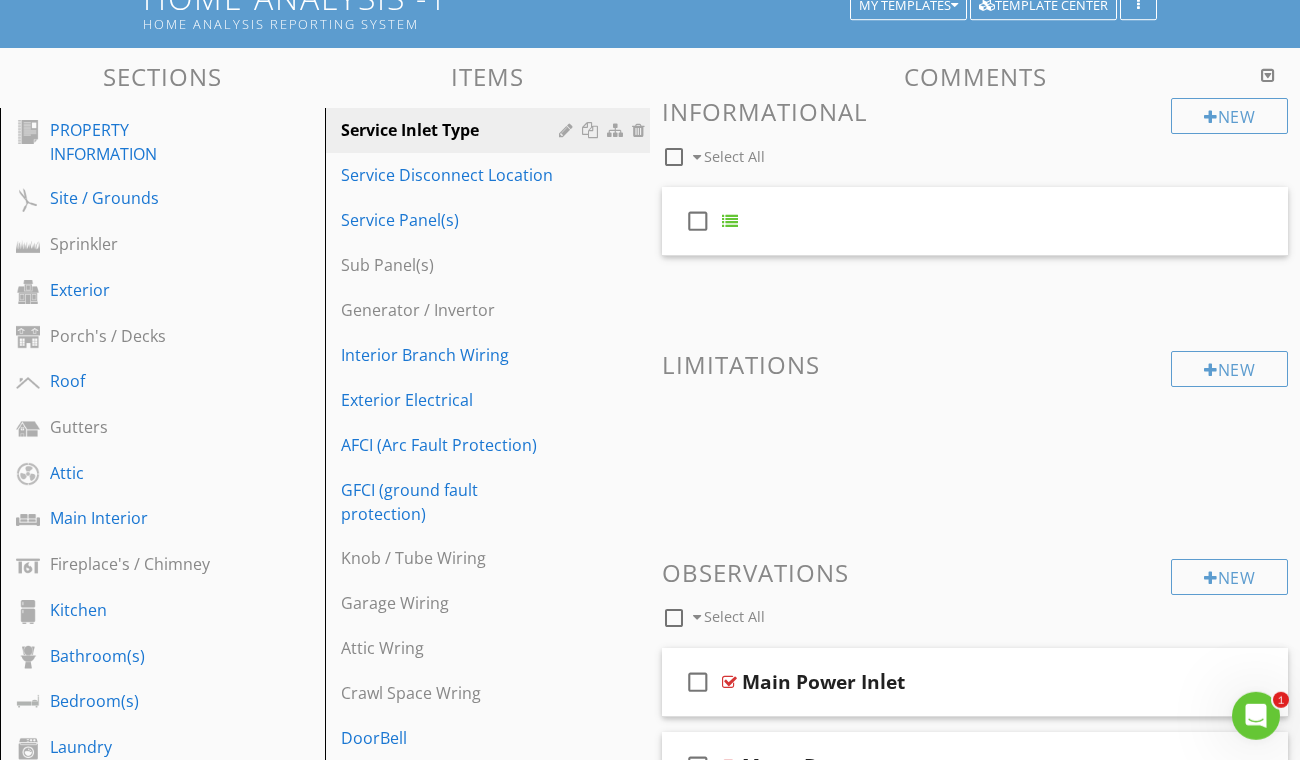 scroll, scrollTop: 171, scrollLeft: 0, axis: vertical 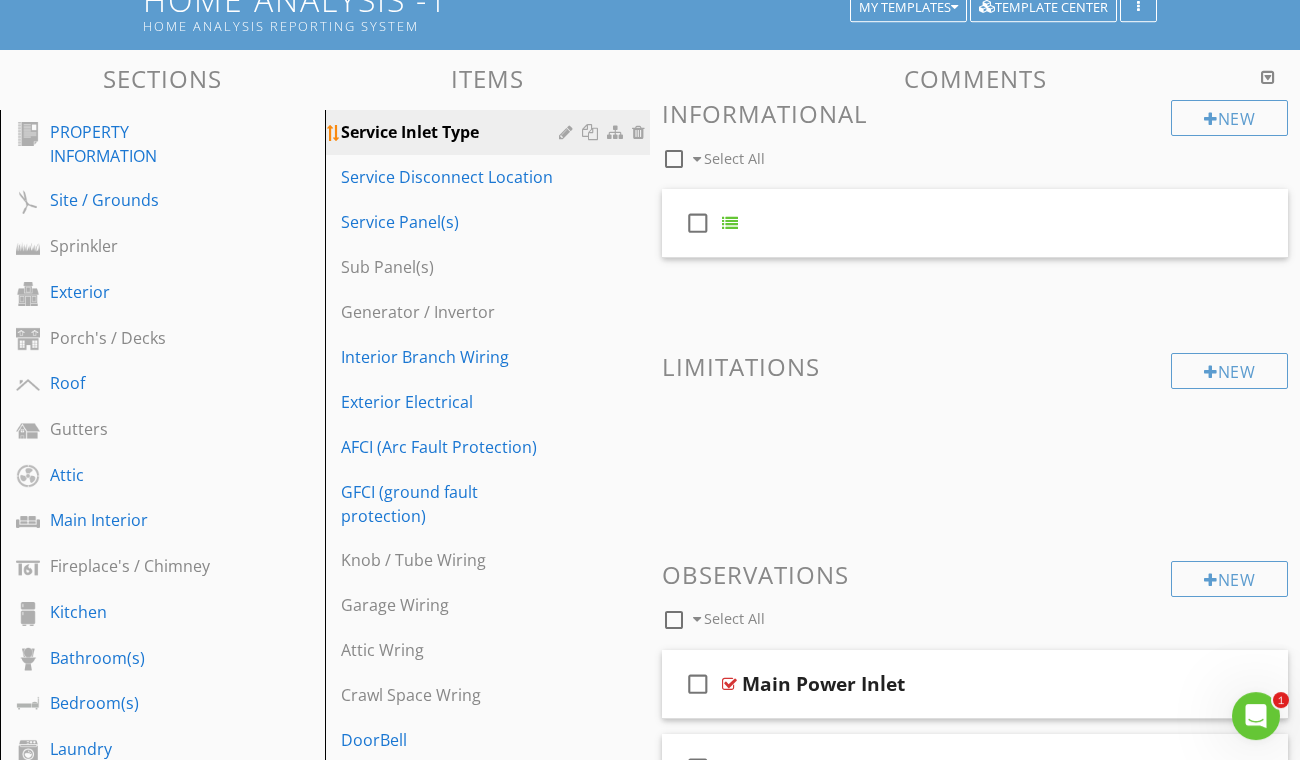 click on "Service Inlet Type" at bounding box center (453, 132) 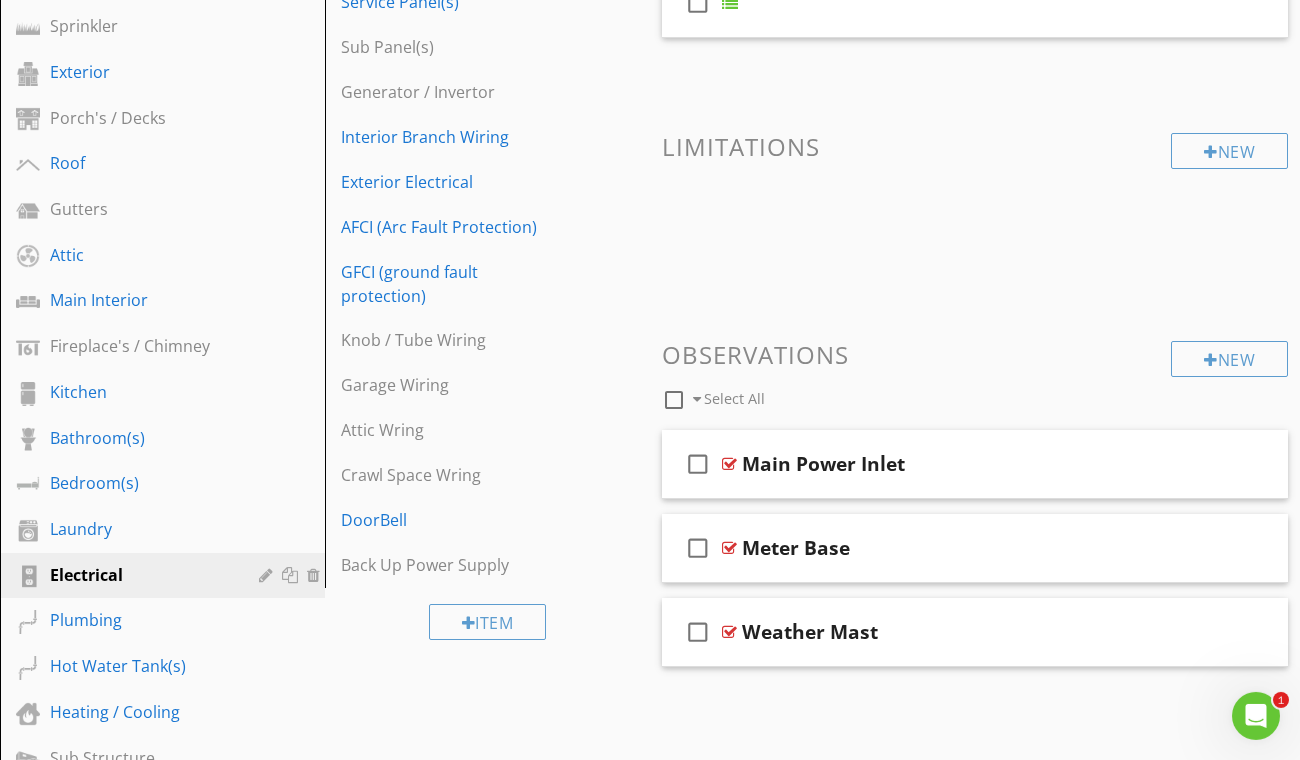 scroll, scrollTop: 393, scrollLeft: 0, axis: vertical 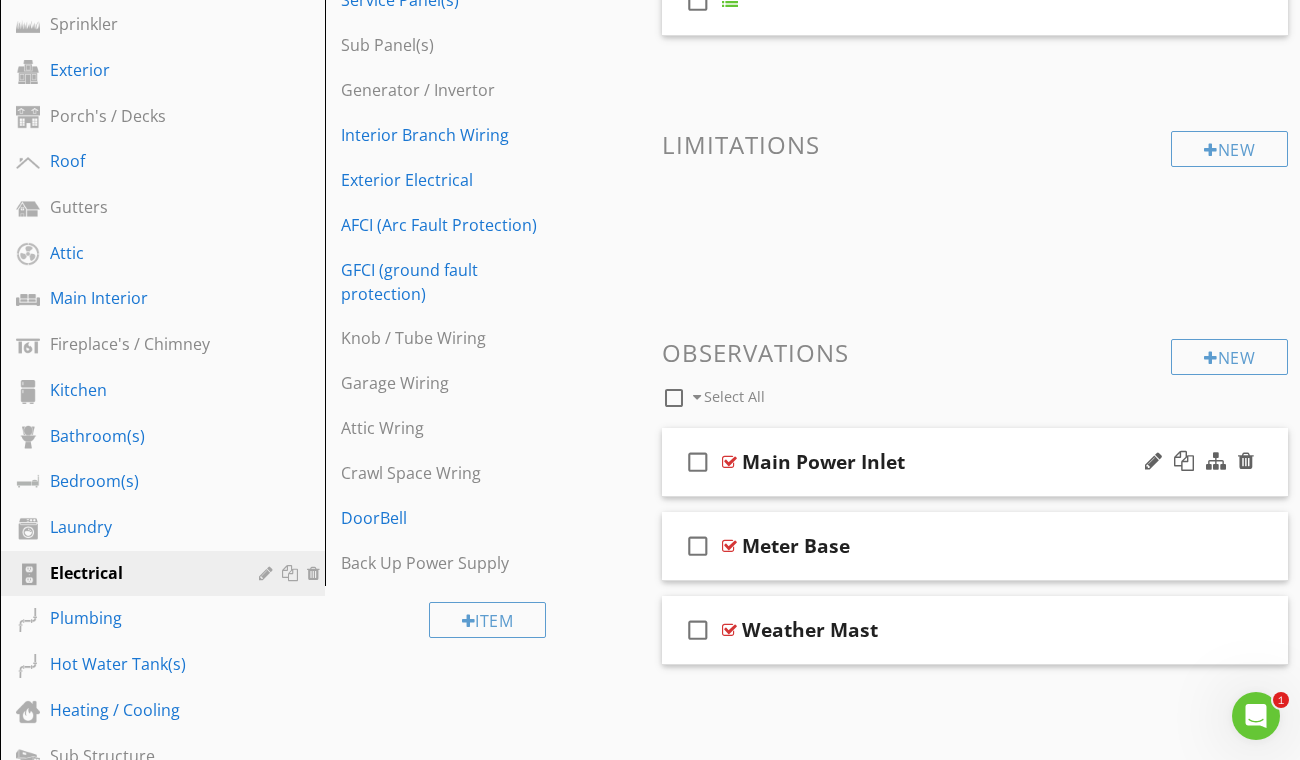 click on "Main Power Inlet" at bounding box center [962, 462] 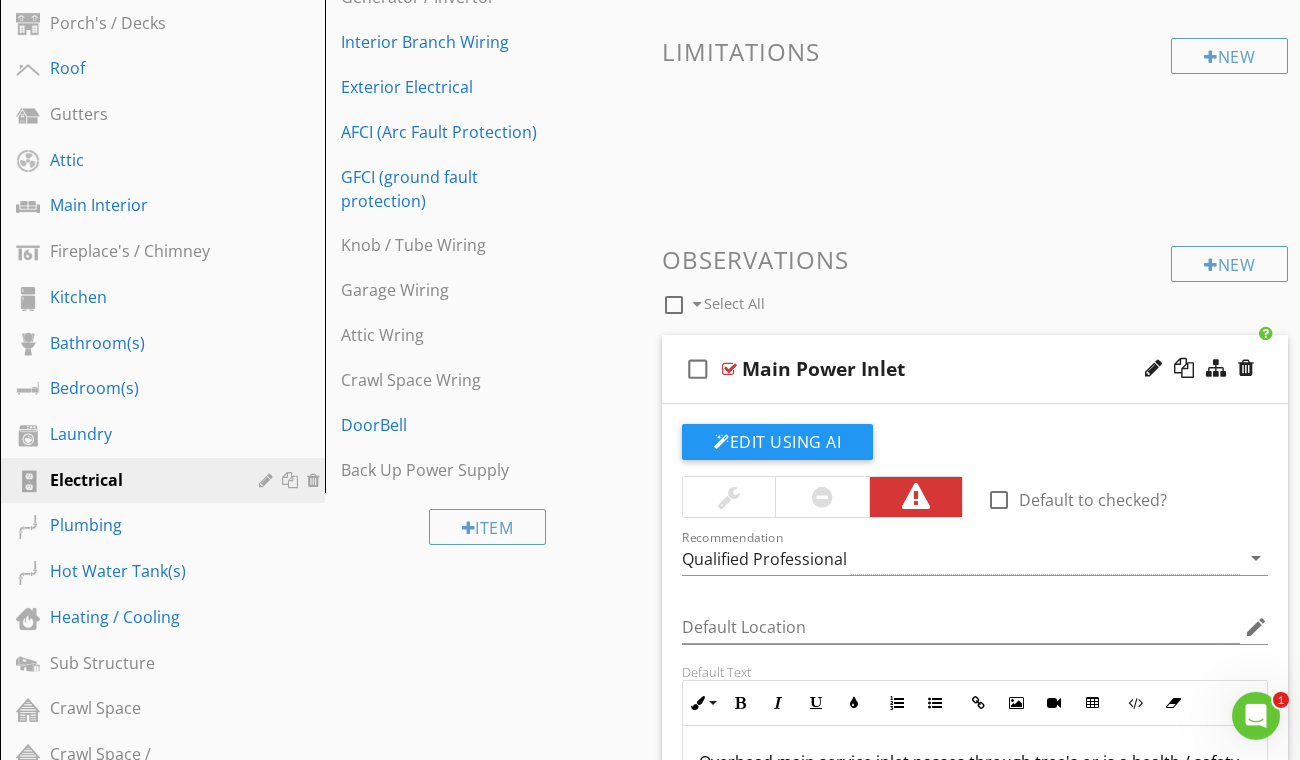 scroll, scrollTop: 472, scrollLeft: 0, axis: vertical 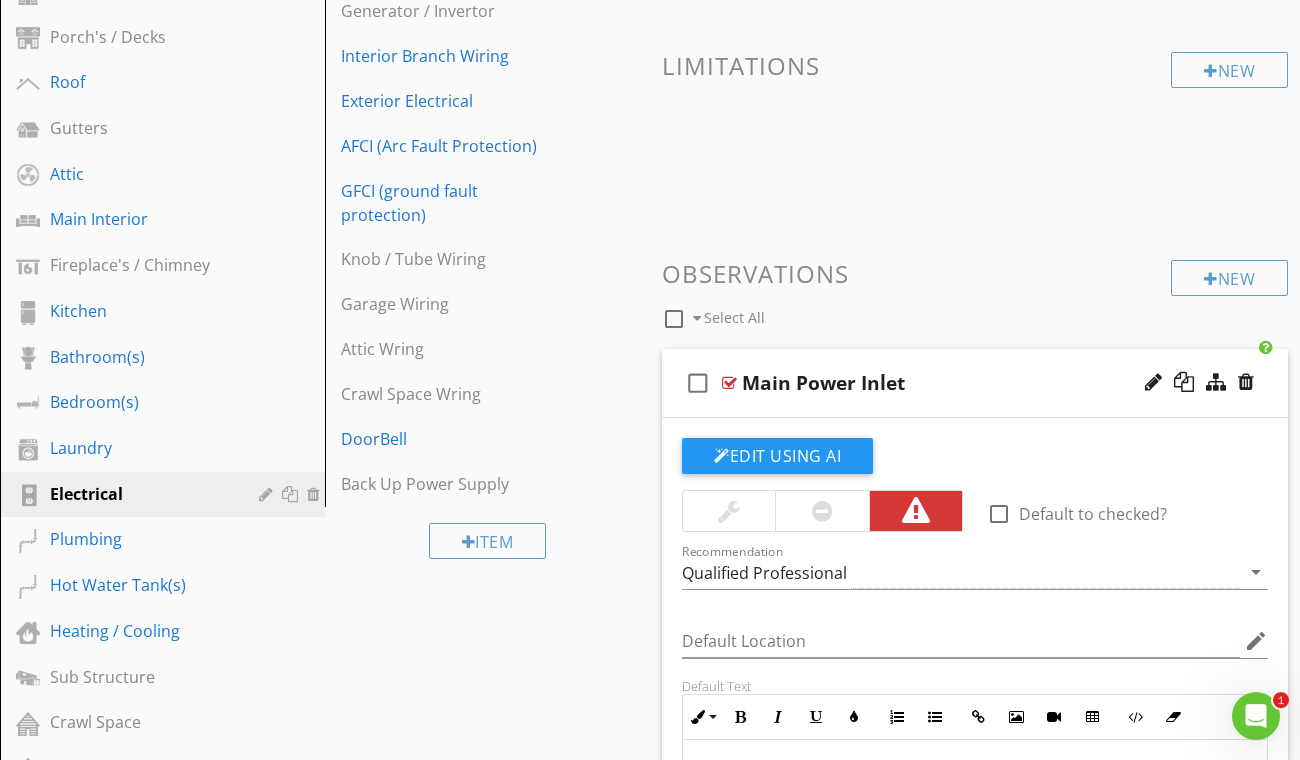 click on "Main Power Inlet" at bounding box center [823, 383] 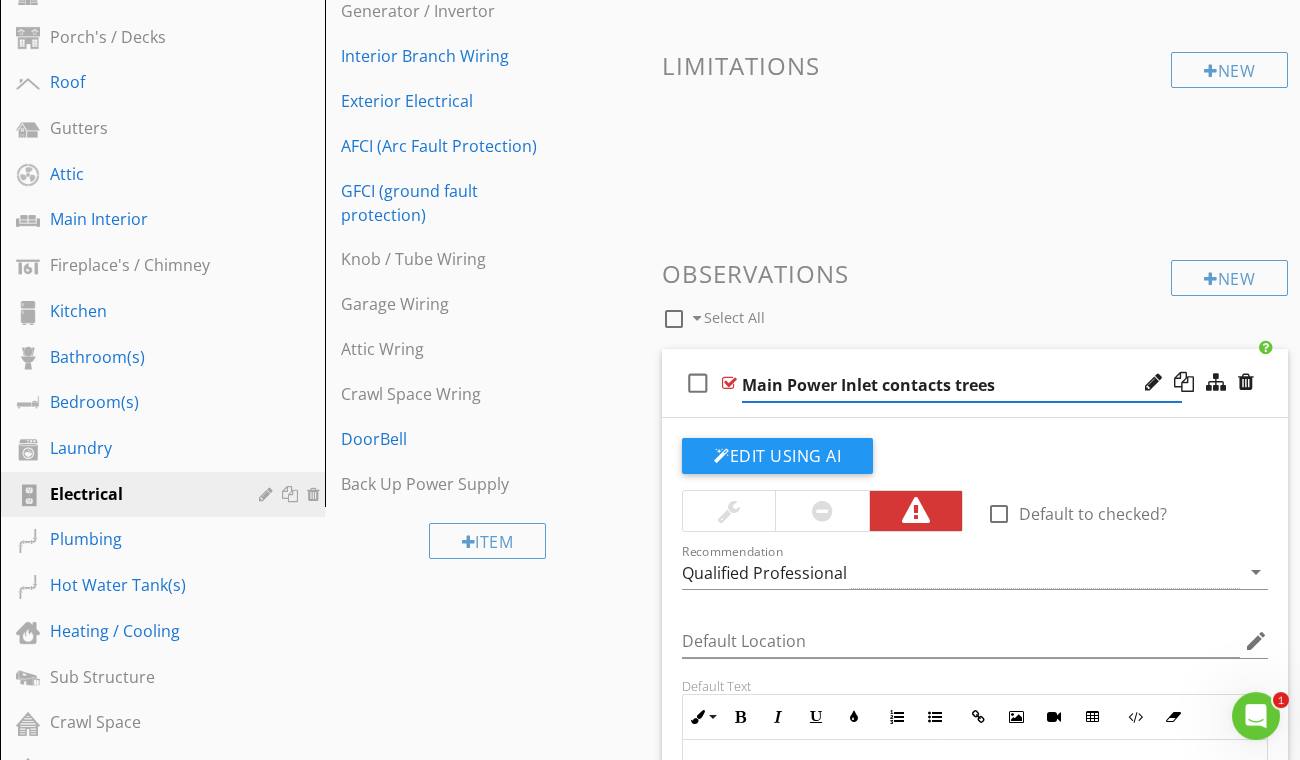 type on "Main Power Inlet contacts trees" 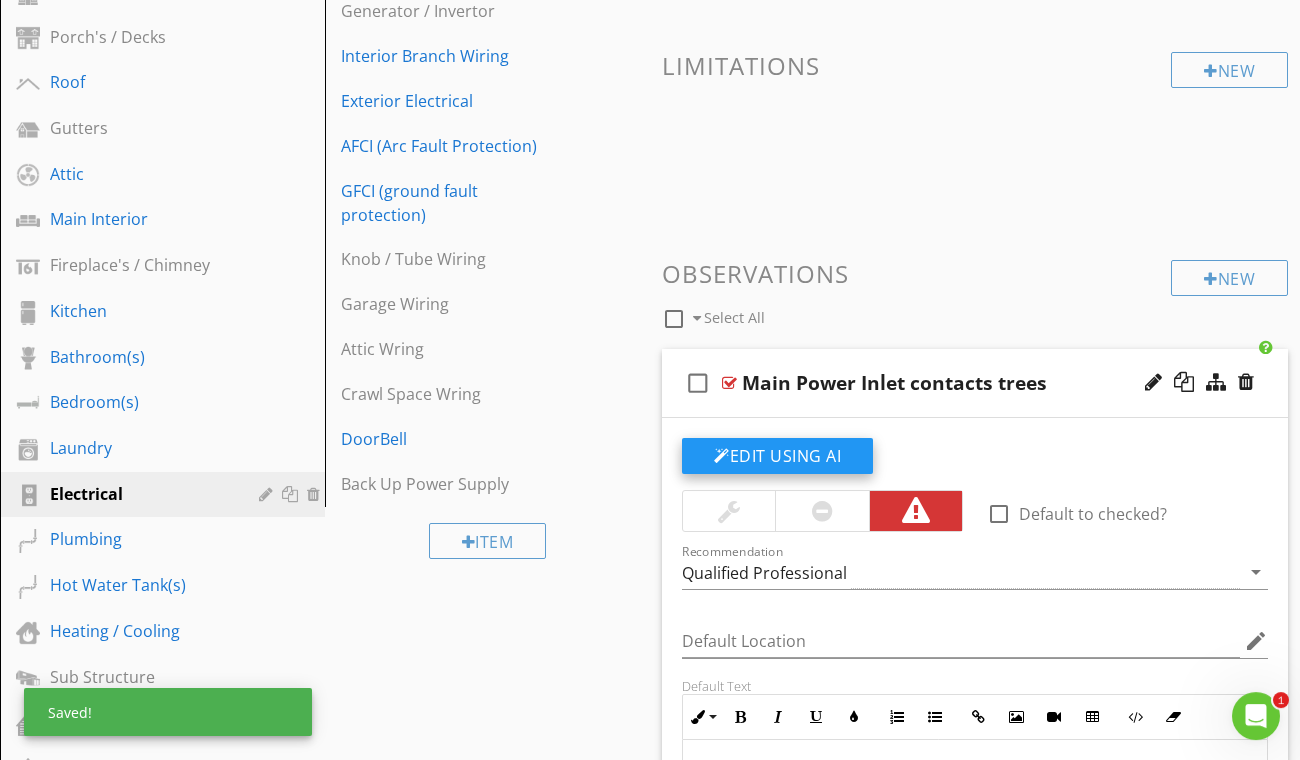 click on "Edit Using AI" at bounding box center [777, 456] 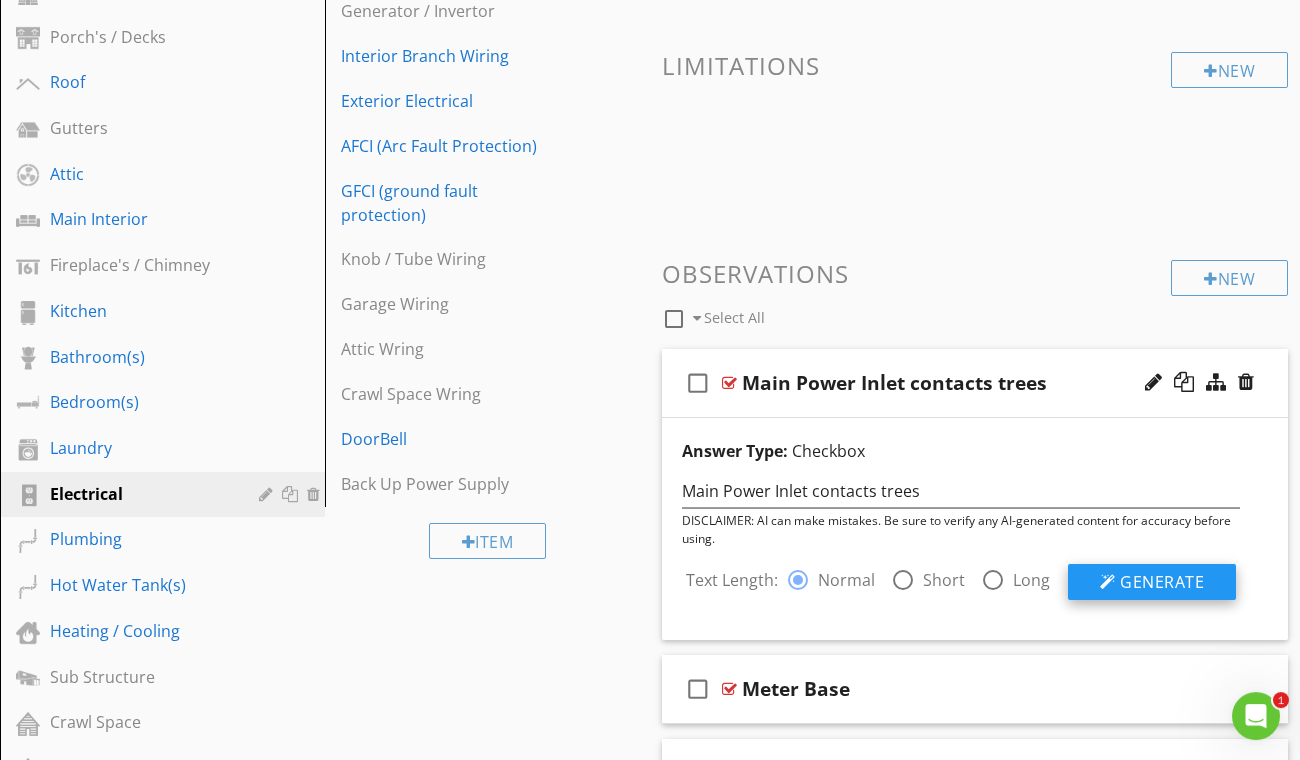 click on "Generate" at bounding box center [1152, 582] 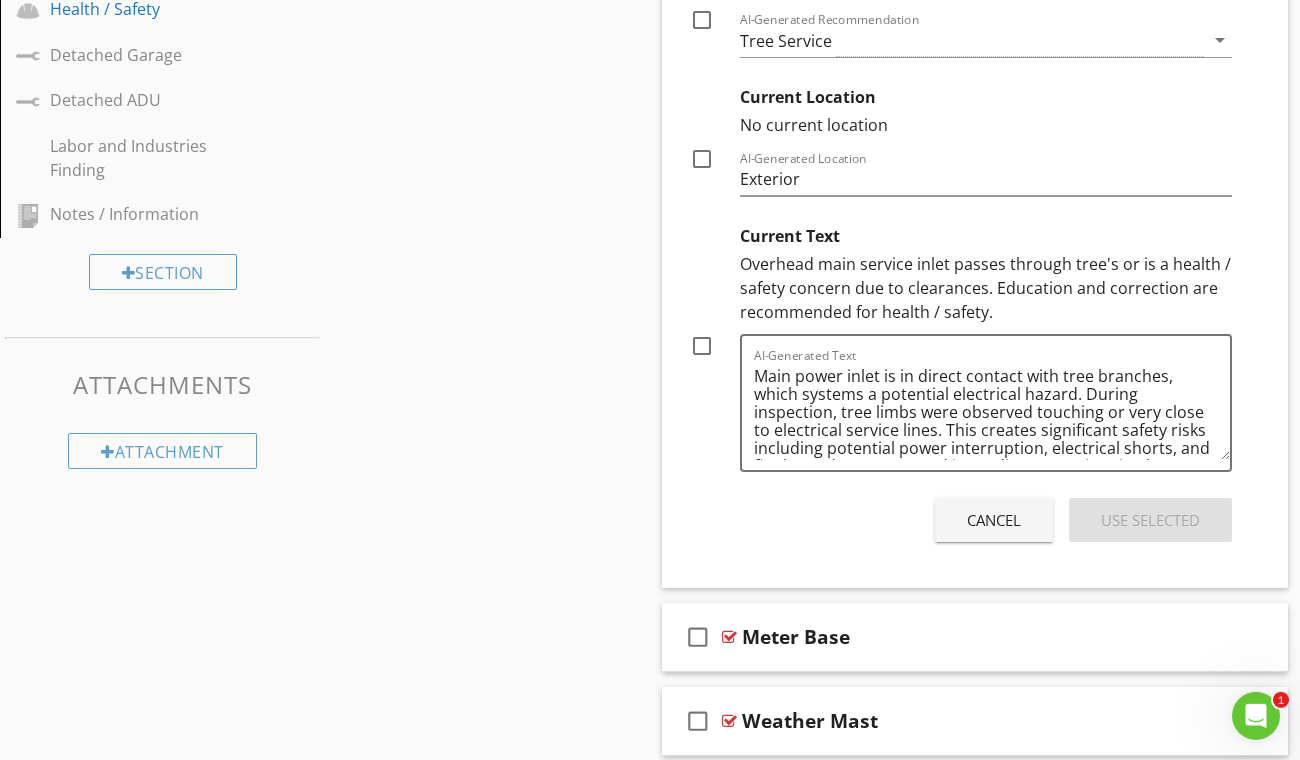 scroll, scrollTop: 1346, scrollLeft: 0, axis: vertical 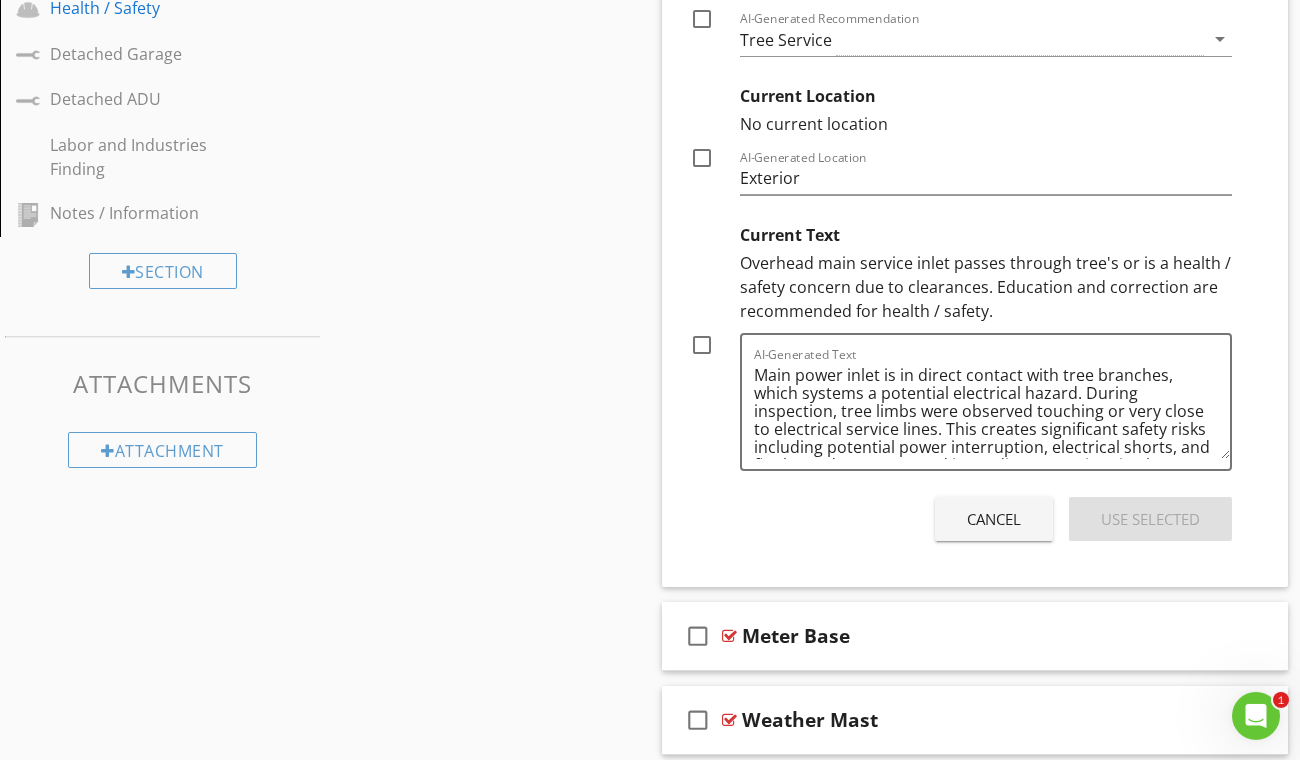 click at bounding box center [702, 345] 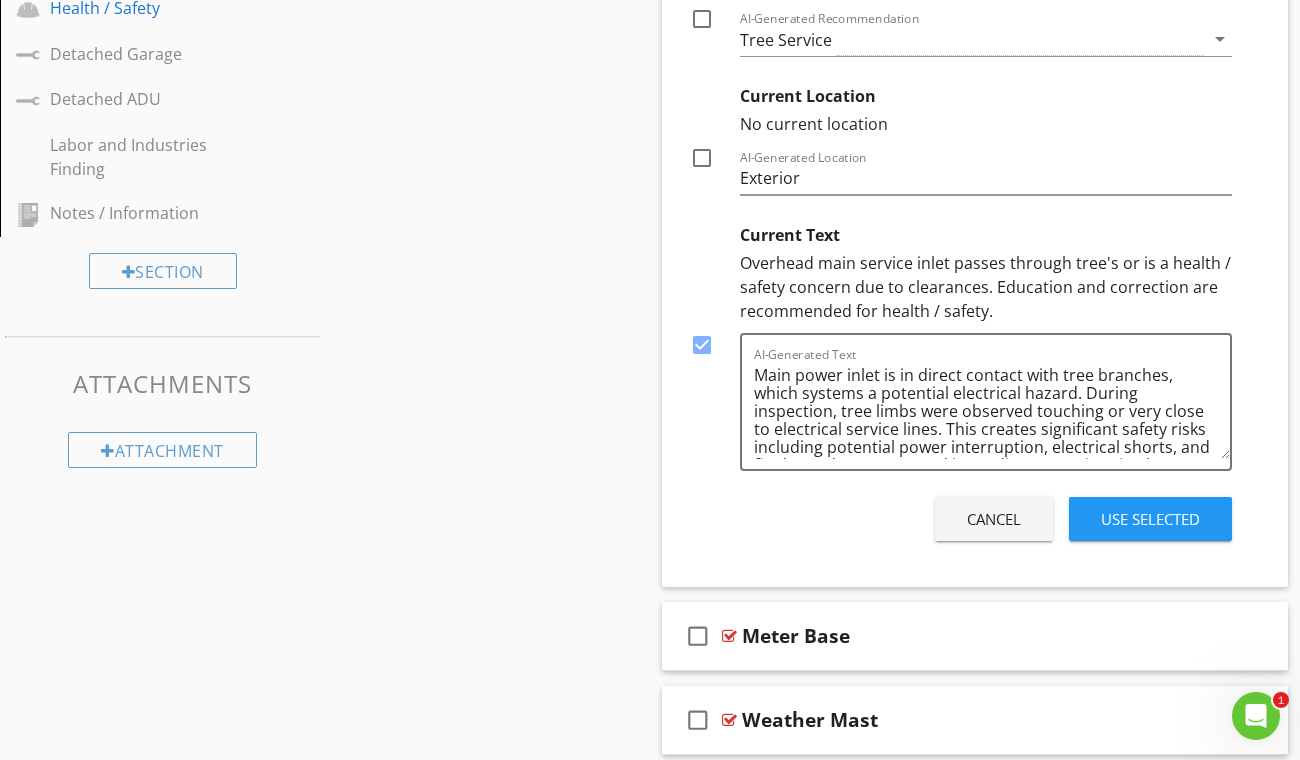 click on "Use Selected" at bounding box center [1150, 519] 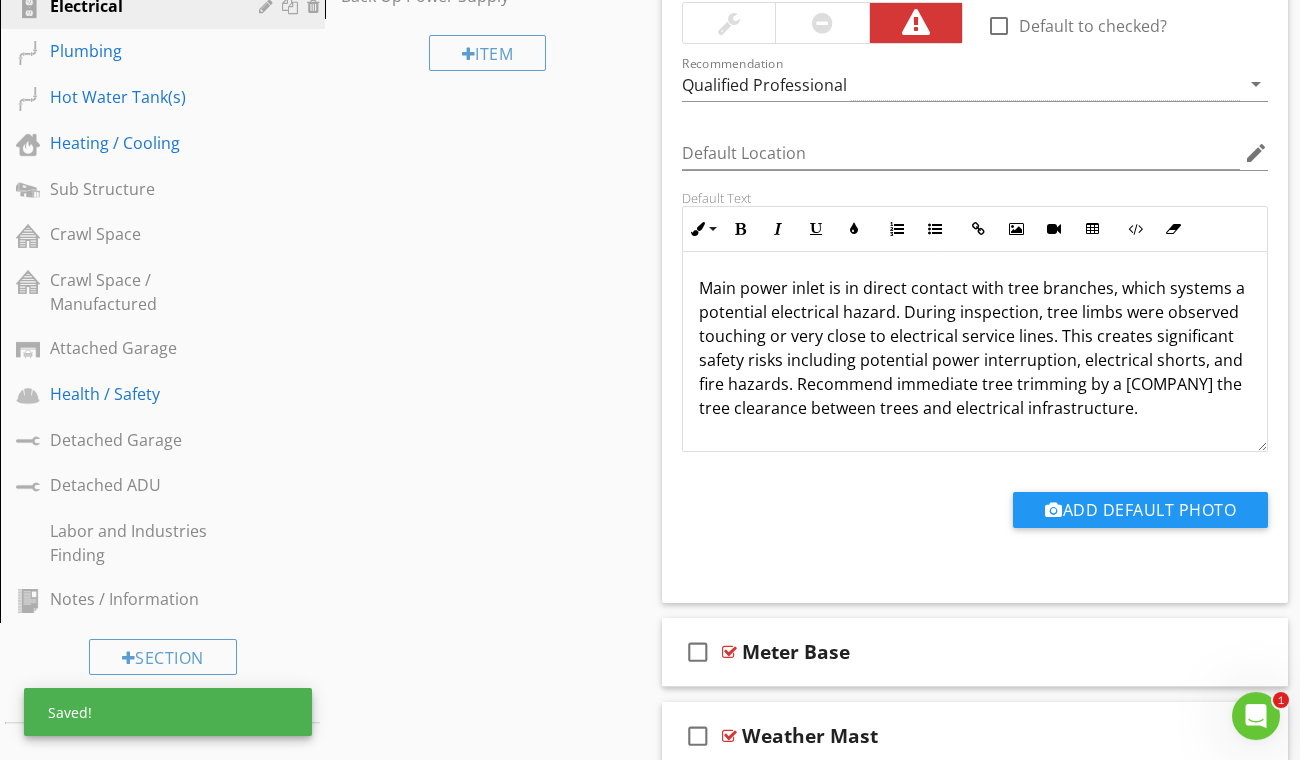 scroll, scrollTop: 957, scrollLeft: 0, axis: vertical 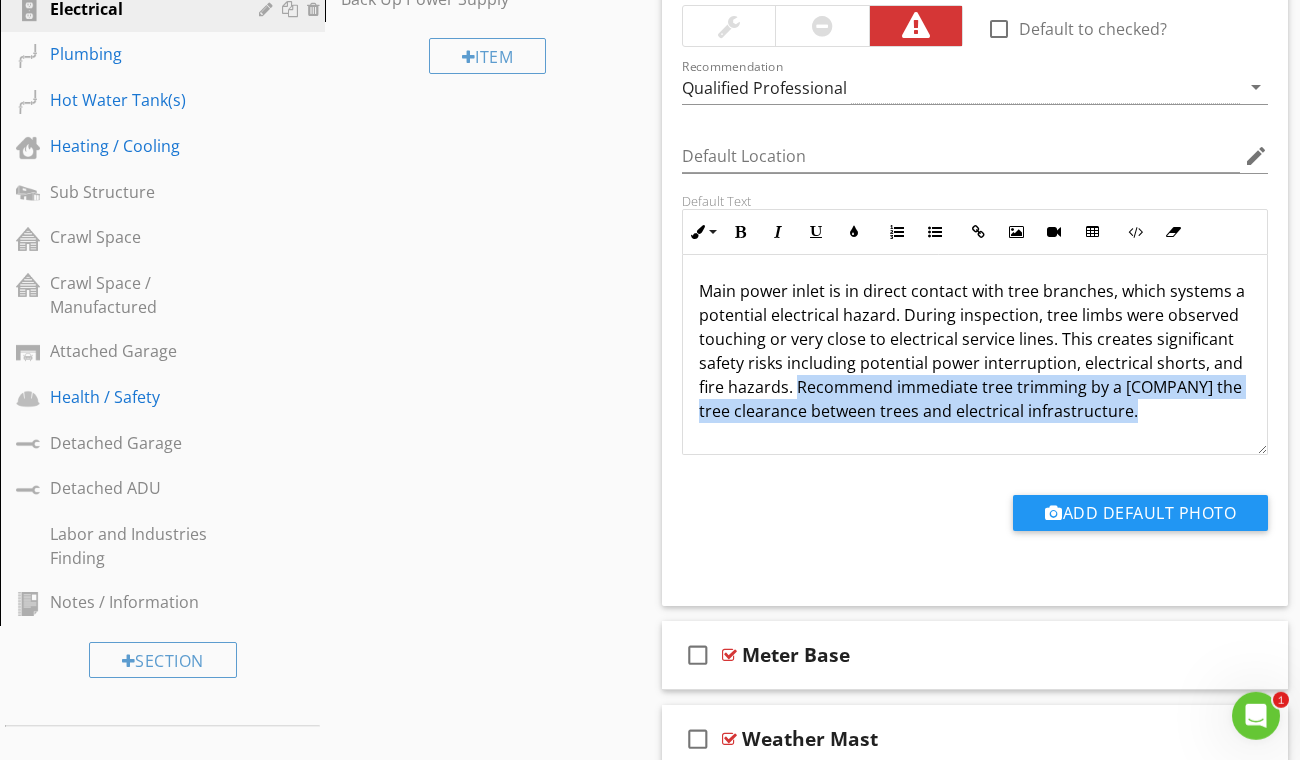 drag, startPoint x: 886, startPoint y: 371, endPoint x: 1236, endPoint y: 410, distance: 352.16617 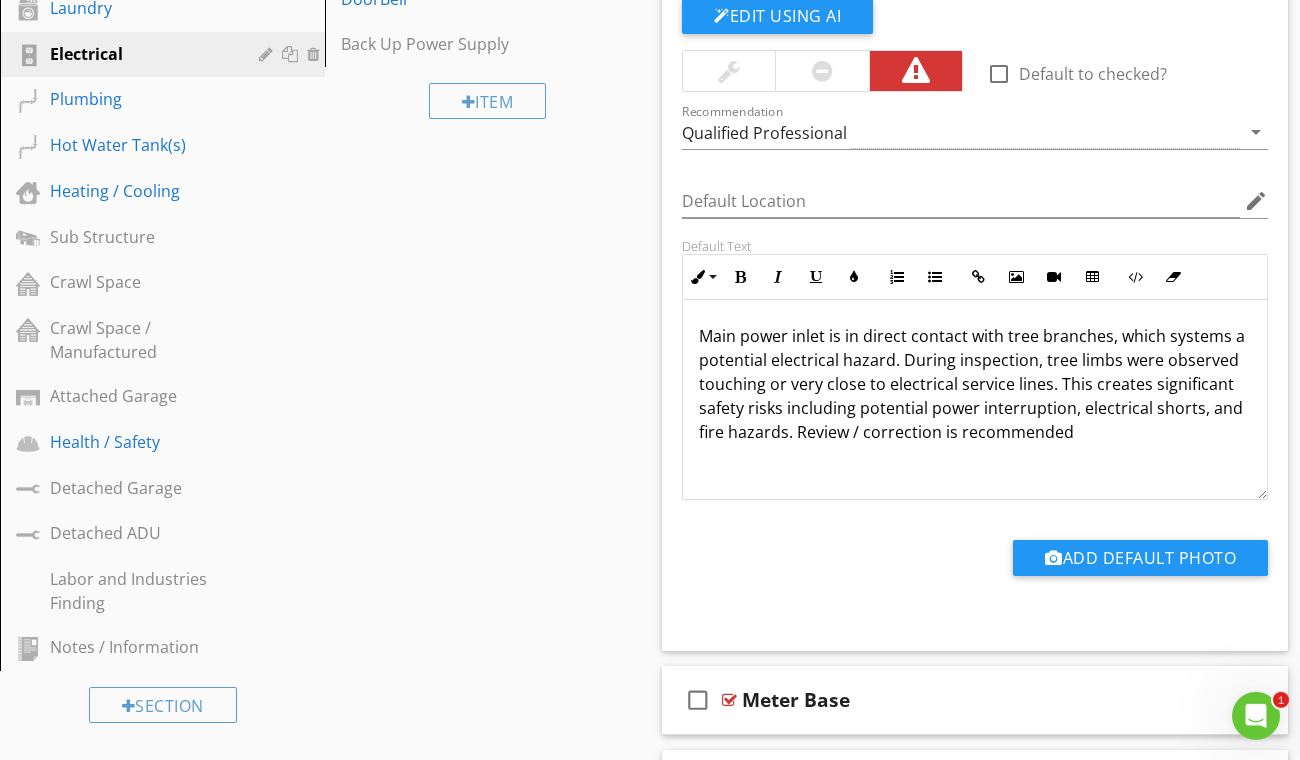 scroll, scrollTop: 905, scrollLeft: 0, axis: vertical 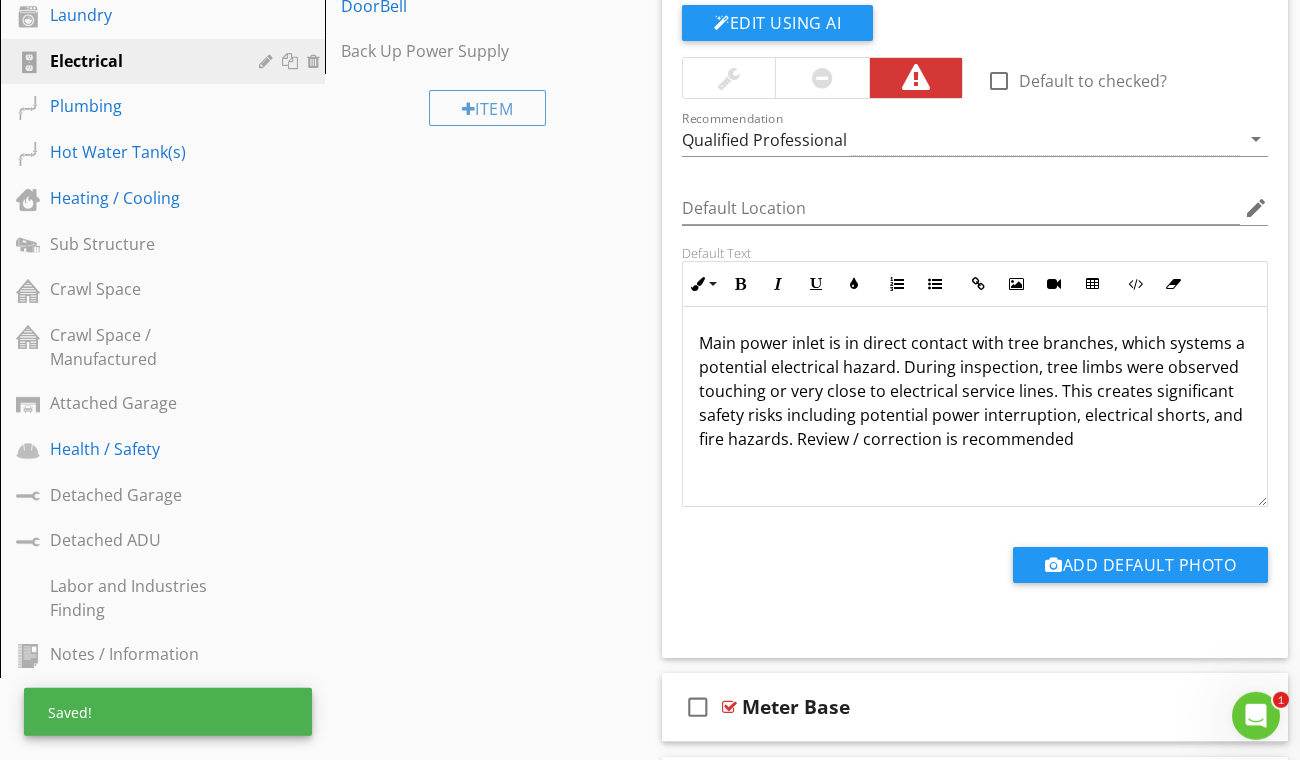 click on "Add Default Photo" at bounding box center [975, 572] 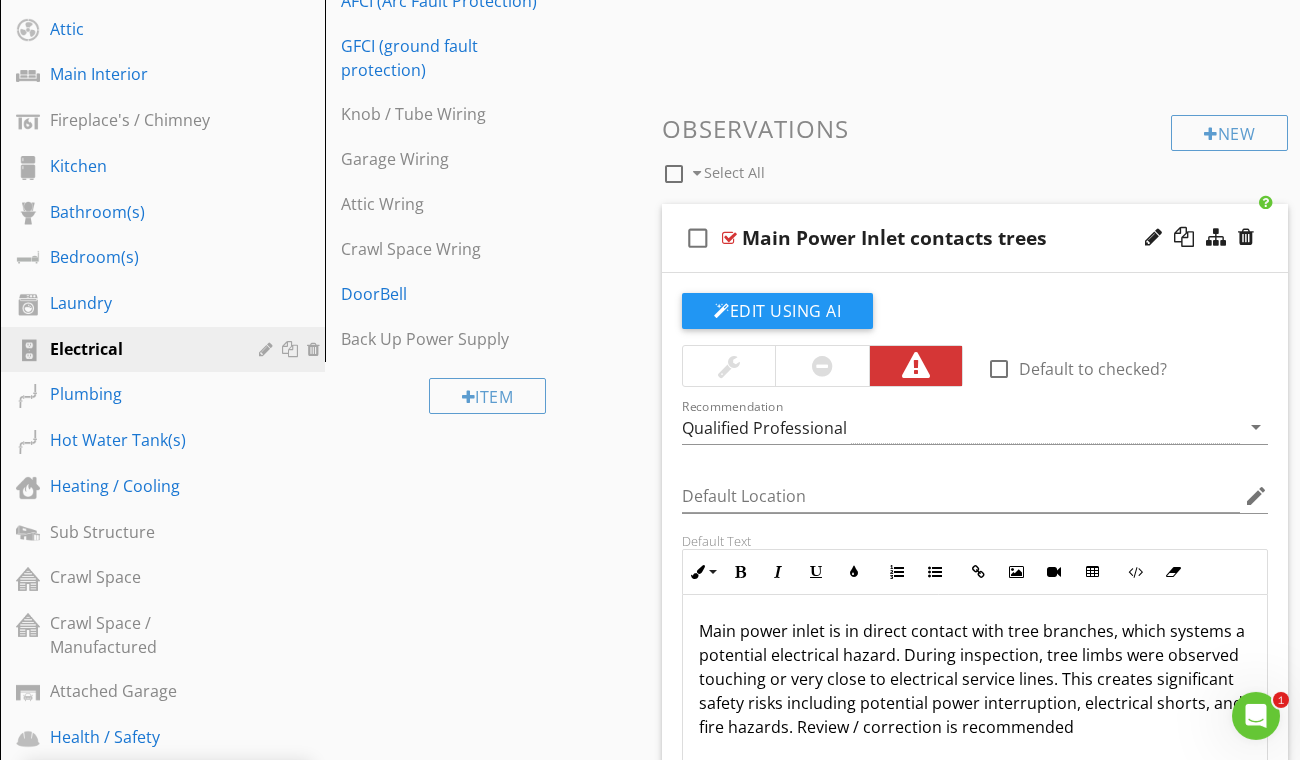 scroll, scrollTop: 537, scrollLeft: 0, axis: vertical 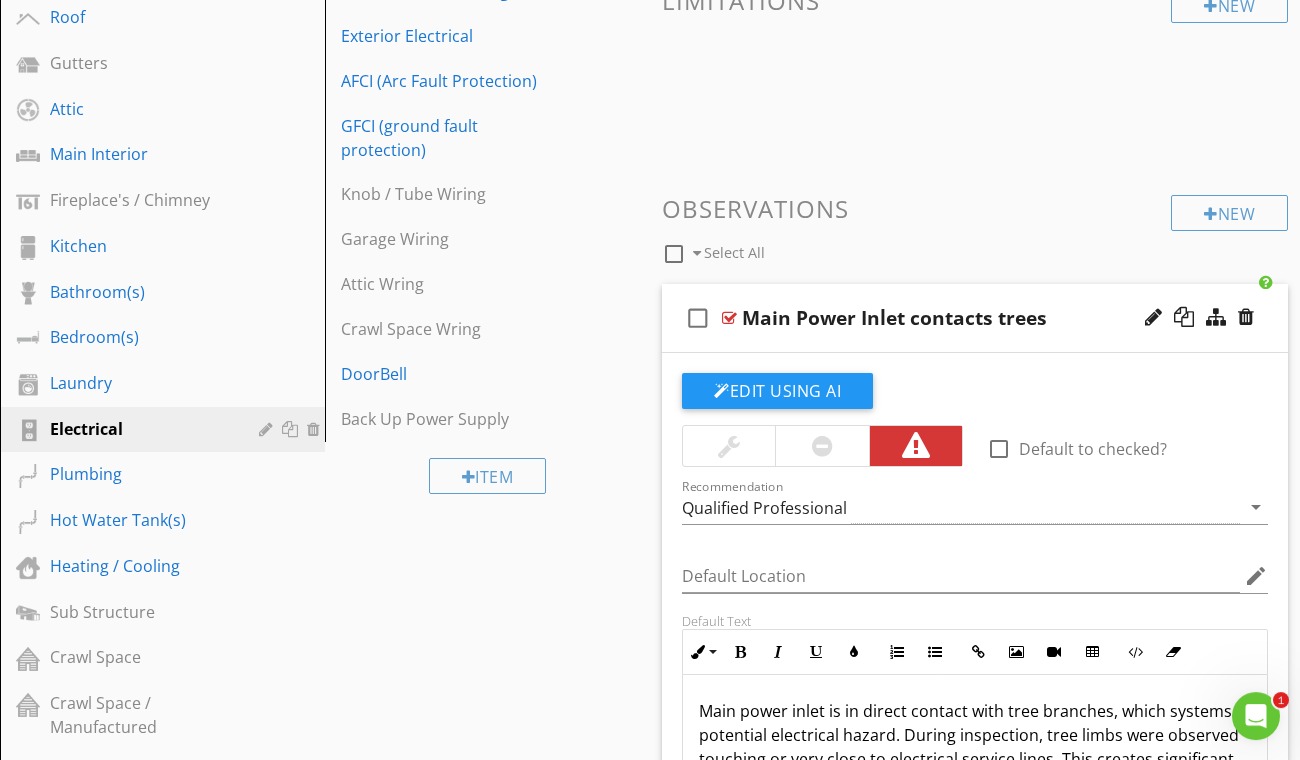 click on "check_box_outline_blank
Main Power Inlet contacts trees" at bounding box center (975, 318) 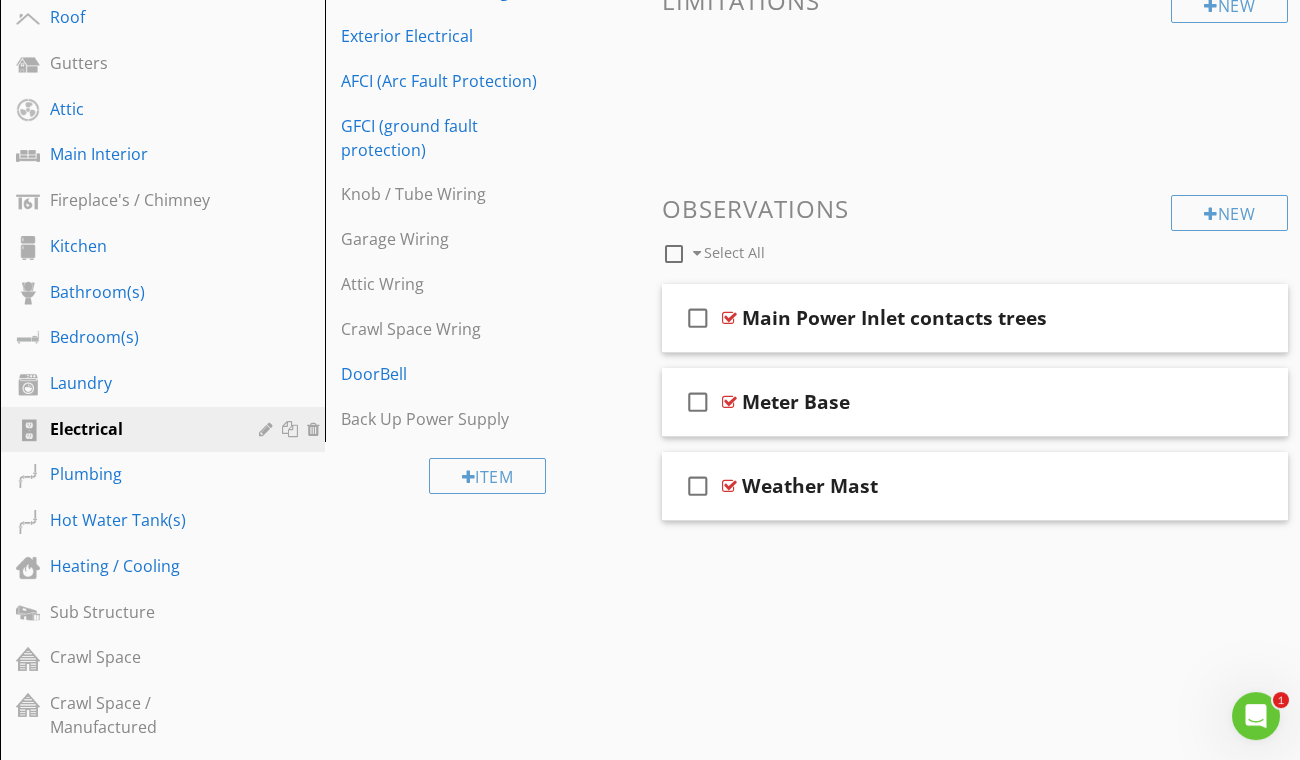 click on "Main Power Inlet contacts trees" at bounding box center [894, 318] 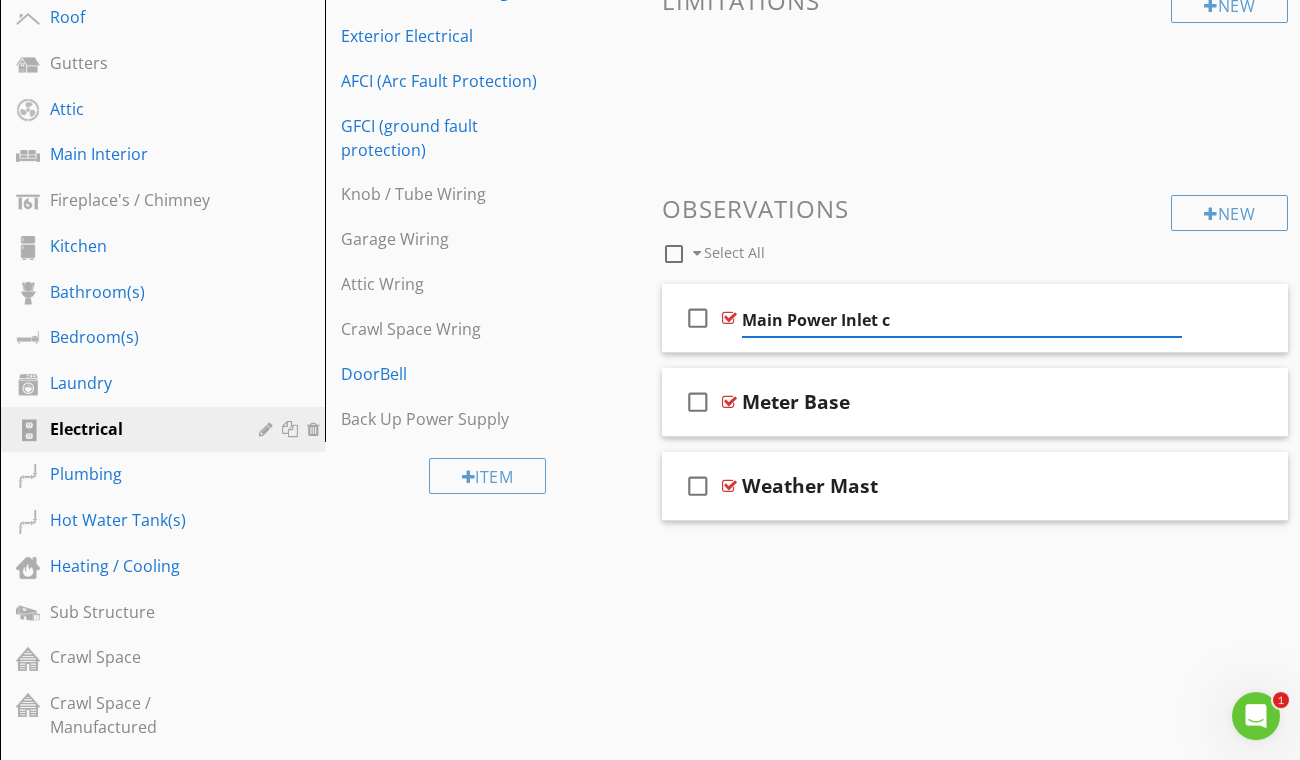 type on "Main Power Inlet" 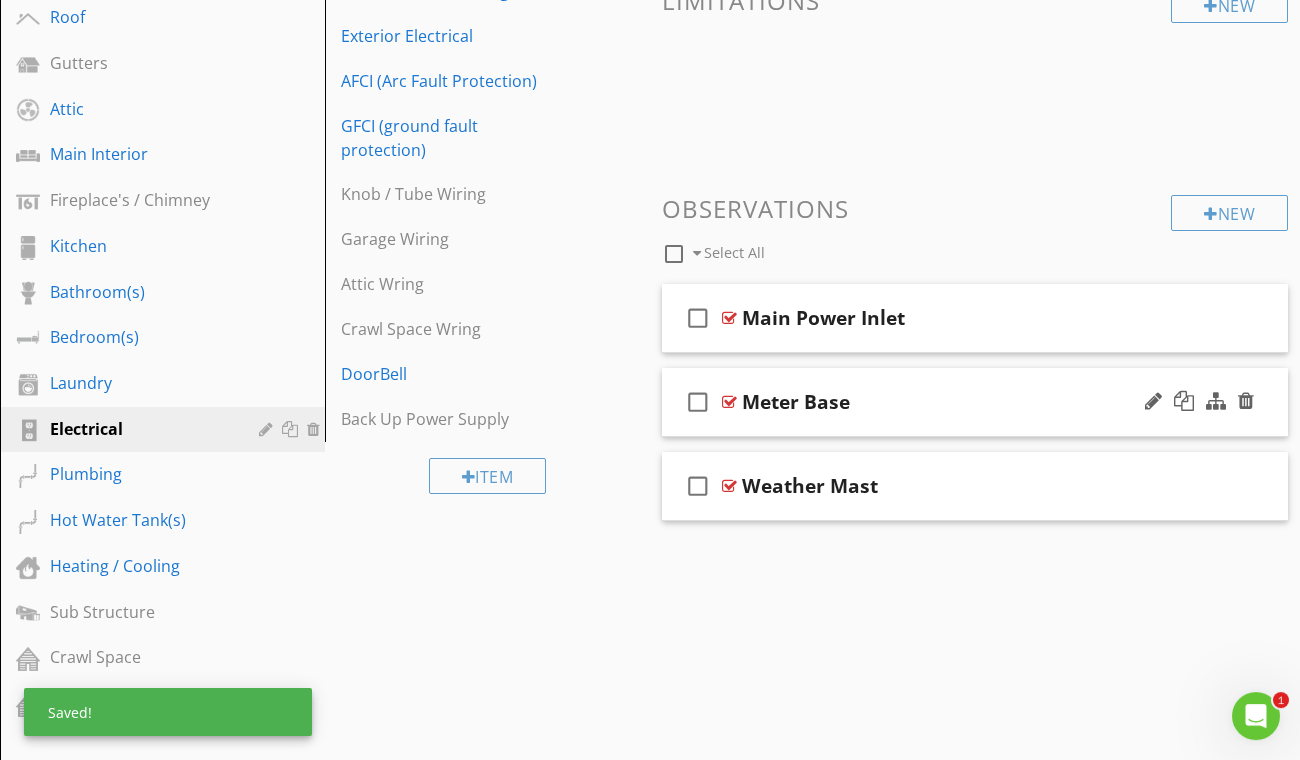 click on "Meter Base" at bounding box center (962, 402) 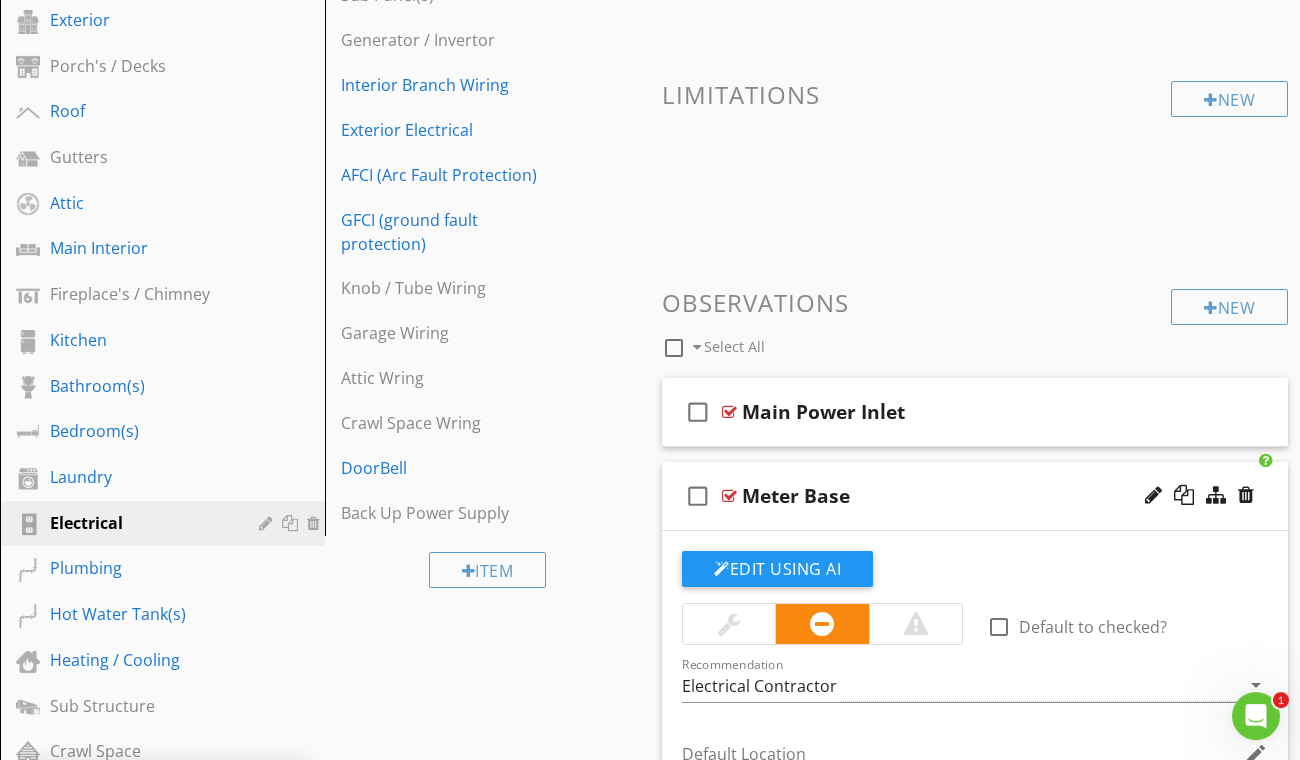 scroll, scrollTop: 439, scrollLeft: 0, axis: vertical 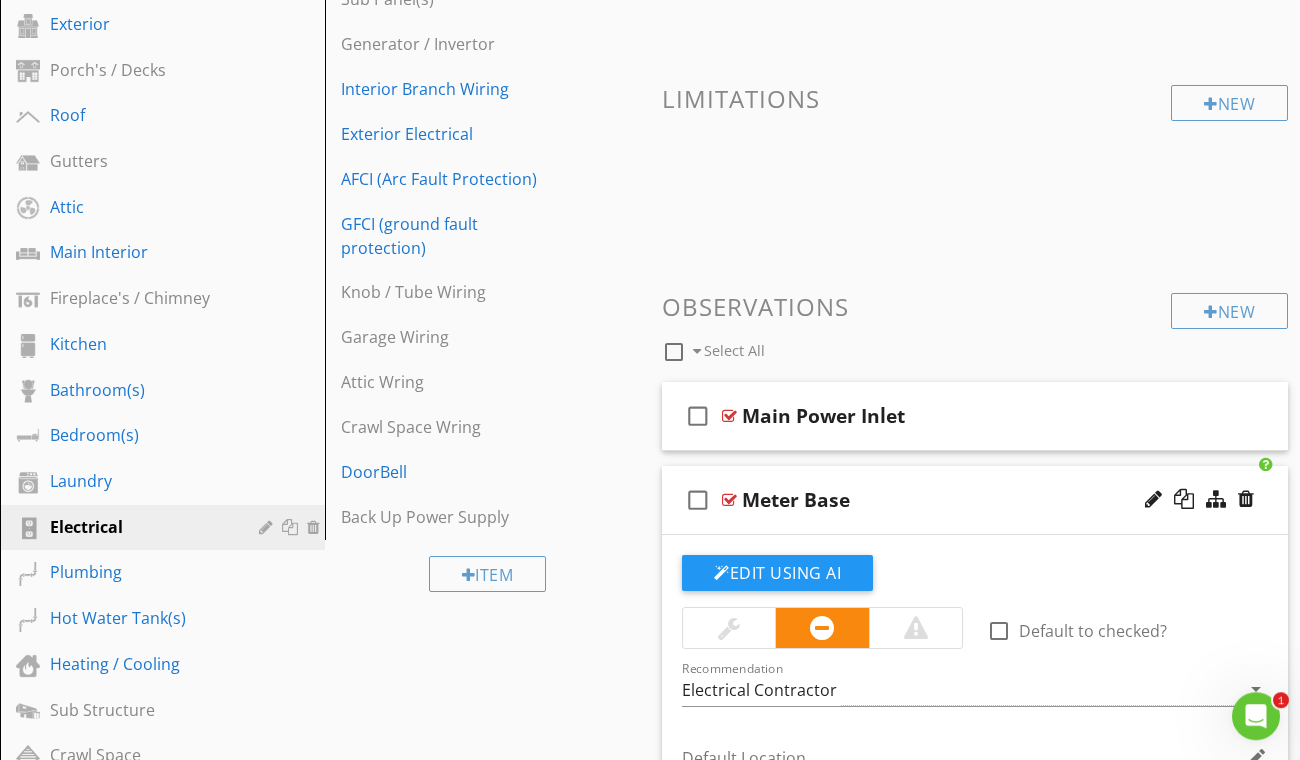 click on "check_box_outline_blank
Meter Base" at bounding box center (975, 500) 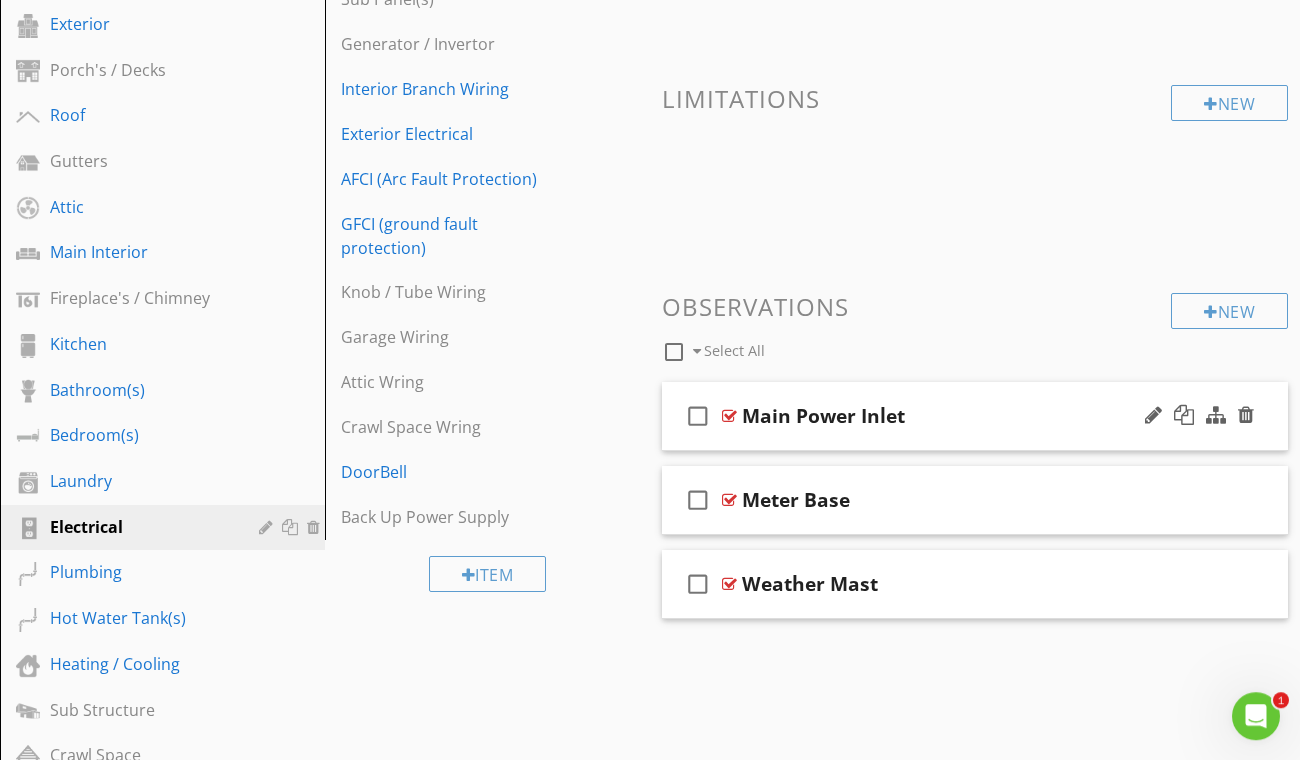 click on "Main Power Inlet" at bounding box center (962, 416) 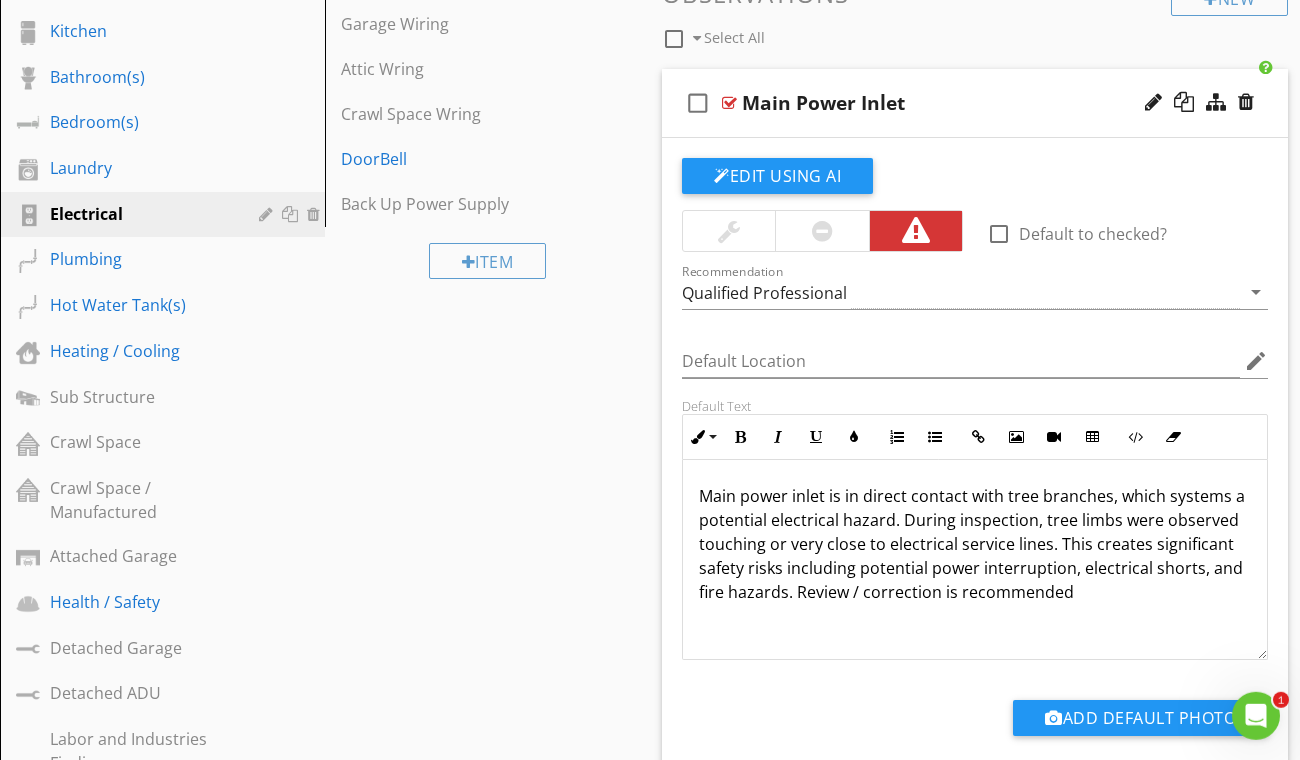 scroll, scrollTop: 755, scrollLeft: 0, axis: vertical 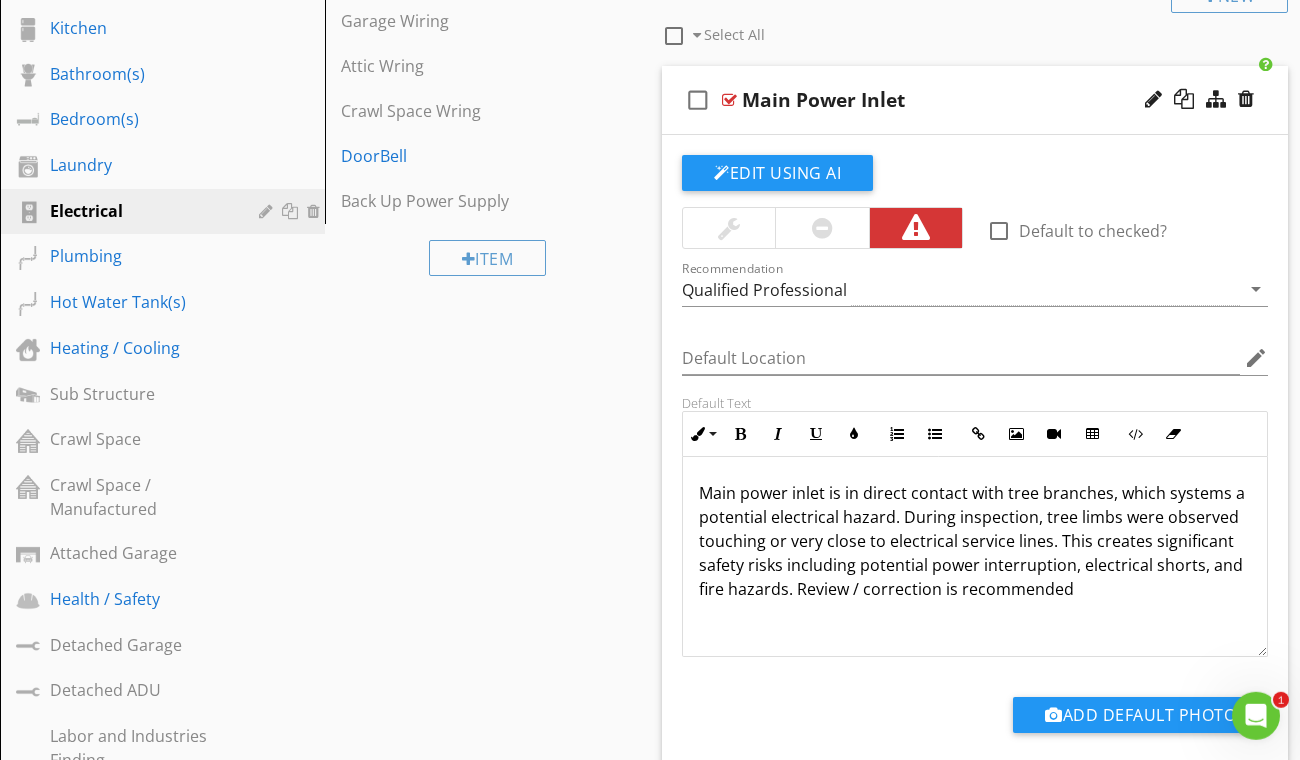 drag, startPoint x: 1174, startPoint y: 566, endPoint x: 621, endPoint y: 461, distance: 562.88007 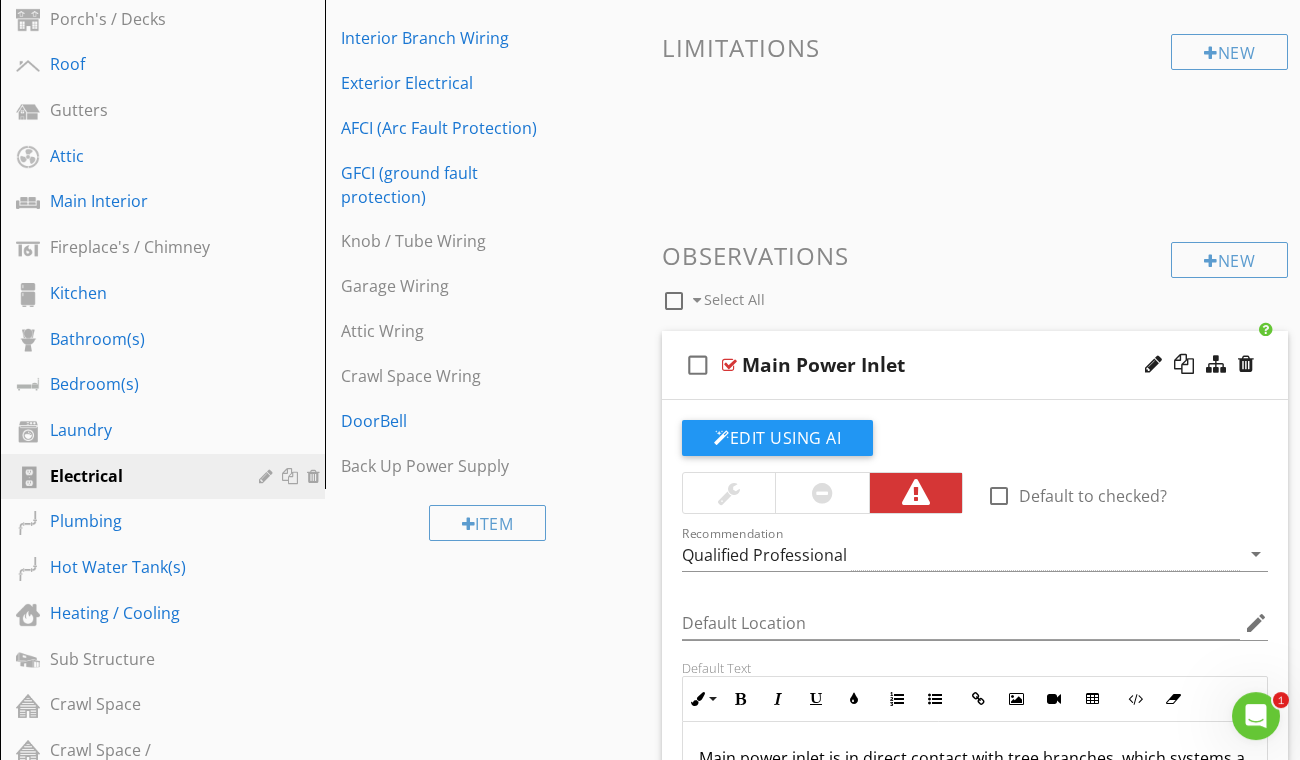 scroll, scrollTop: 485, scrollLeft: 0, axis: vertical 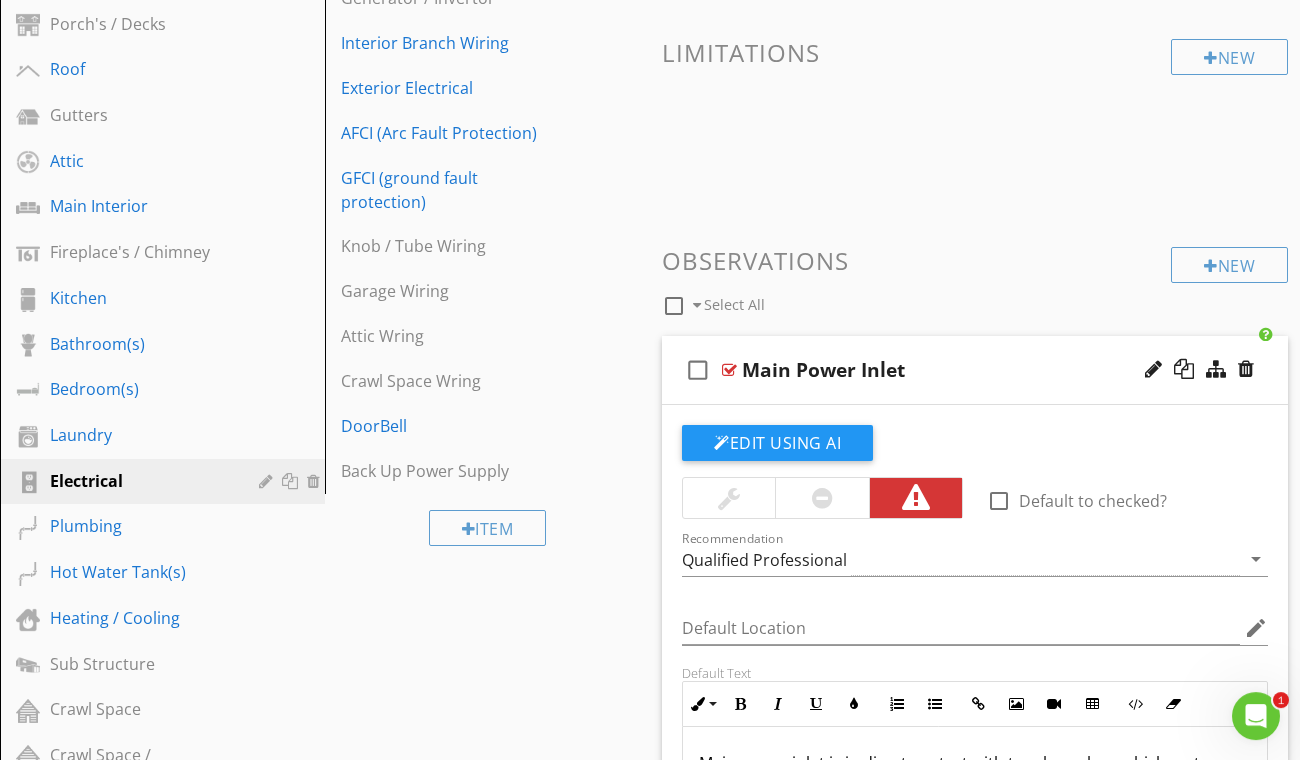 click on "Main Power Inlet" at bounding box center (962, 370) 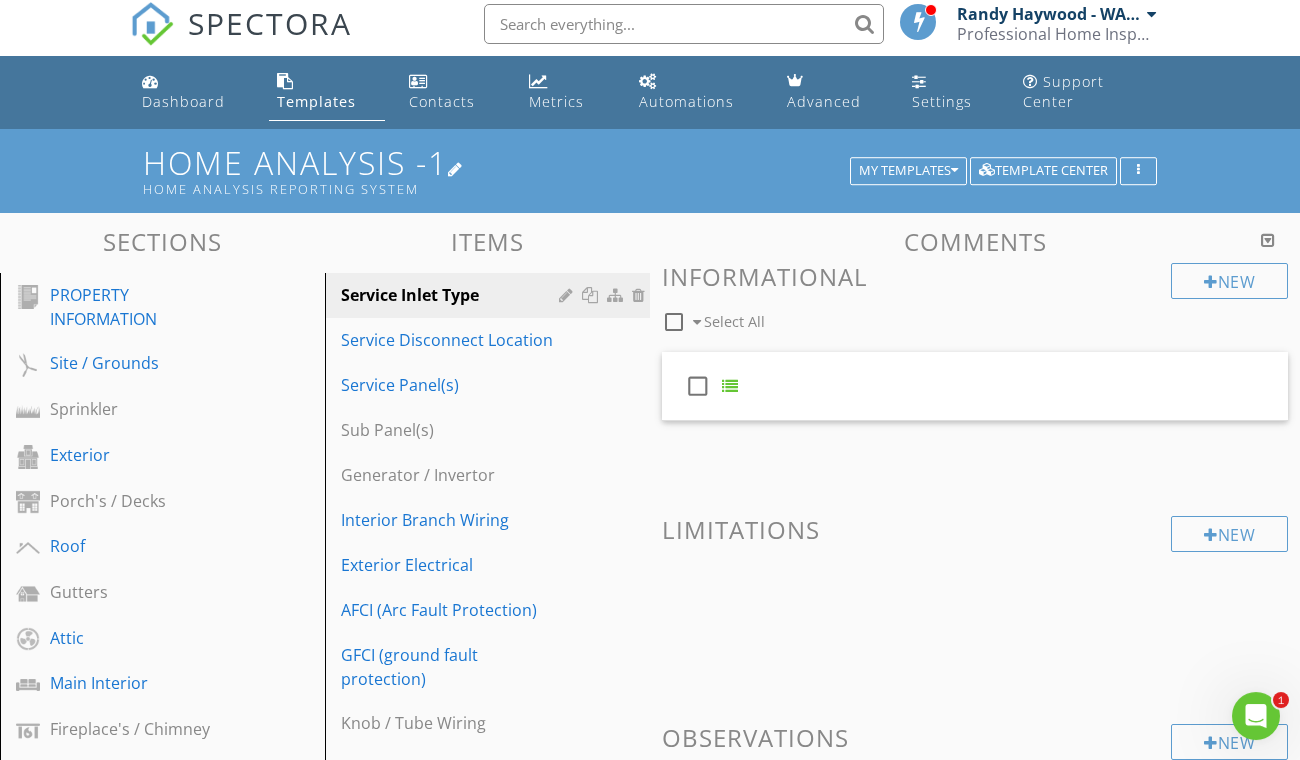 scroll, scrollTop: 0, scrollLeft: 0, axis: both 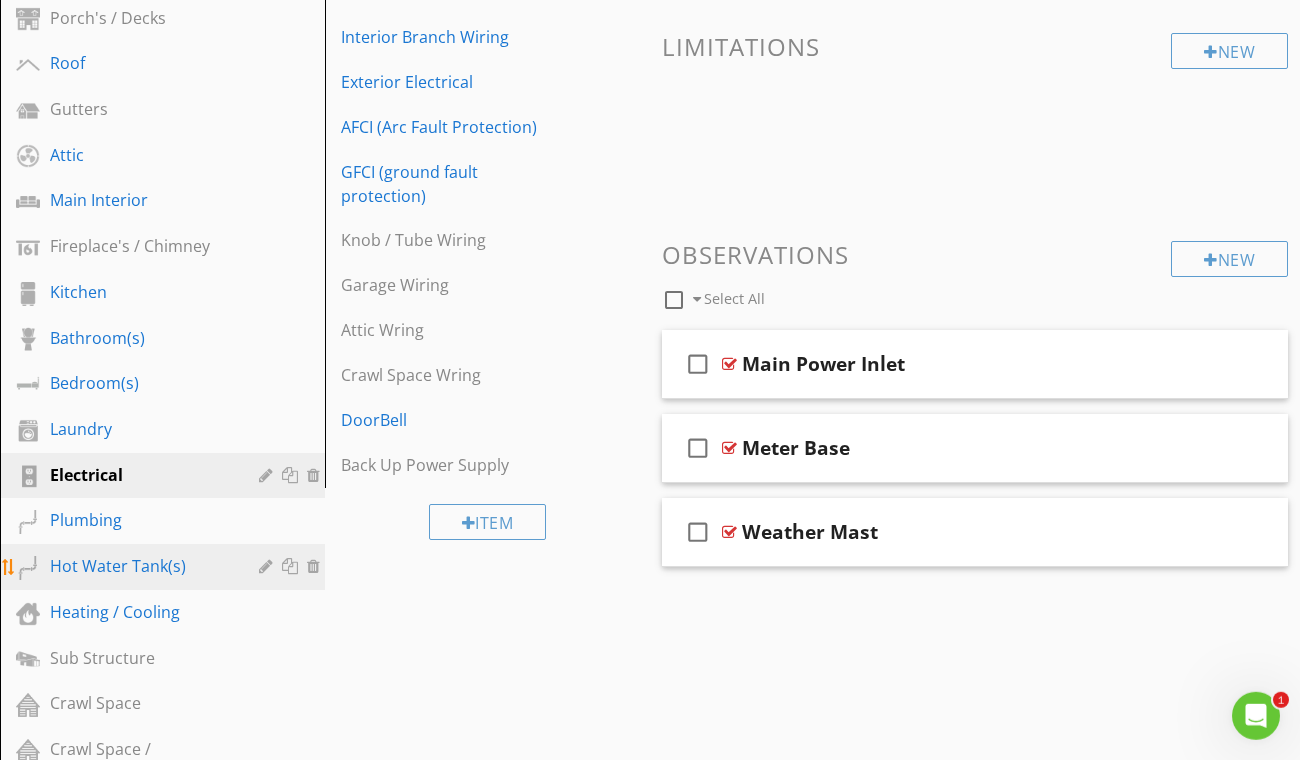 click on "Hot Water Tank(s)" at bounding box center [140, 566] 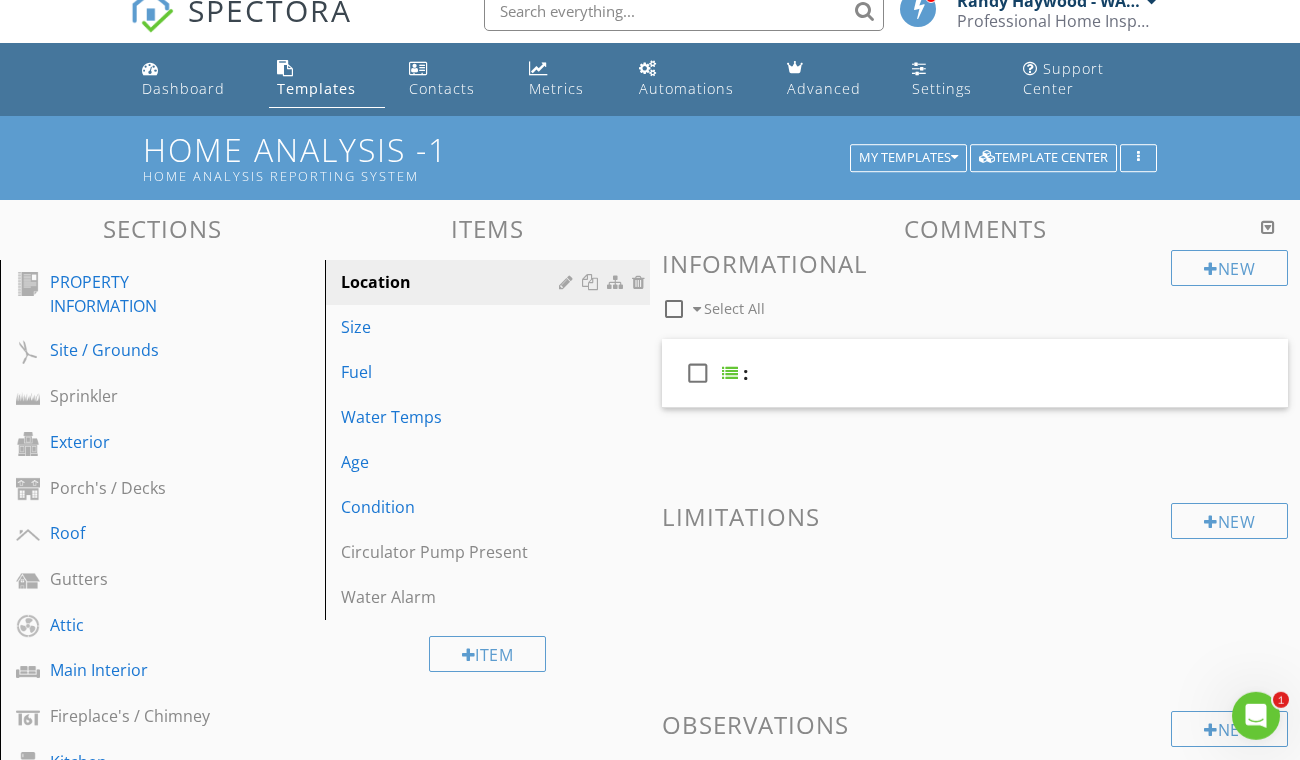scroll, scrollTop: 0, scrollLeft: 0, axis: both 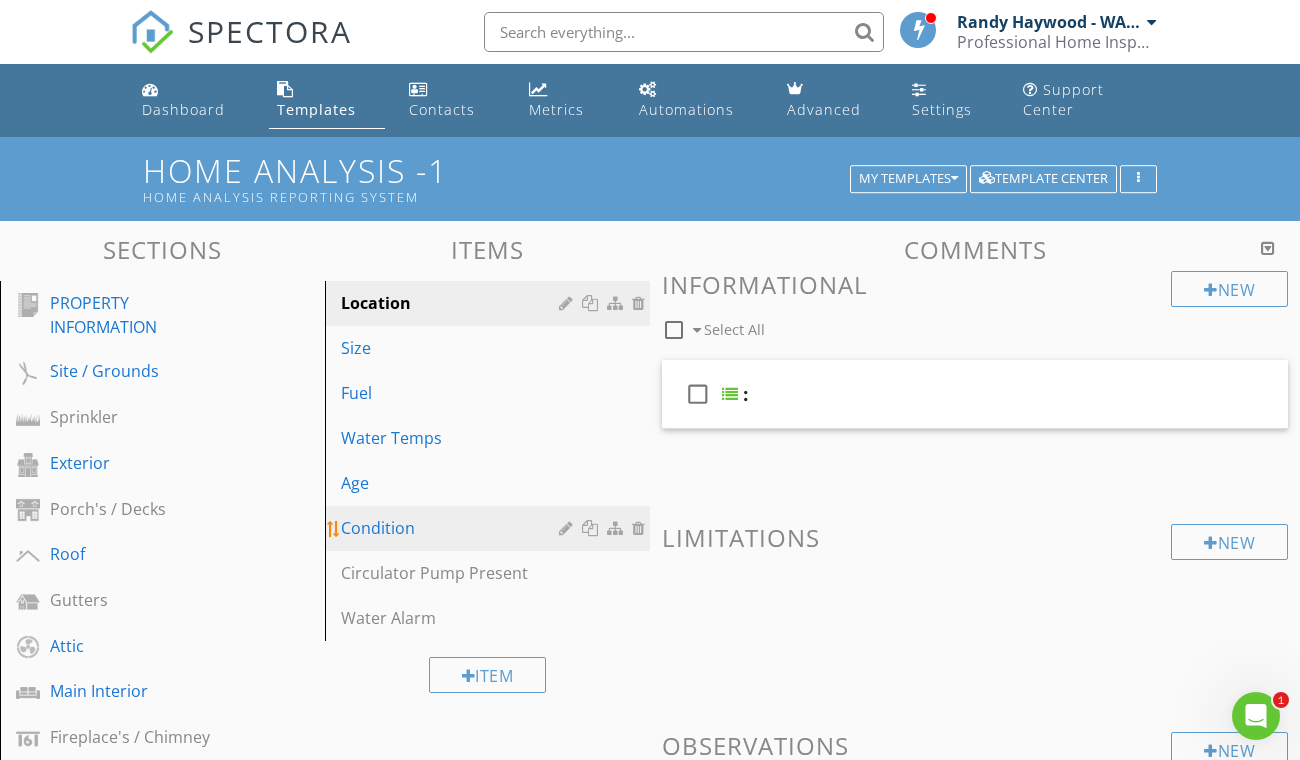 click on "Condition" at bounding box center [453, 528] 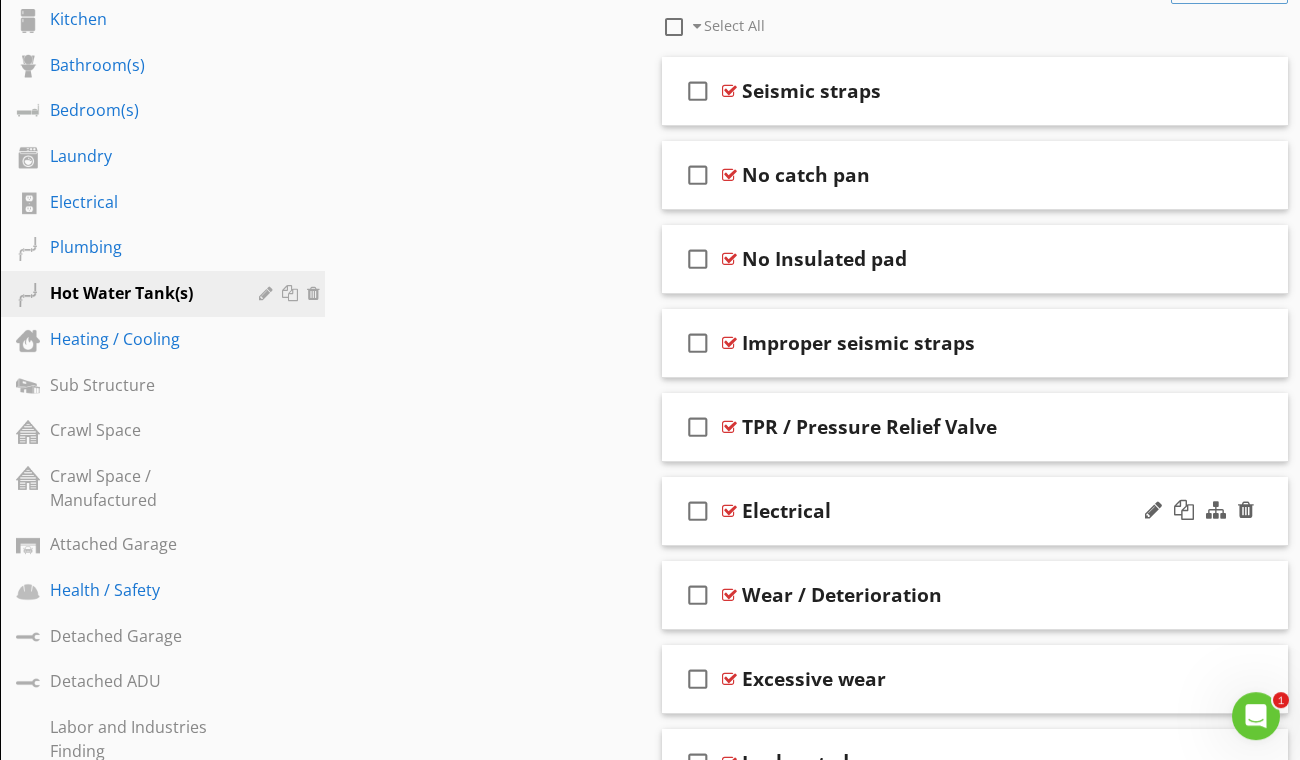scroll, scrollTop: 773, scrollLeft: 0, axis: vertical 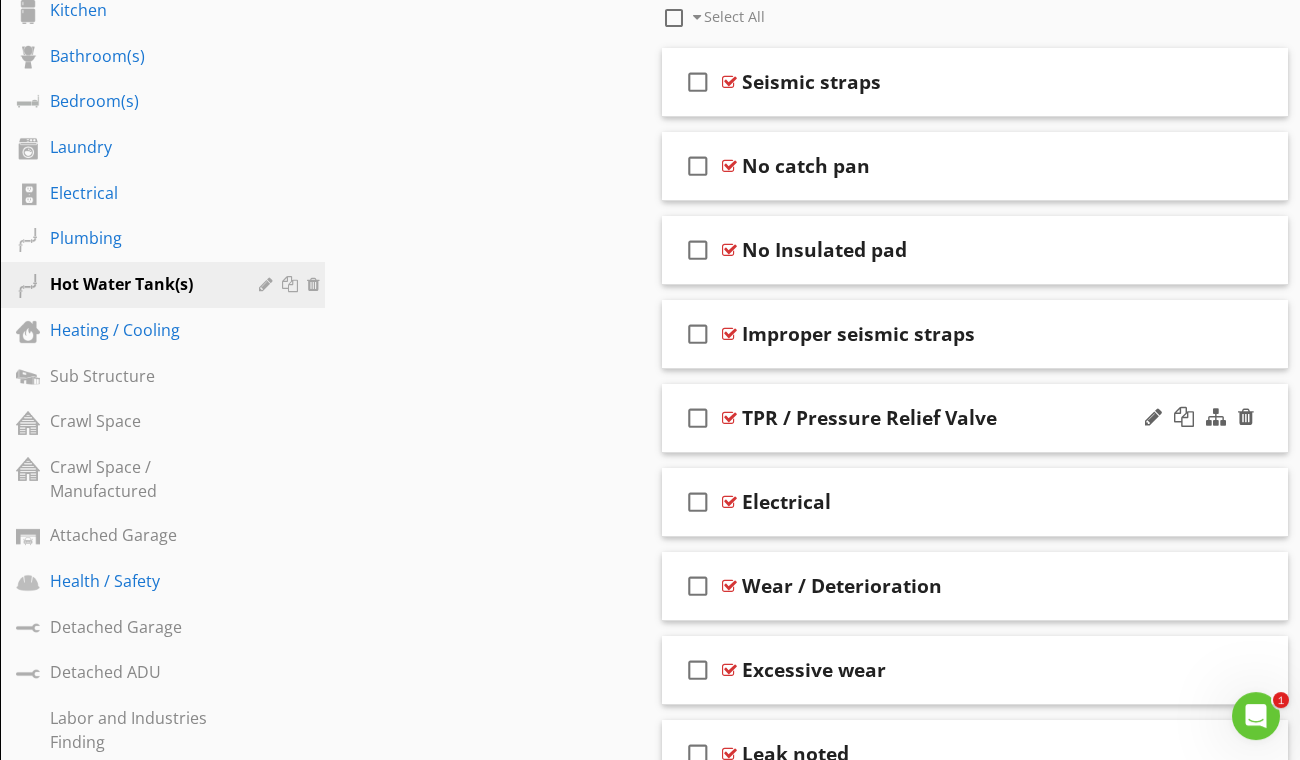 click on "TPR / Pressure Relief Valve" at bounding box center [962, 418] 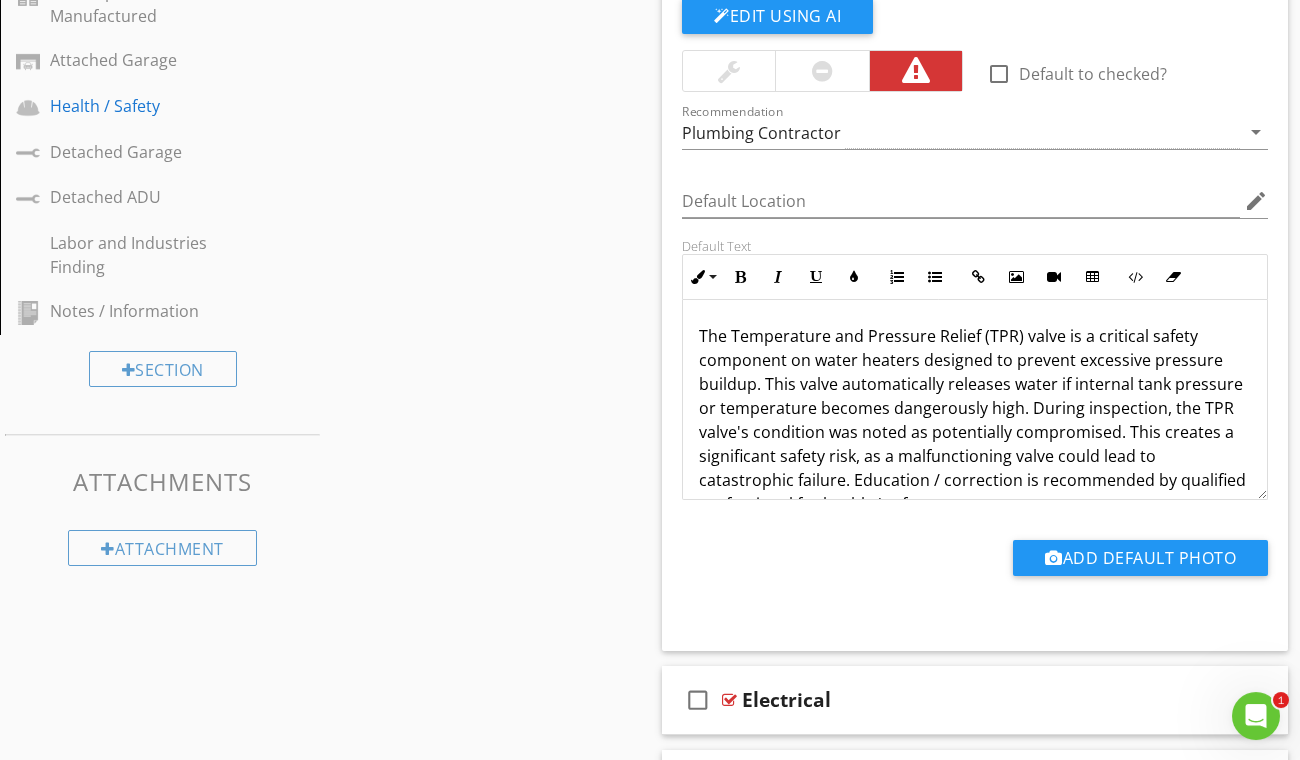 scroll, scrollTop: 1289, scrollLeft: 0, axis: vertical 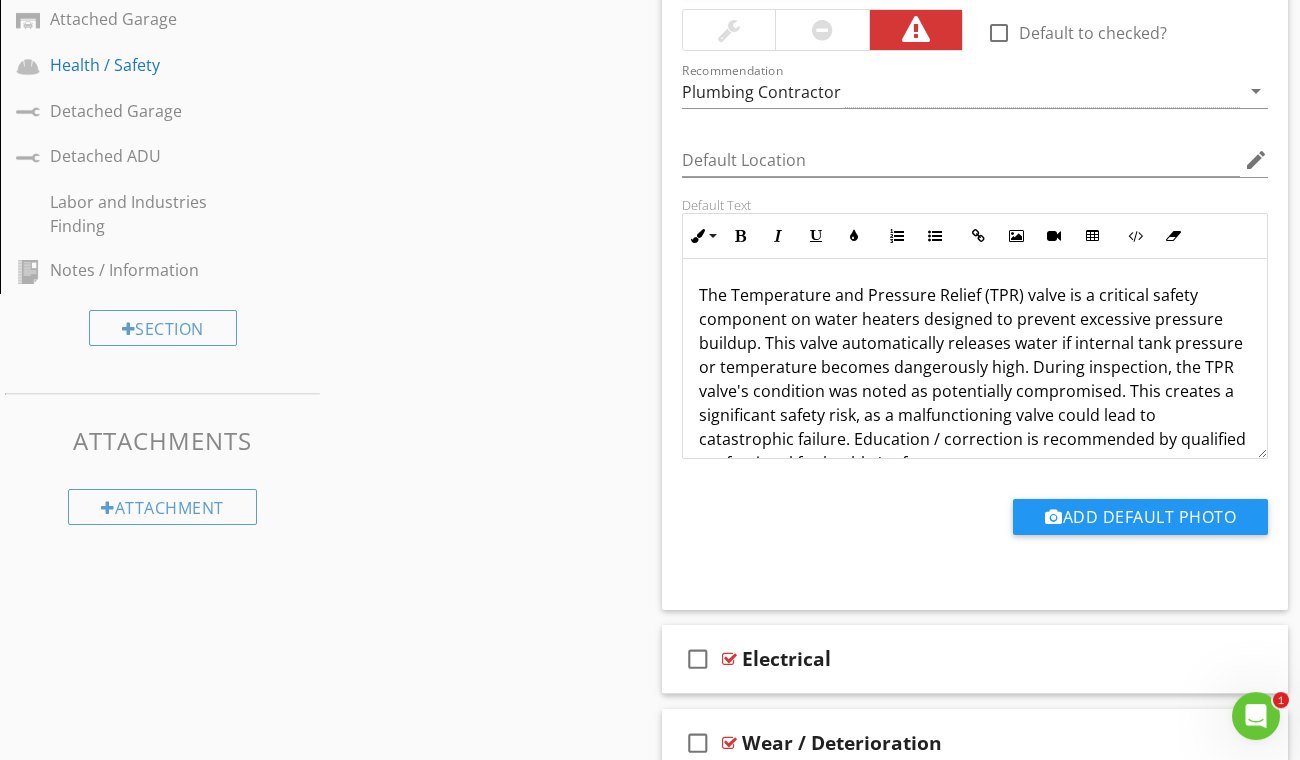 click on "The Temperature and Pressure Relief (TPR) valve is a critical safety component on water heaters designed to prevent excessive pressure buildup. This valve automatically releases water if internal tank pressure or temperature becomes dangerously high. During inspection, the TPR valve's condition was noted as potentially compromised. This creates a significant safety risk, as a malfunctioning valve could lead to catastrophic failure.  Education / correction is recommended by qualified professional for health / safety." at bounding box center [975, 379] 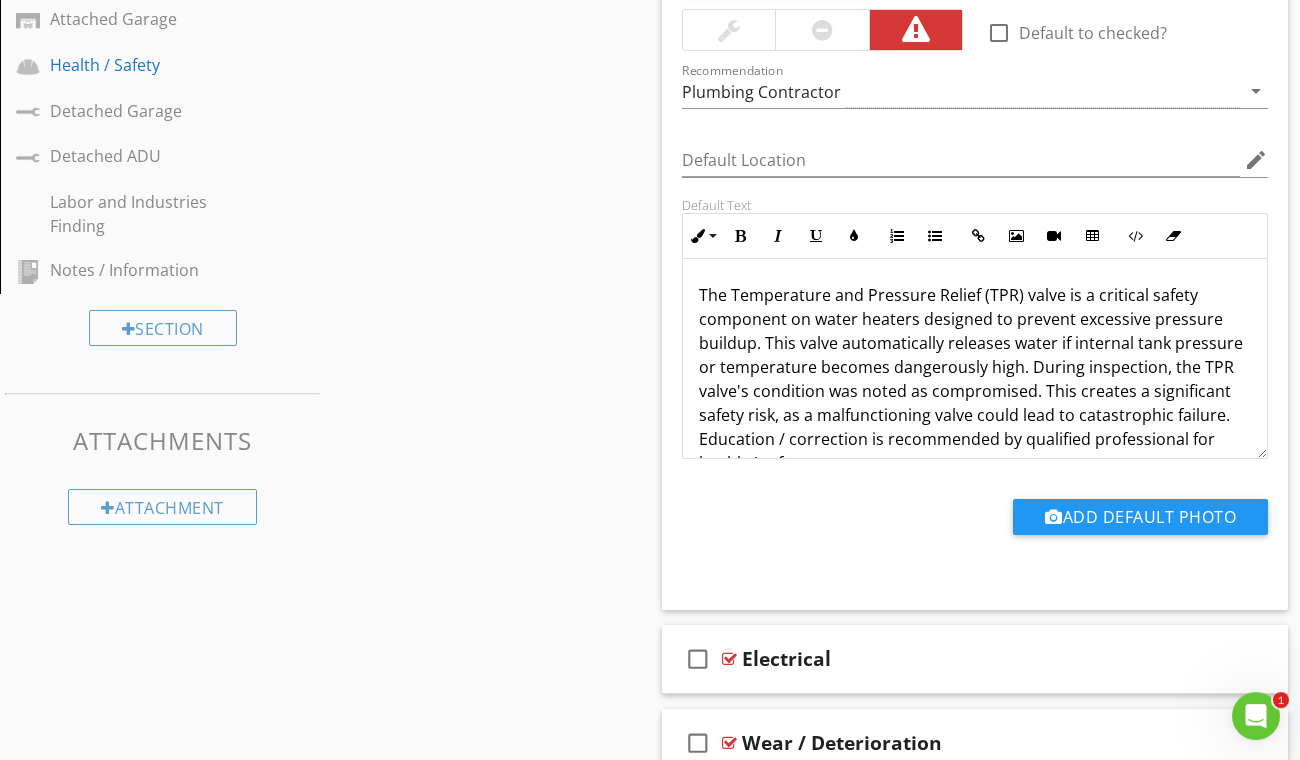 type 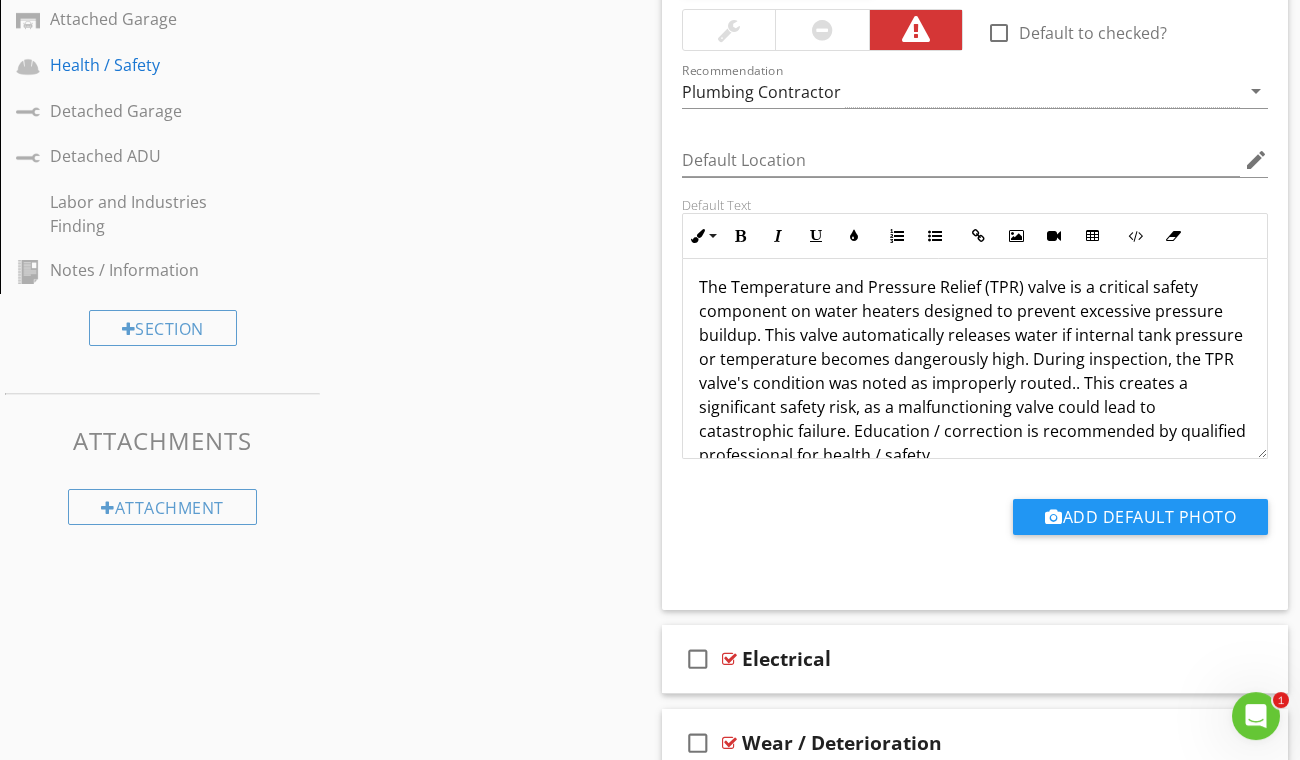 scroll, scrollTop: 41, scrollLeft: 0, axis: vertical 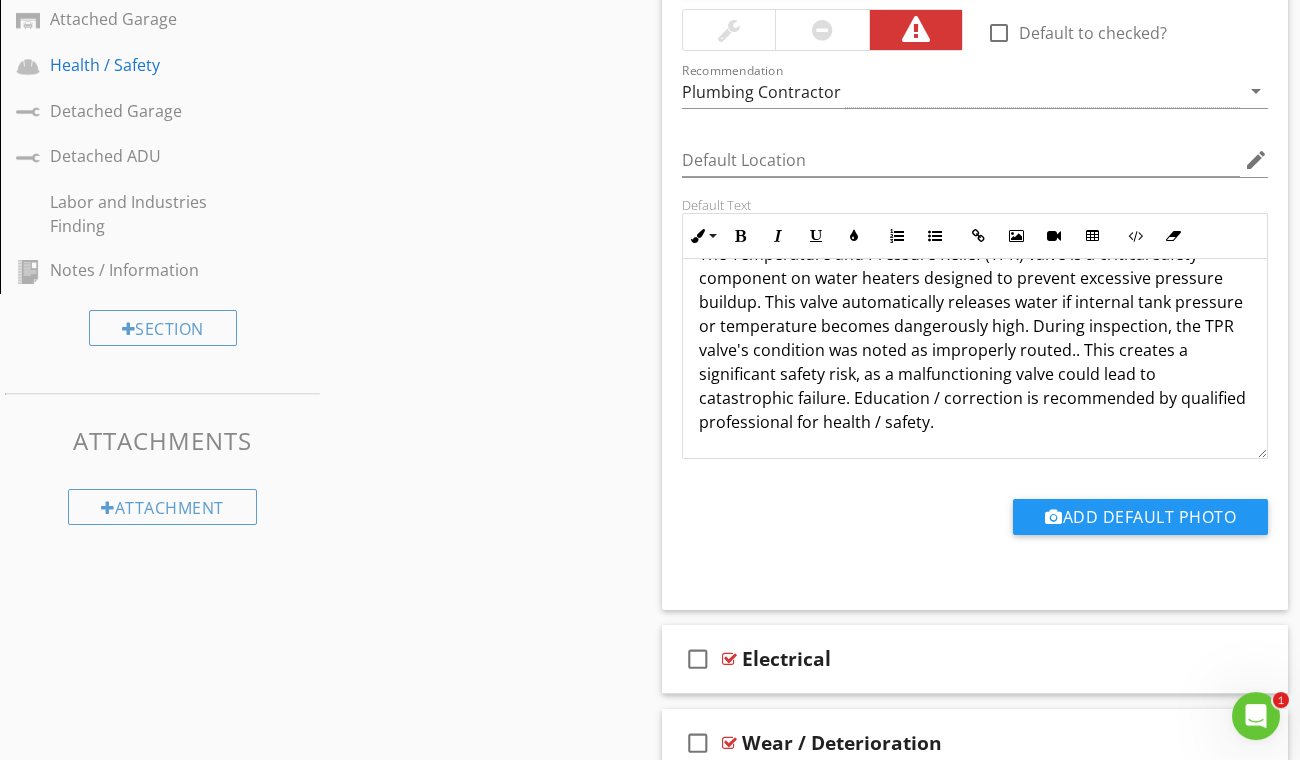 click on "The Temperature and Pressure Relief (TPR) valve is a critical safety component on water heaters designed to prevent excessive pressure buildup. This valve automatically releases water if internal tank pressure or temperature becomes dangerously high. During inspection, the TPR valve's condition was noted as improperly routed.. This creates a significant safety risk, as a malfunctioning valve could lead to catastrophic failure.  Education / correction is recommended by qualified professional for health / safety." at bounding box center (975, 338) 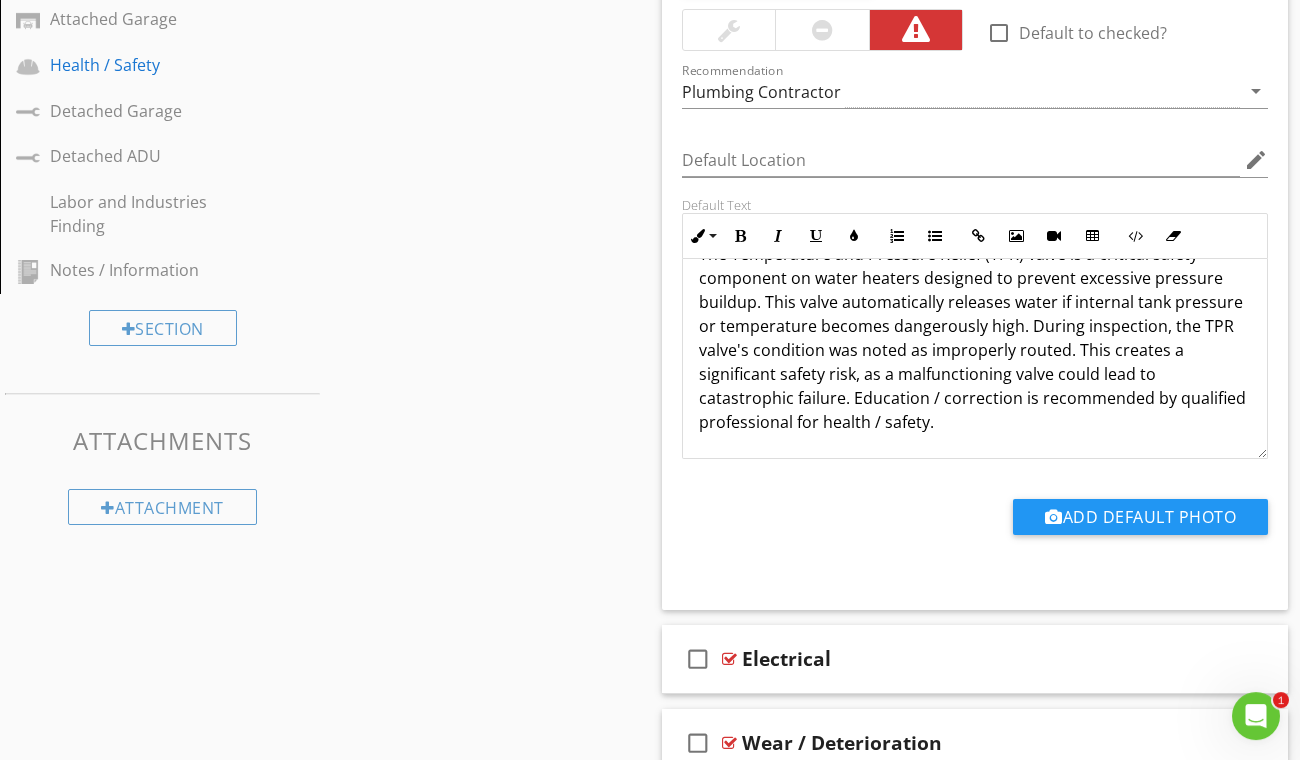 click on "The Temperature and Pressure Relief (TPR) valve is a critical safety component on water heaters designed to prevent excessive pressure buildup. This valve automatically releases water if internal tank pressure or temperature becomes dangerously high. During inspection, the TPR valve's condition was noted as improperly routed. This creates a significant safety risk, as a malfunctioning valve could lead to catastrophic failure. Education / correction is recommended by qualified professional for health / safety." at bounding box center (975, 338) 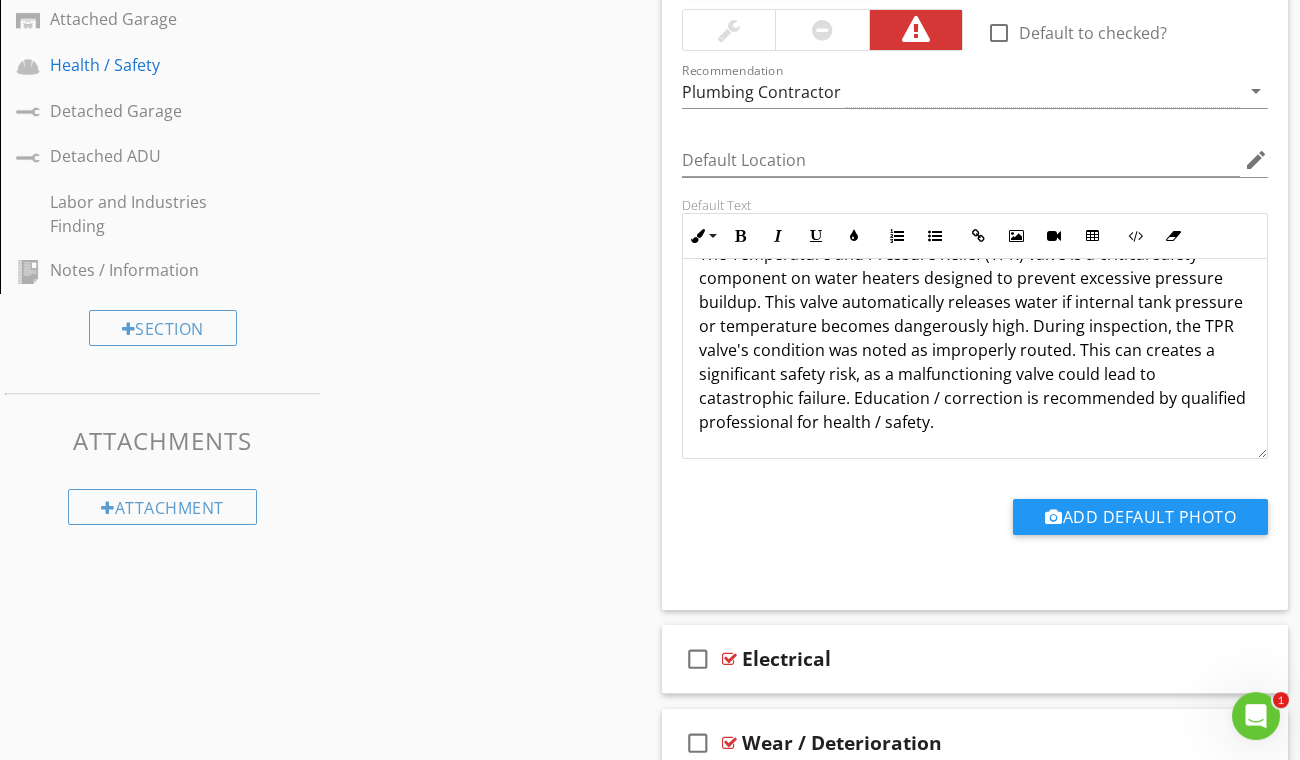 click on "The Temperature and Pressure Relief (TPR) valve is a critical safety component on water heaters designed to prevent excessive pressure buildup. This valve automatically releases water if internal tank pressure or temperature becomes dangerously high. During inspection, the TPR valve's condition was noted as improperly routed. This can creates a significant safety risk, as a malfunctioning valve could lead to catastrophic failure. Education / correction is recommended by qualified professional for health / safety." at bounding box center (975, 338) 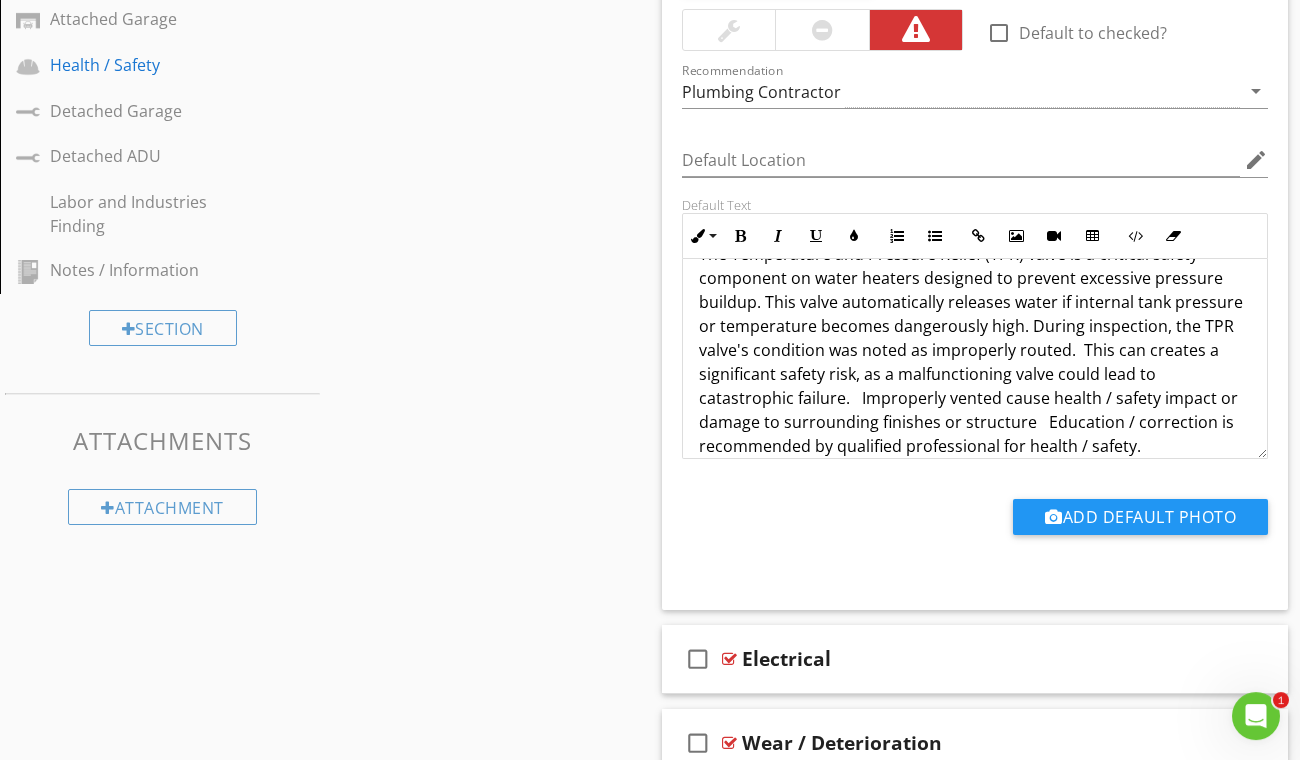 scroll, scrollTop: 0, scrollLeft: 0, axis: both 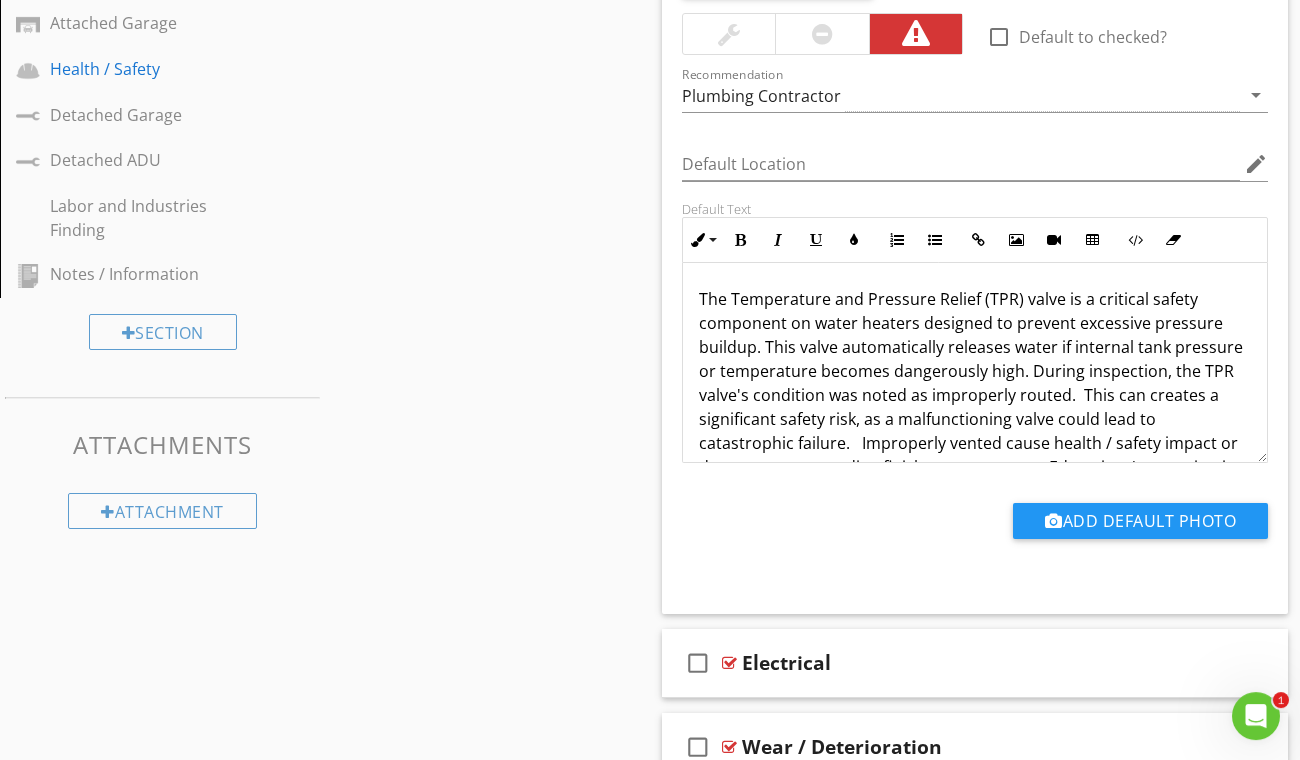 drag, startPoint x: 1138, startPoint y: 412, endPoint x: 748, endPoint y: 282, distance: 411.0961 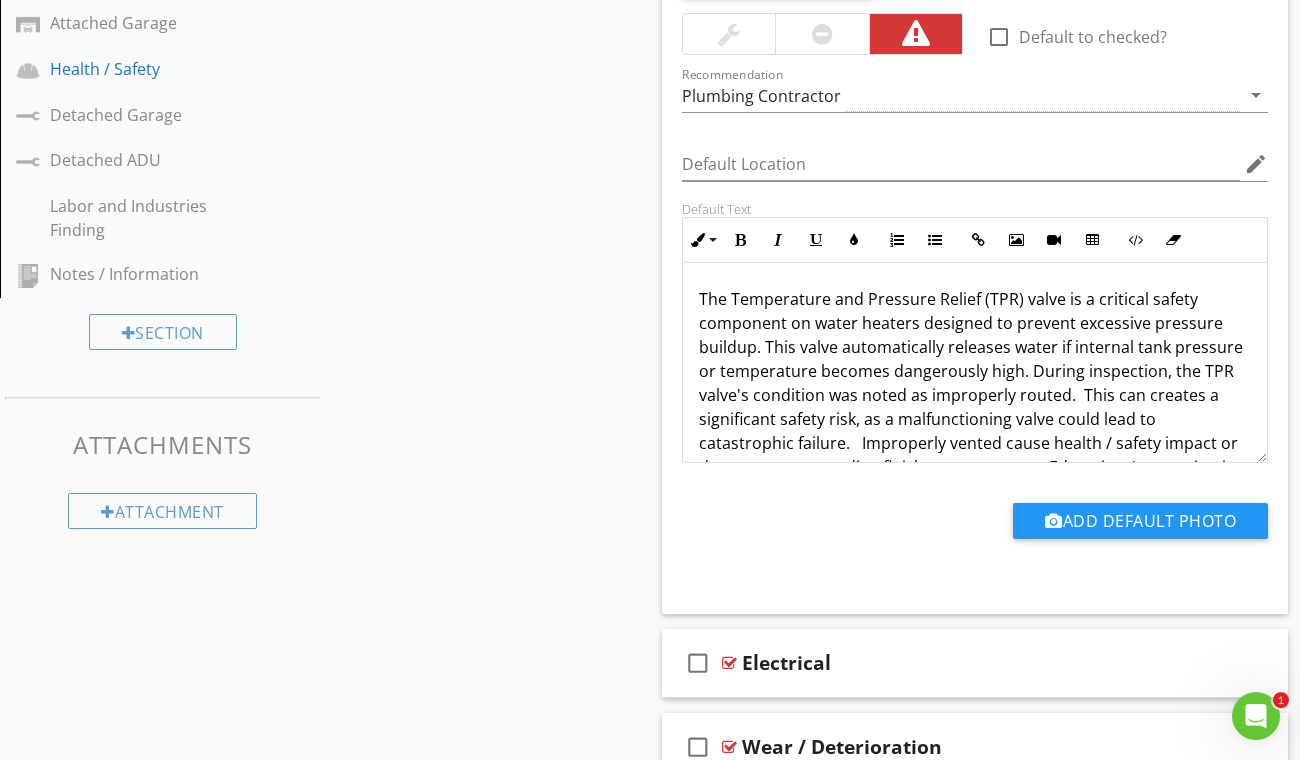 copy on "The Temperature and Pressure Relief (TPR) valve is a critical safety component on water heaters designed to prevent excessive pressure buildup. This valve automatically releases water if internal tank pressure or temperature becomes dangerously high. During inspection, the TPR valve's condition was noted as improperly routed.  This can creates a significant safety risk, as a malfunctioning valve could lead to catastrophic failure.   Improperly vented cause health / safety impact or damage to surrounding finishes or structure   Education / correction is recommended by qualified professional for health / safety." 